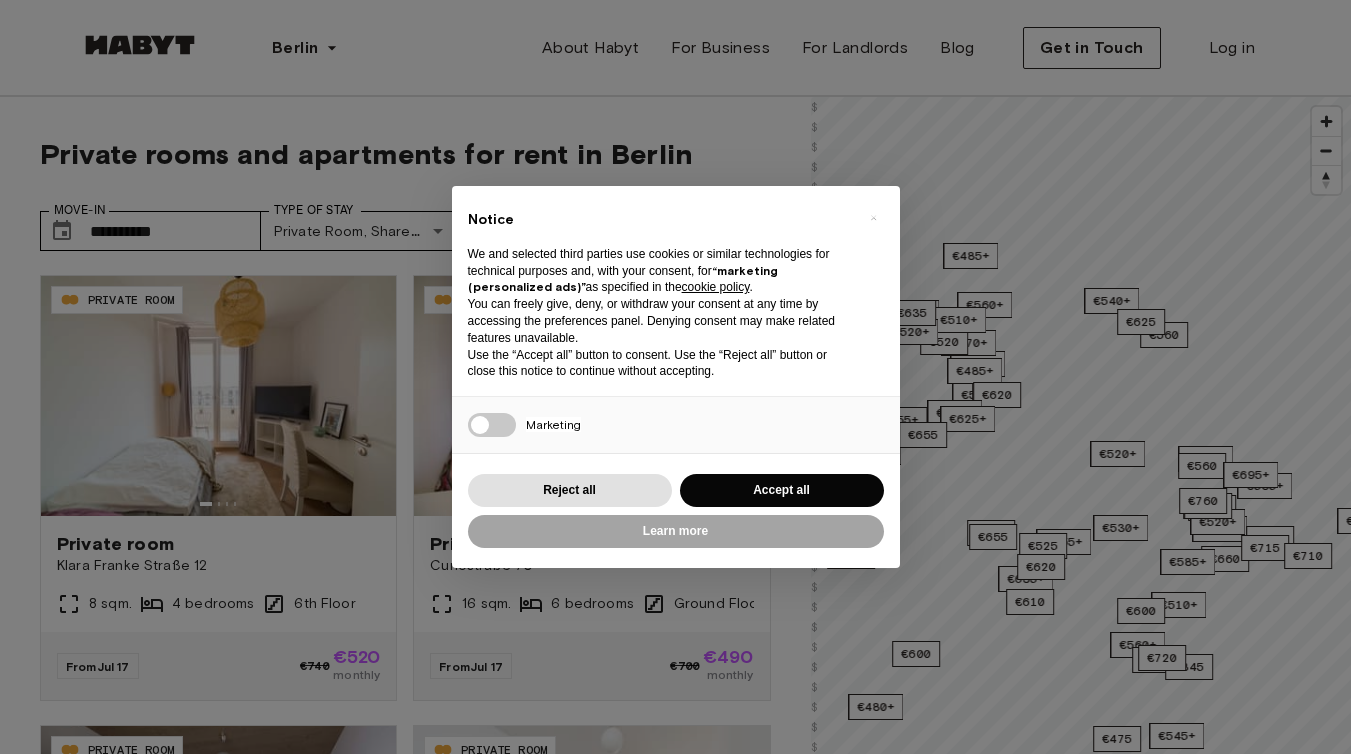 scroll, scrollTop: 0, scrollLeft: 0, axis: both 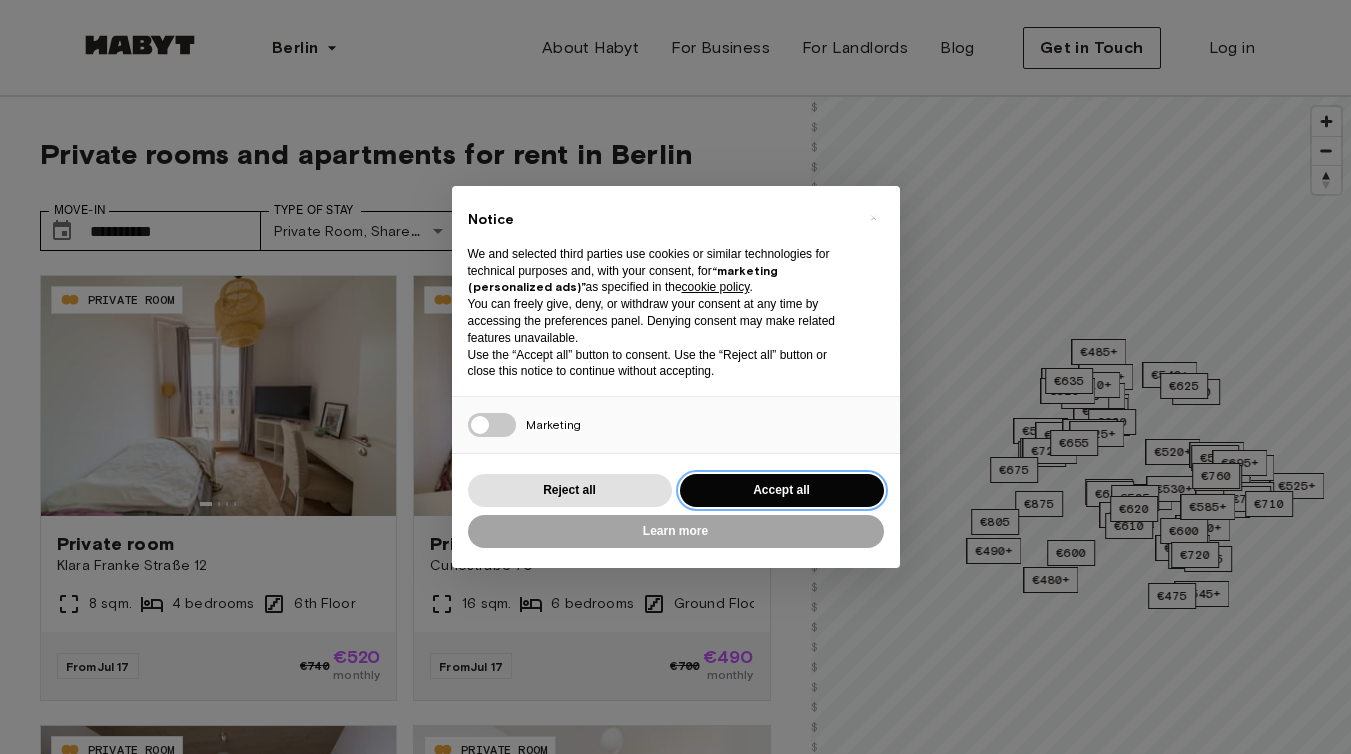 click on "Accept all" at bounding box center (782, 490) 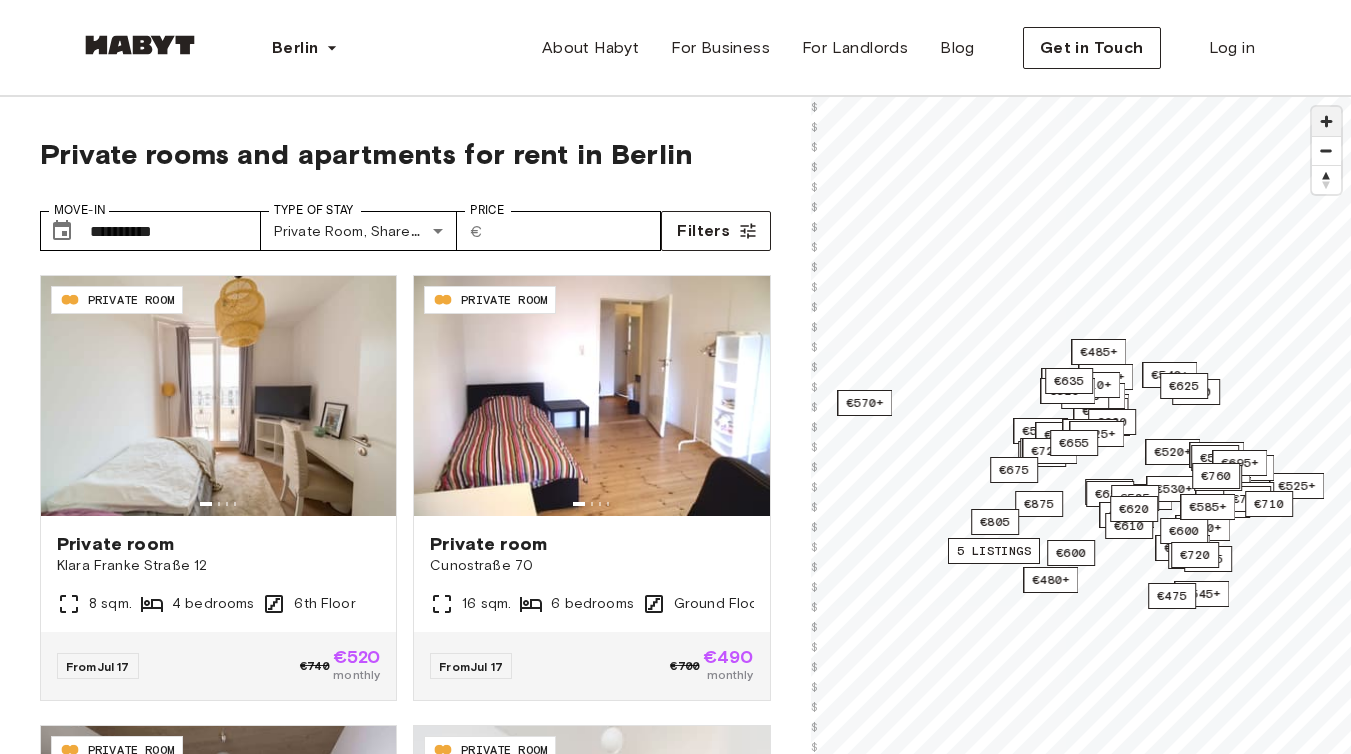 click at bounding box center (1326, 121) 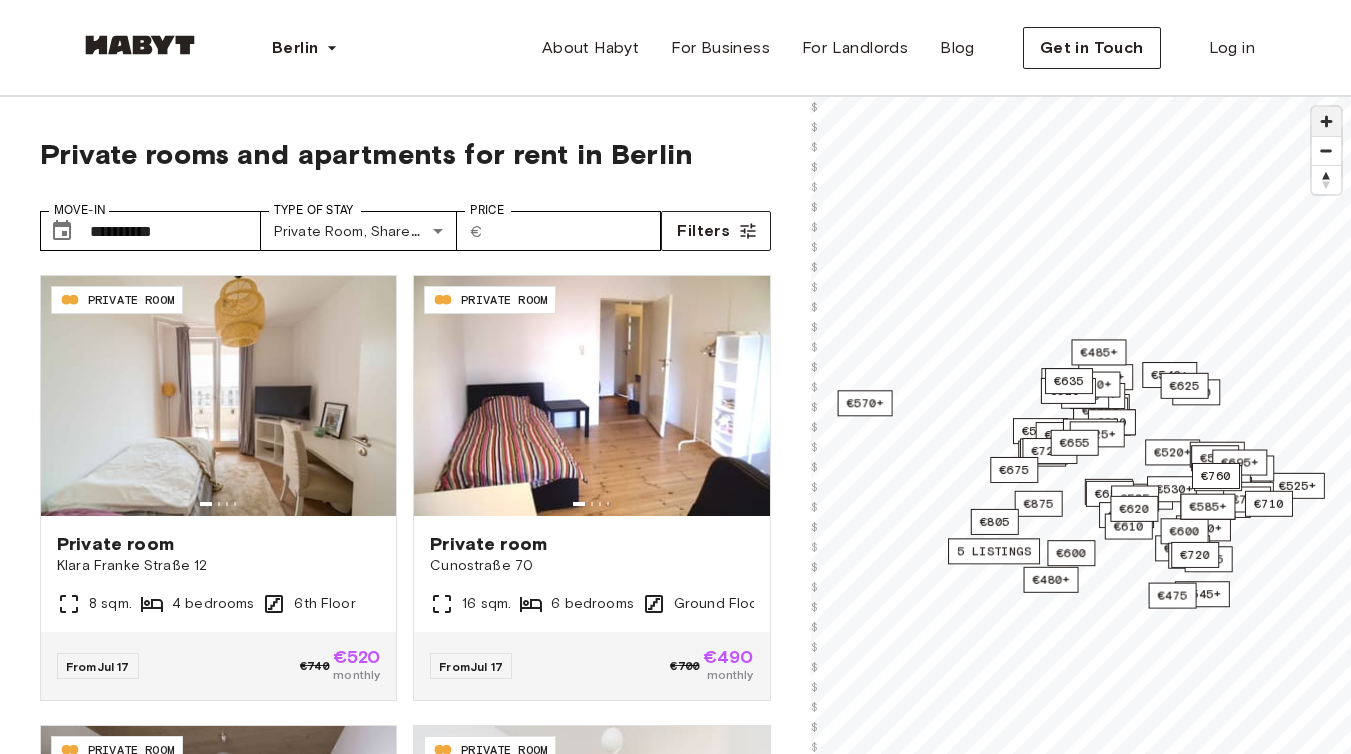 click at bounding box center (1326, 121) 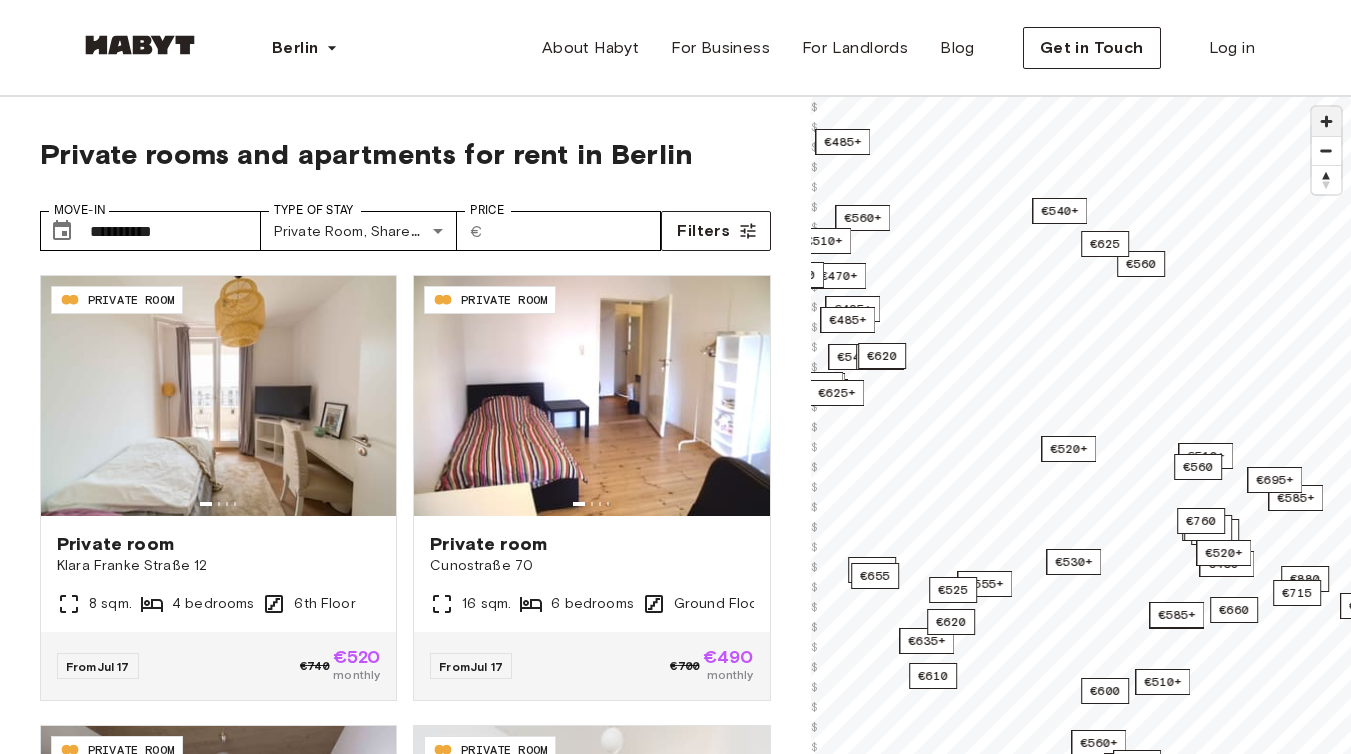 click at bounding box center (1326, 121) 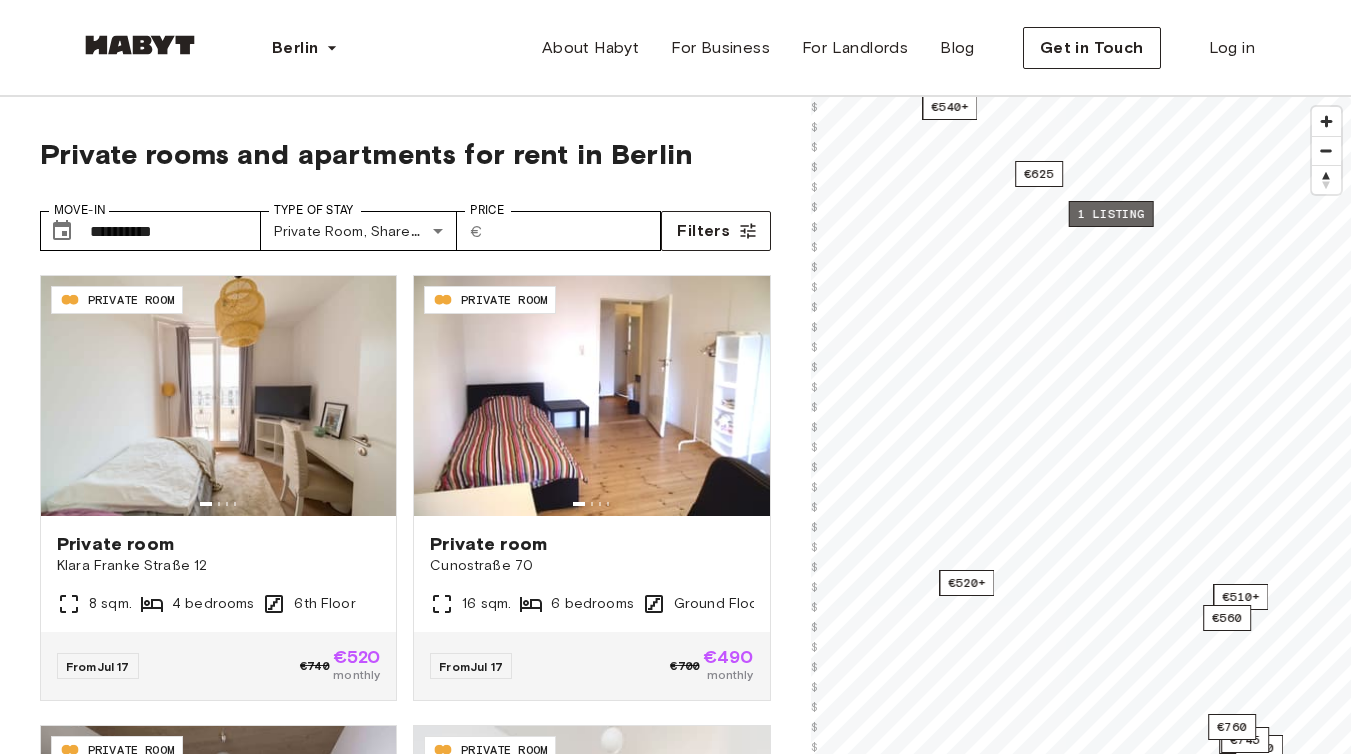 click on "1 listing" at bounding box center (1110, 214) 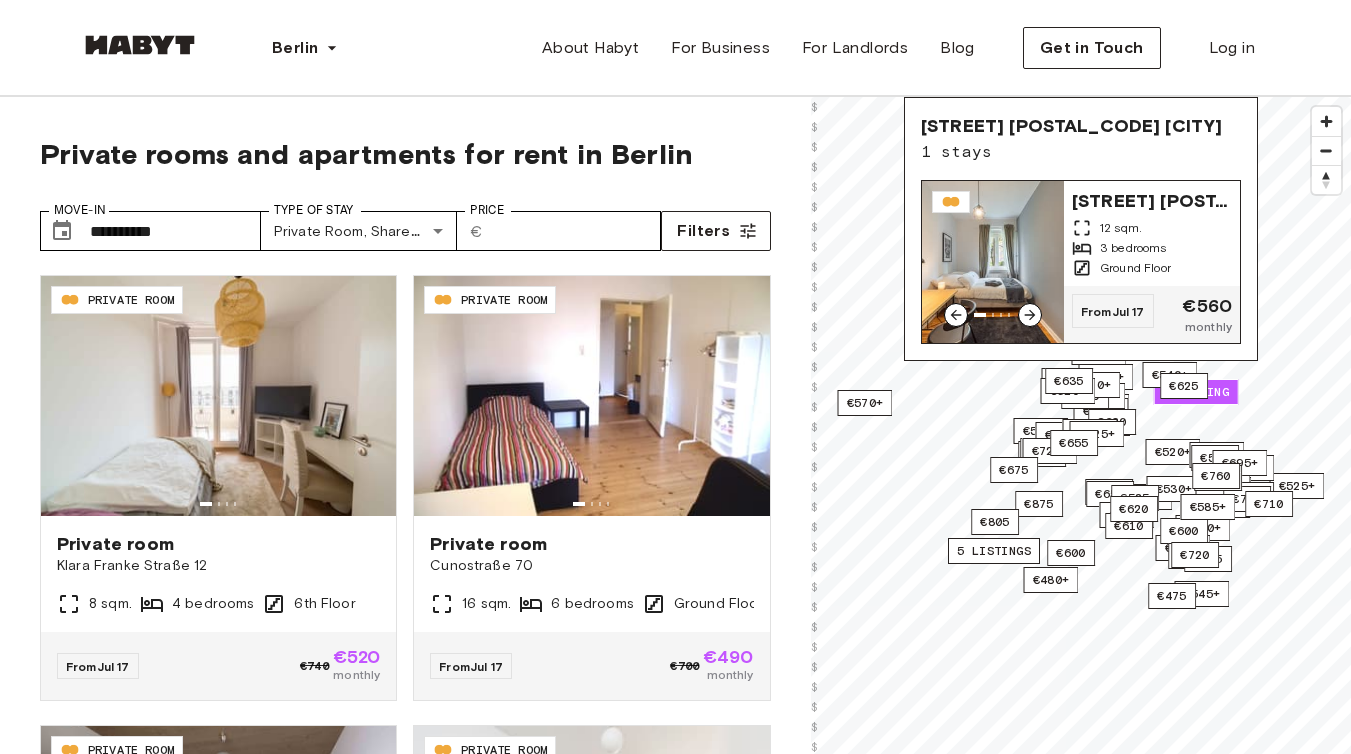 click at bounding box center (993, 262) 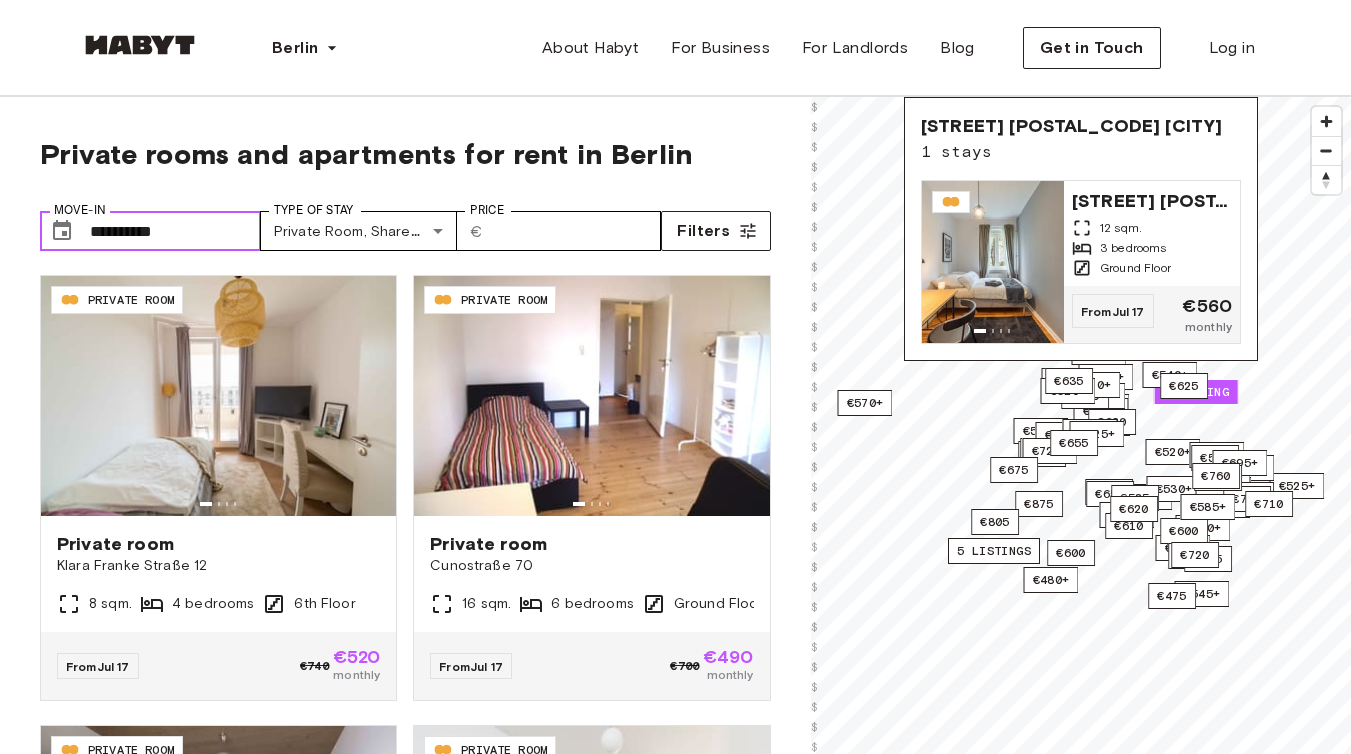 click on "**********" at bounding box center (175, 231) 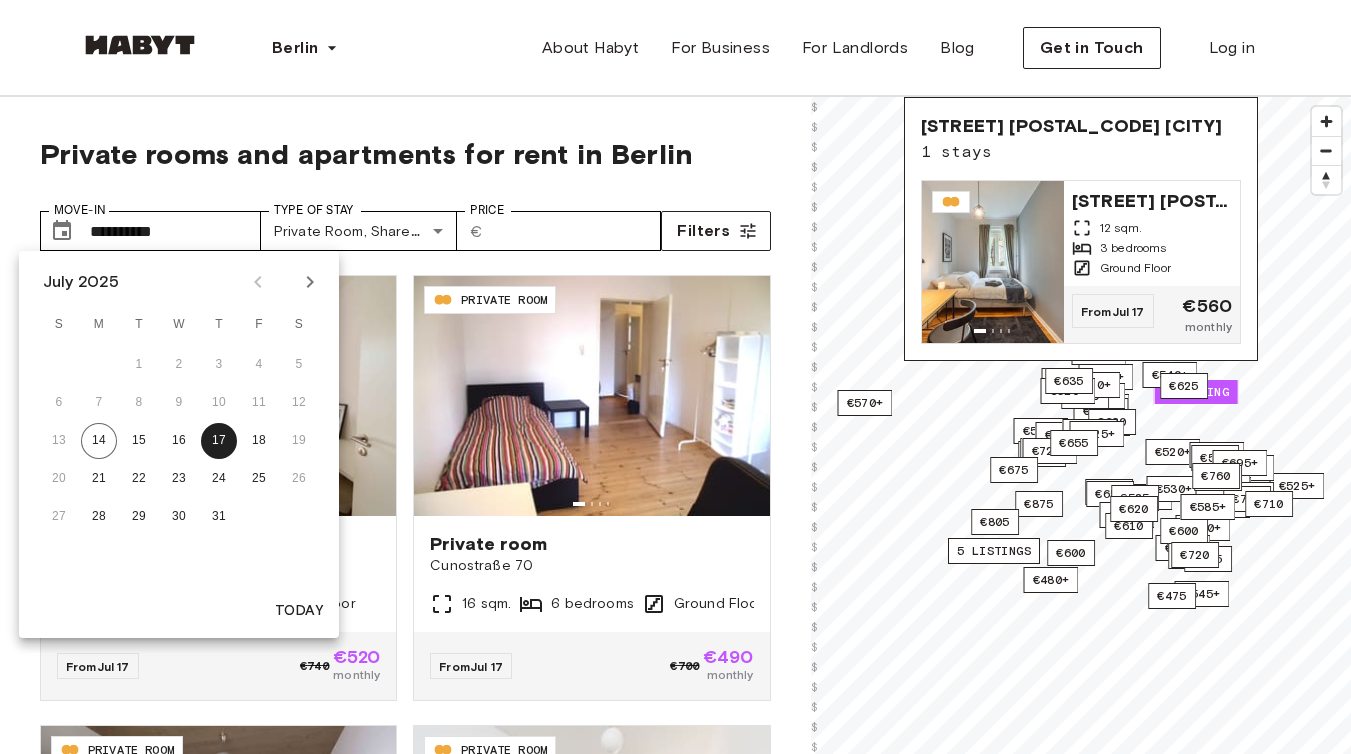 click 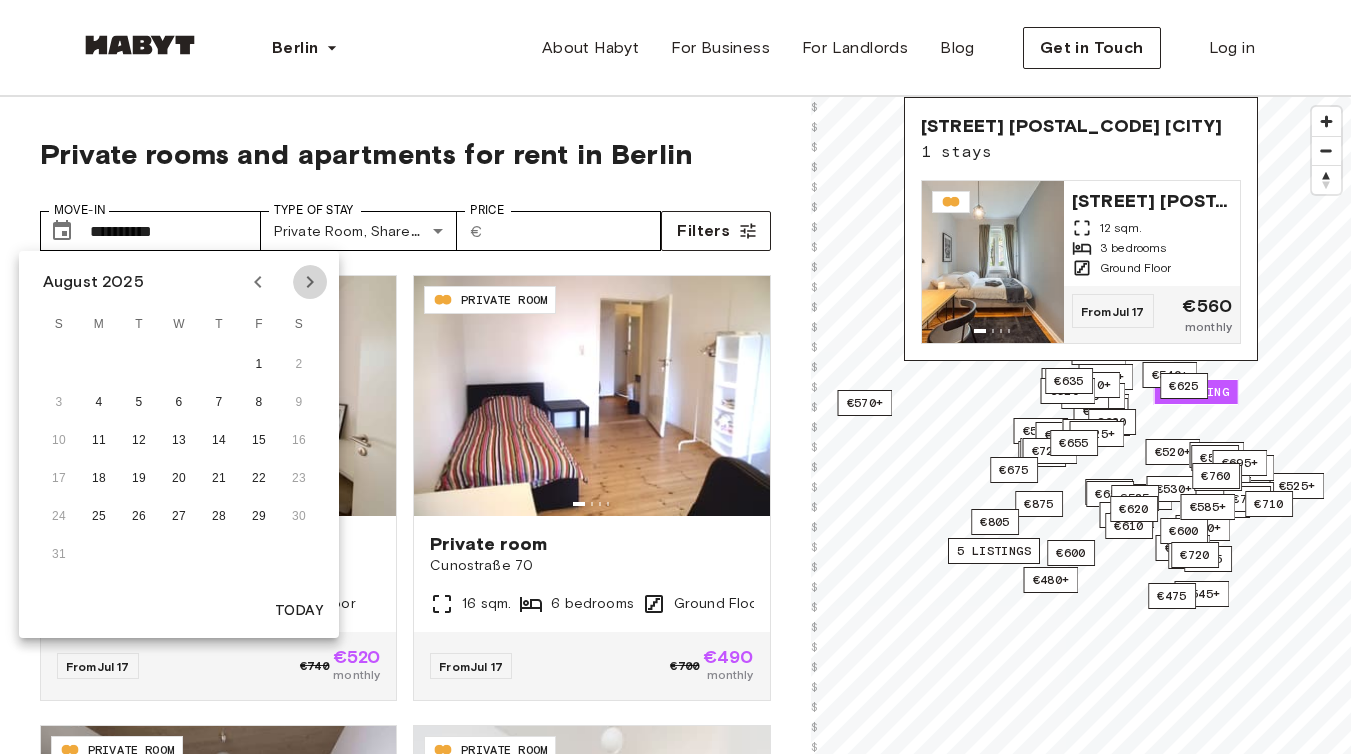 click 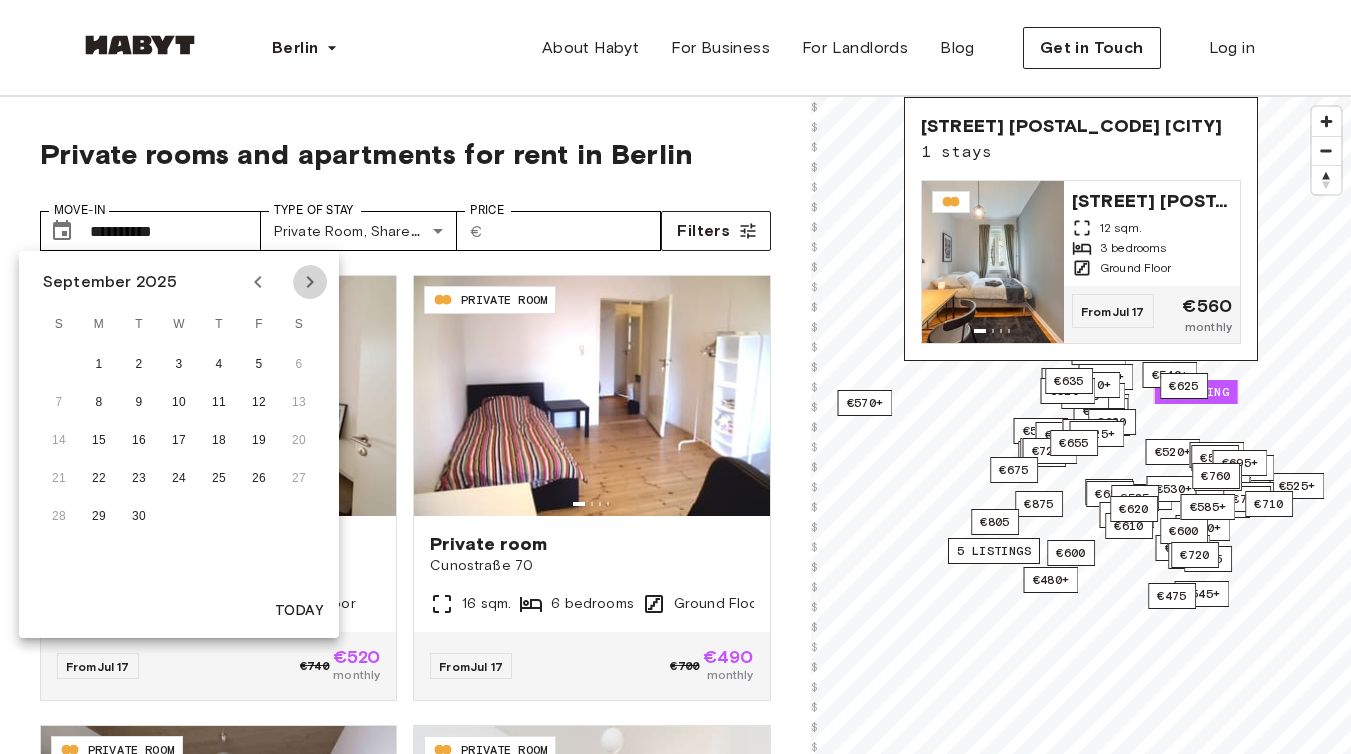 click 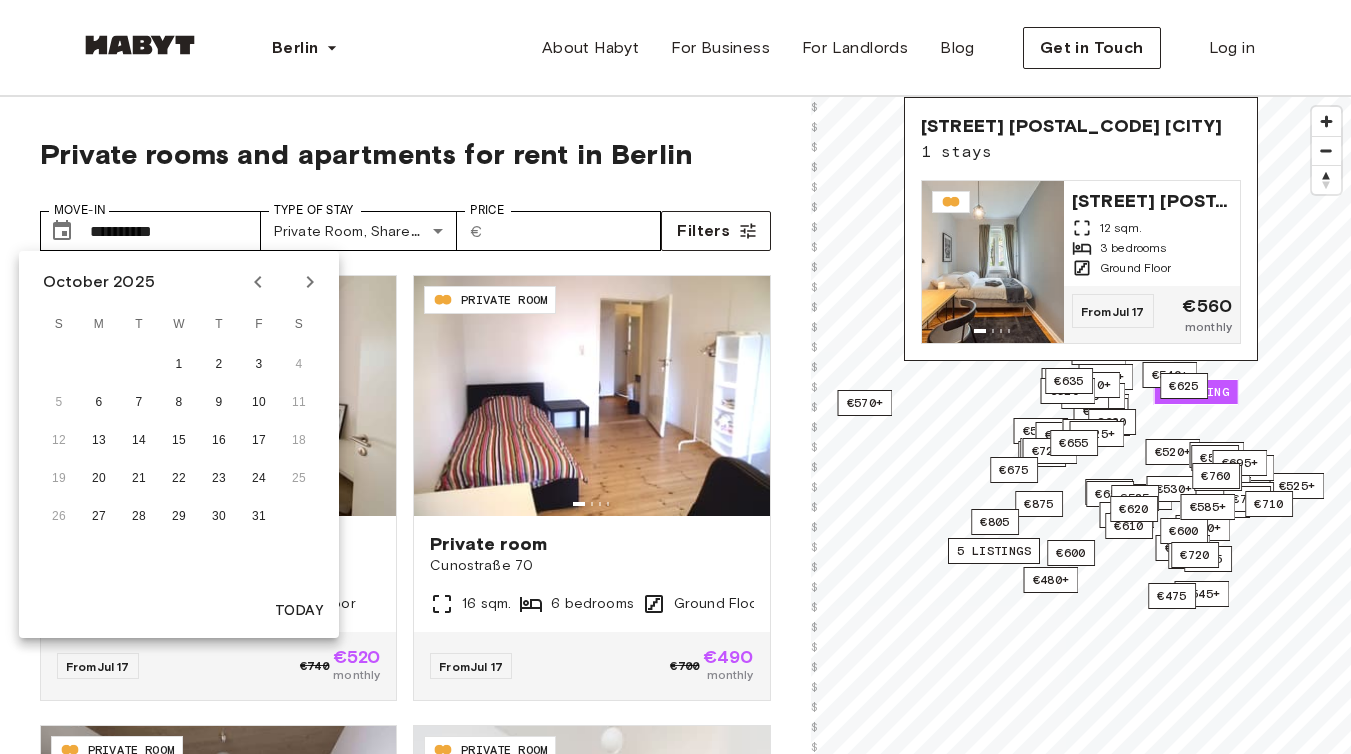click 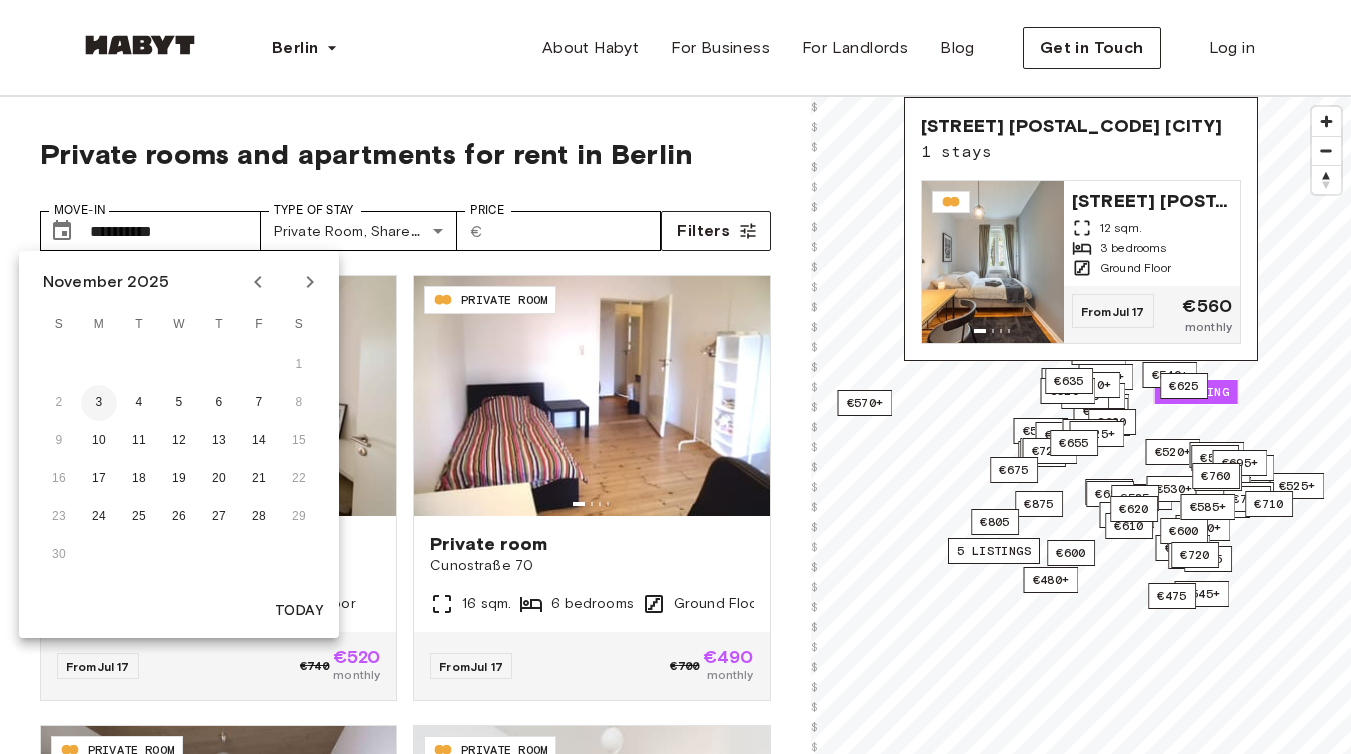click on "3" at bounding box center [99, 403] 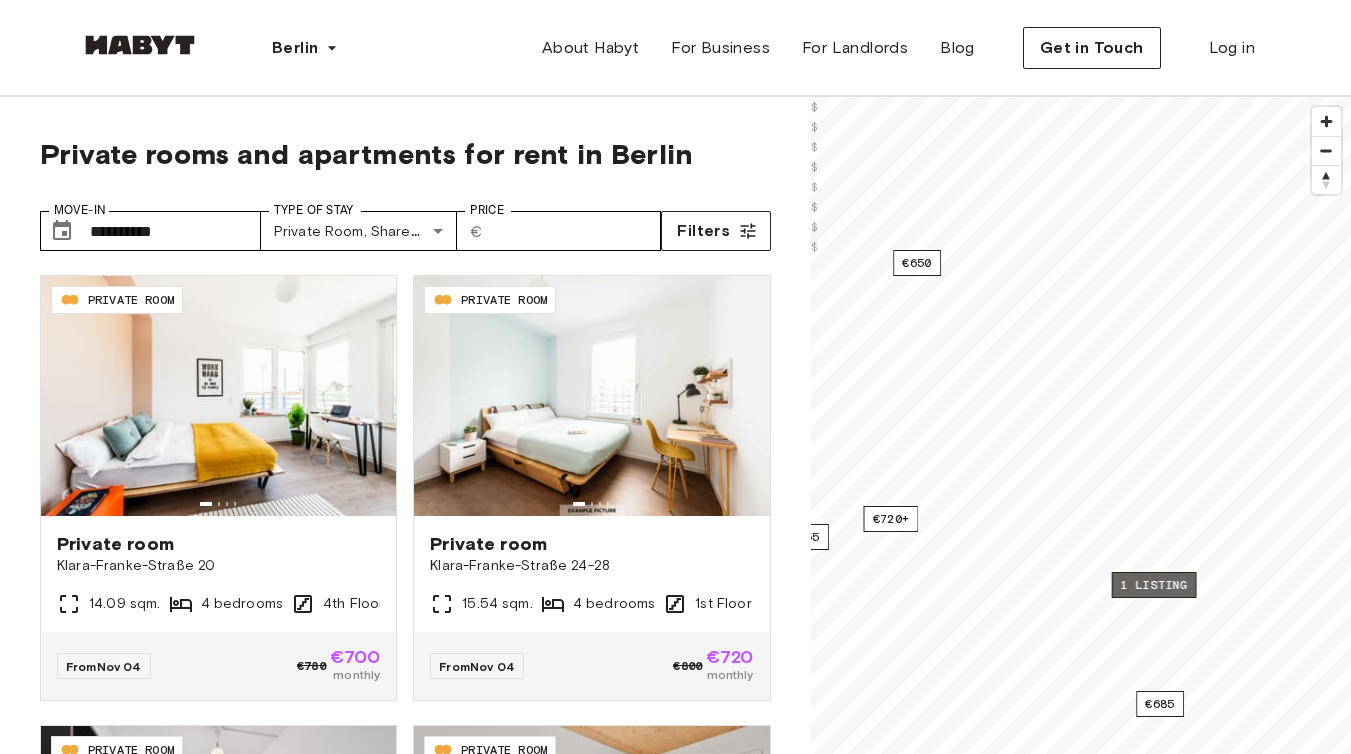 click on "1 listing" at bounding box center (1153, 585) 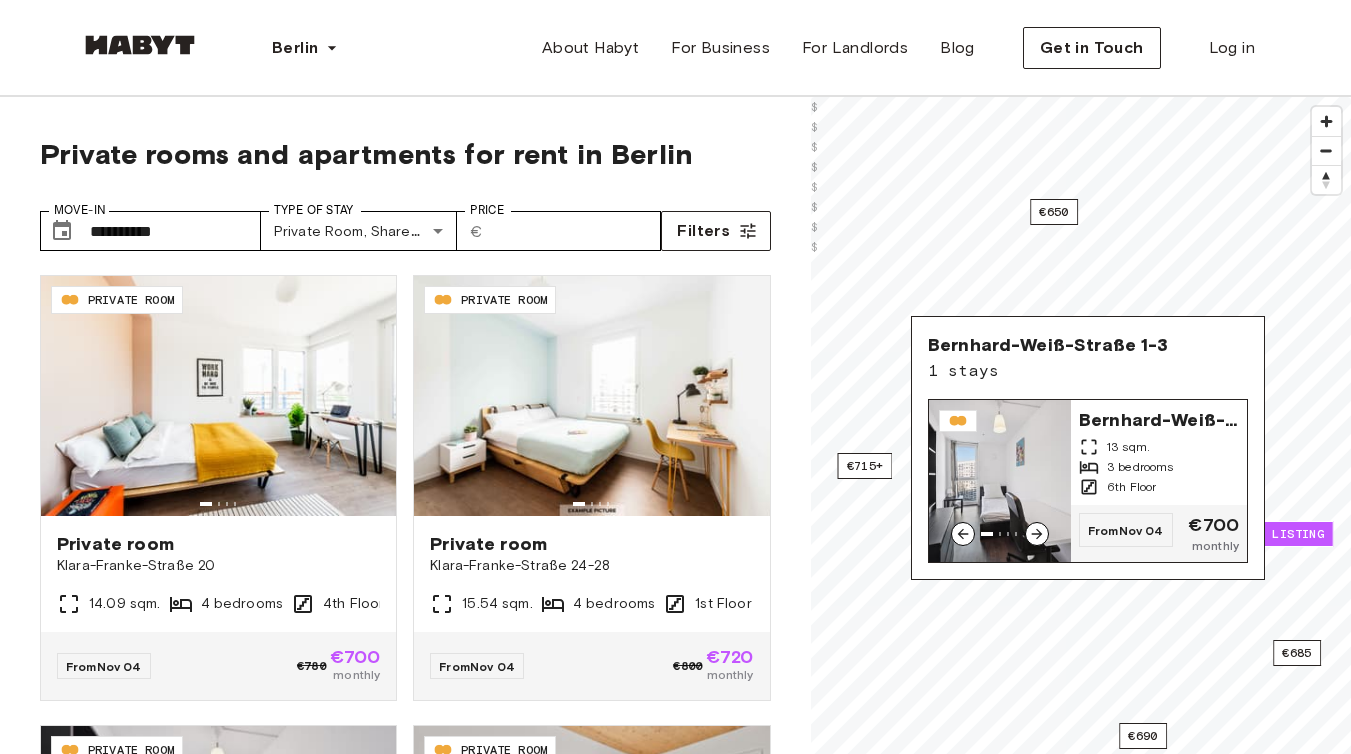 click at bounding box center (1000, 481) 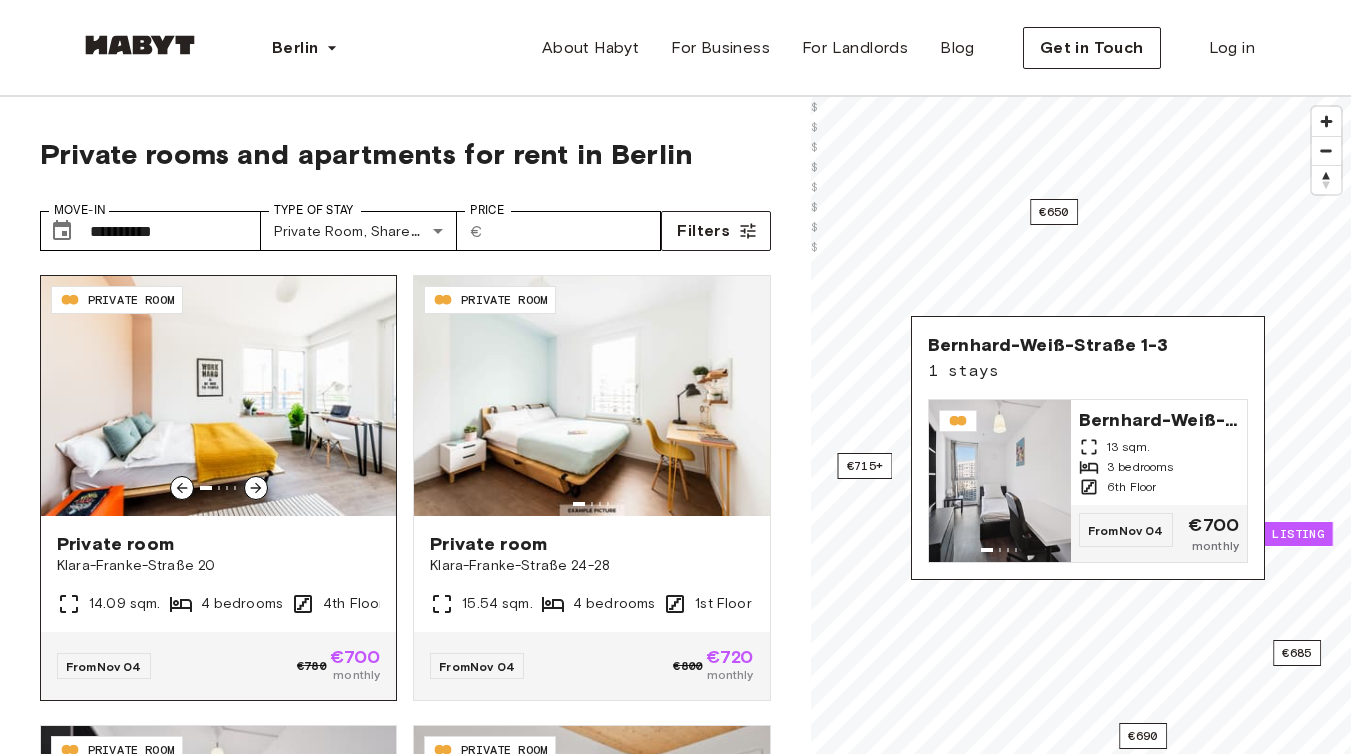 click at bounding box center [218, 396] 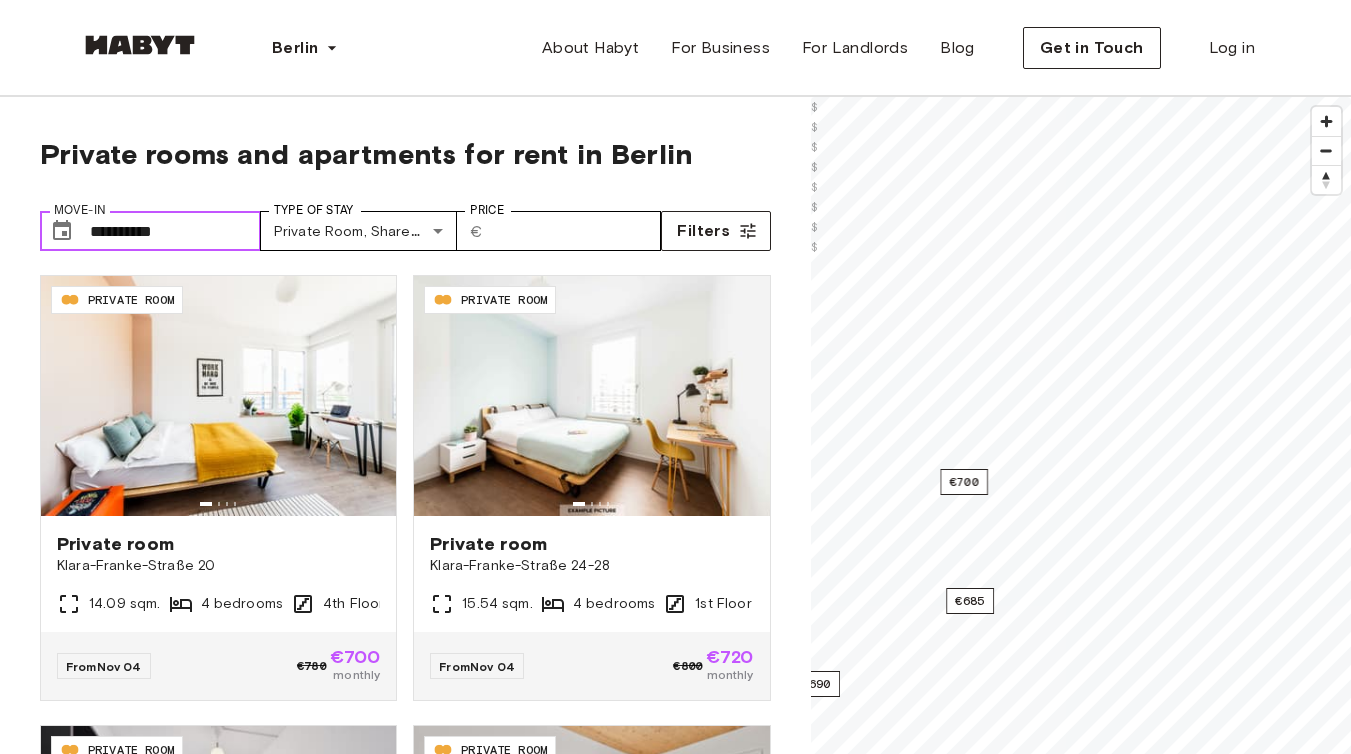 click on "**********" at bounding box center [175, 231] 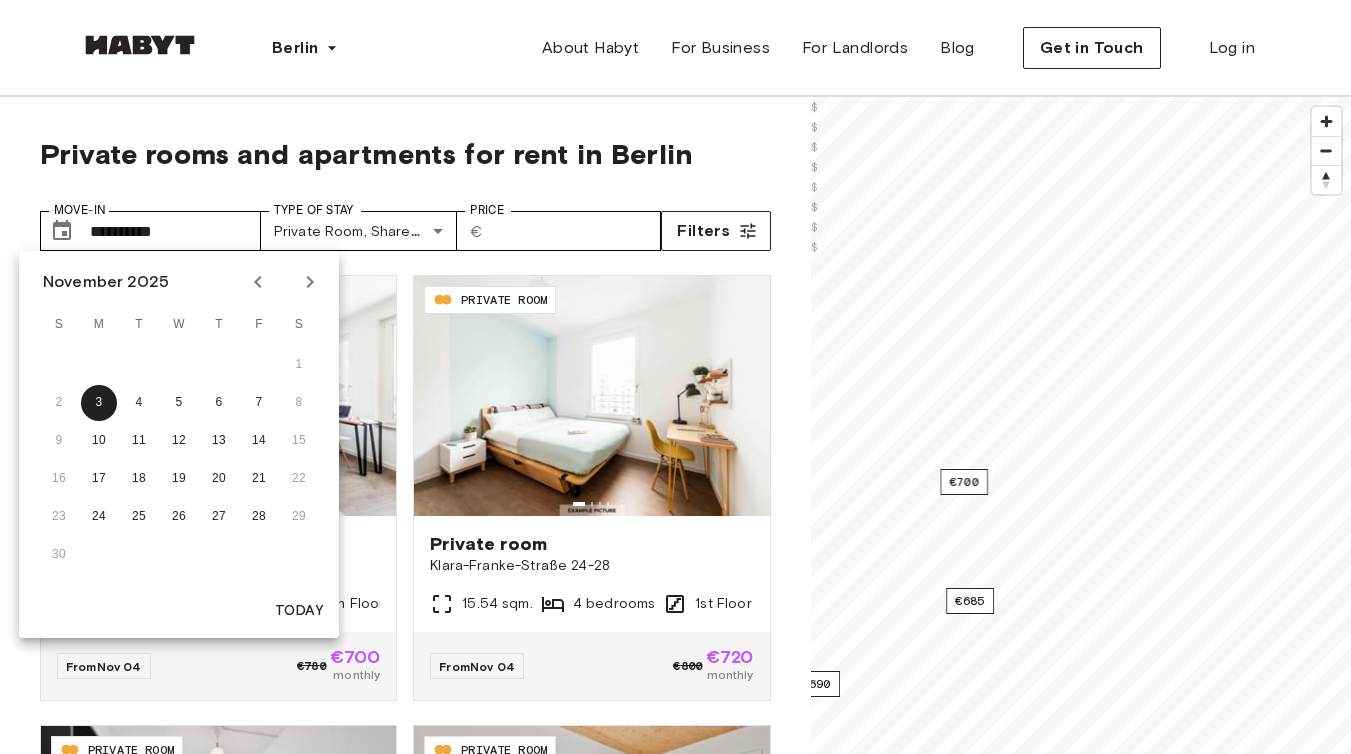 click 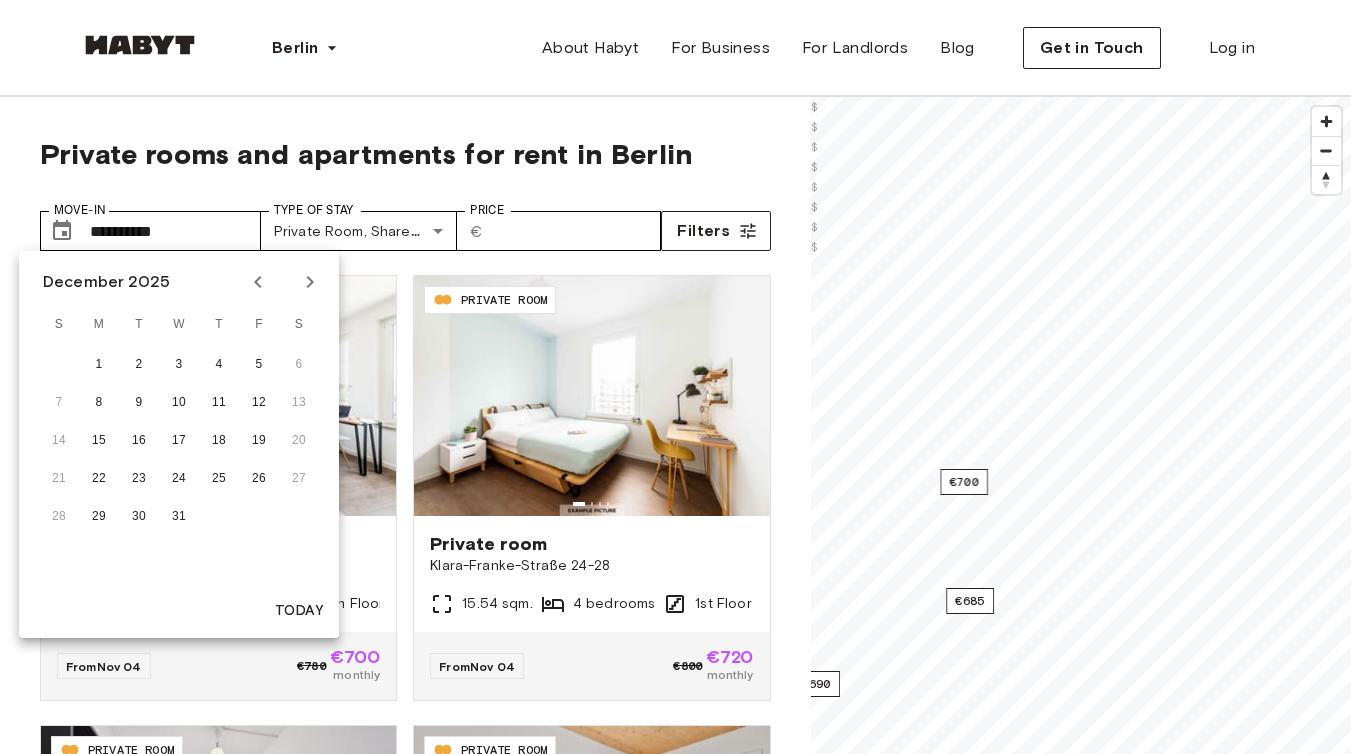 click 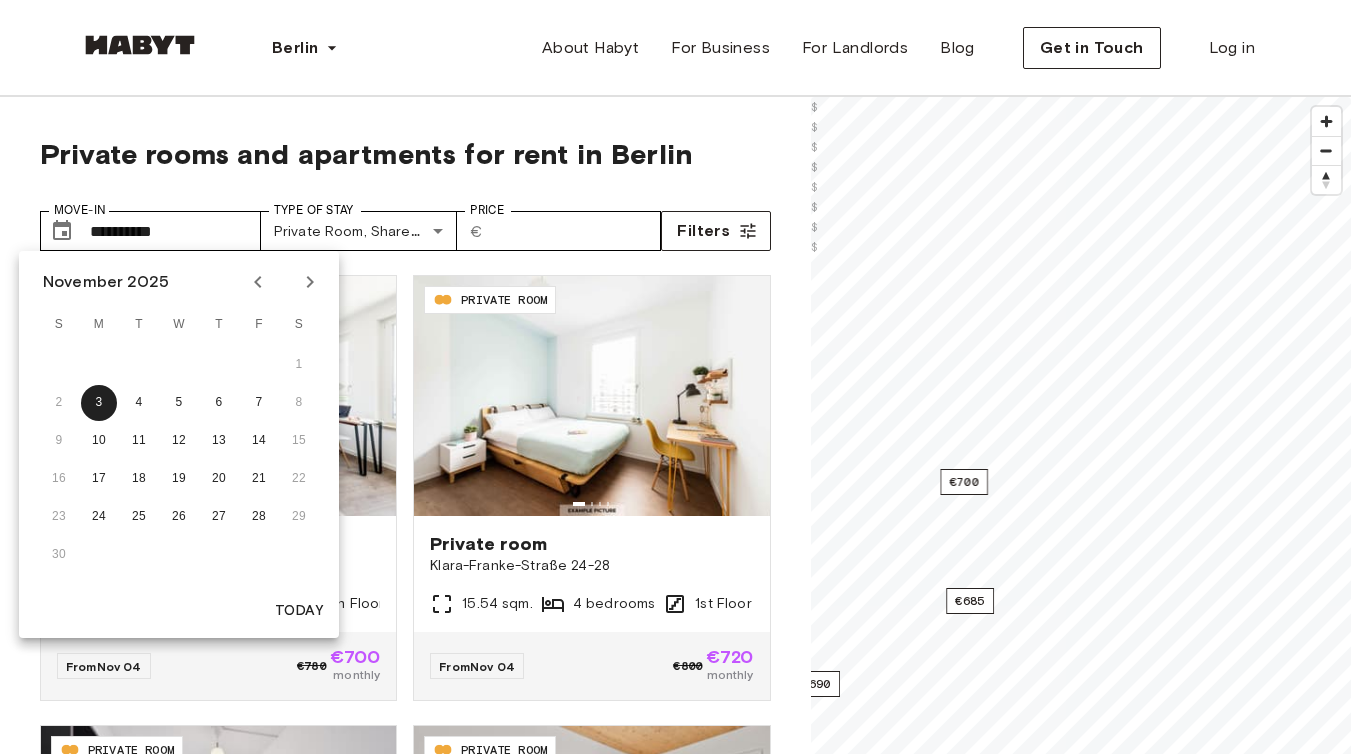 click 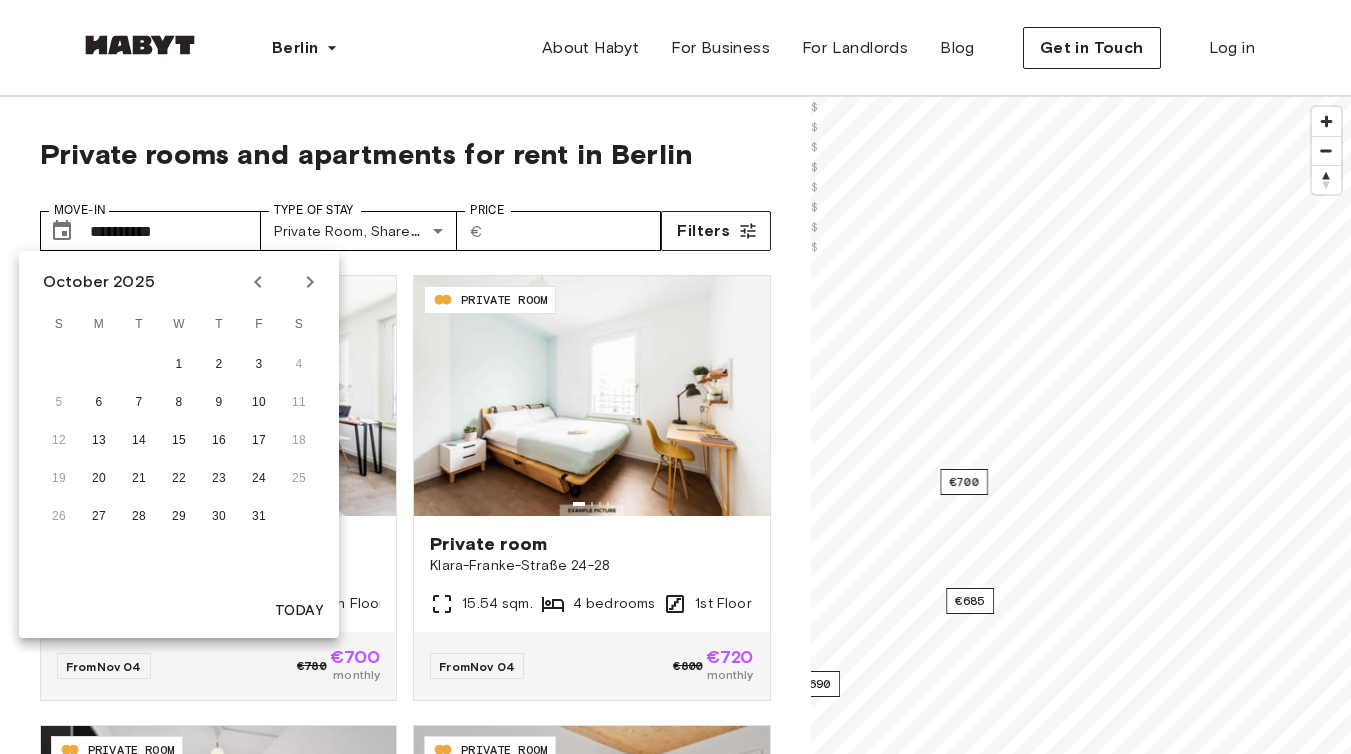 click 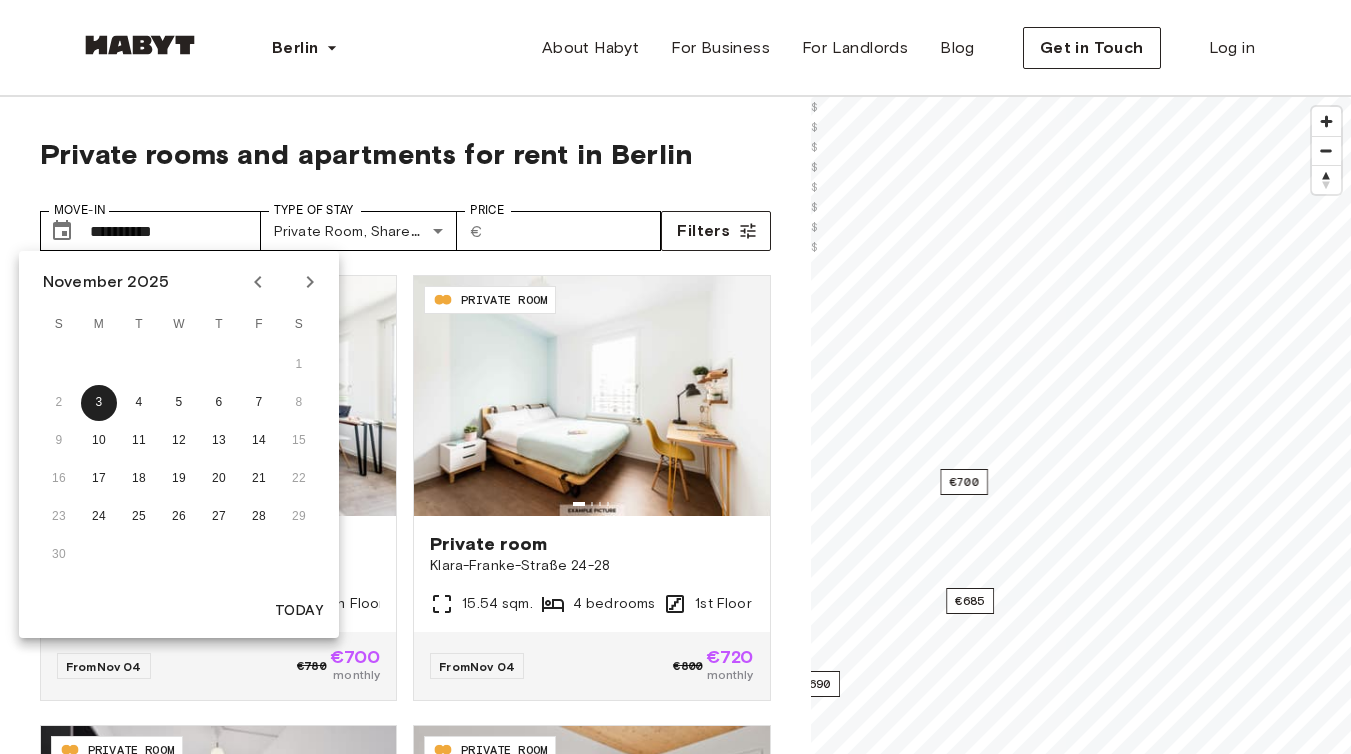click on "**********" at bounding box center (405, 186) 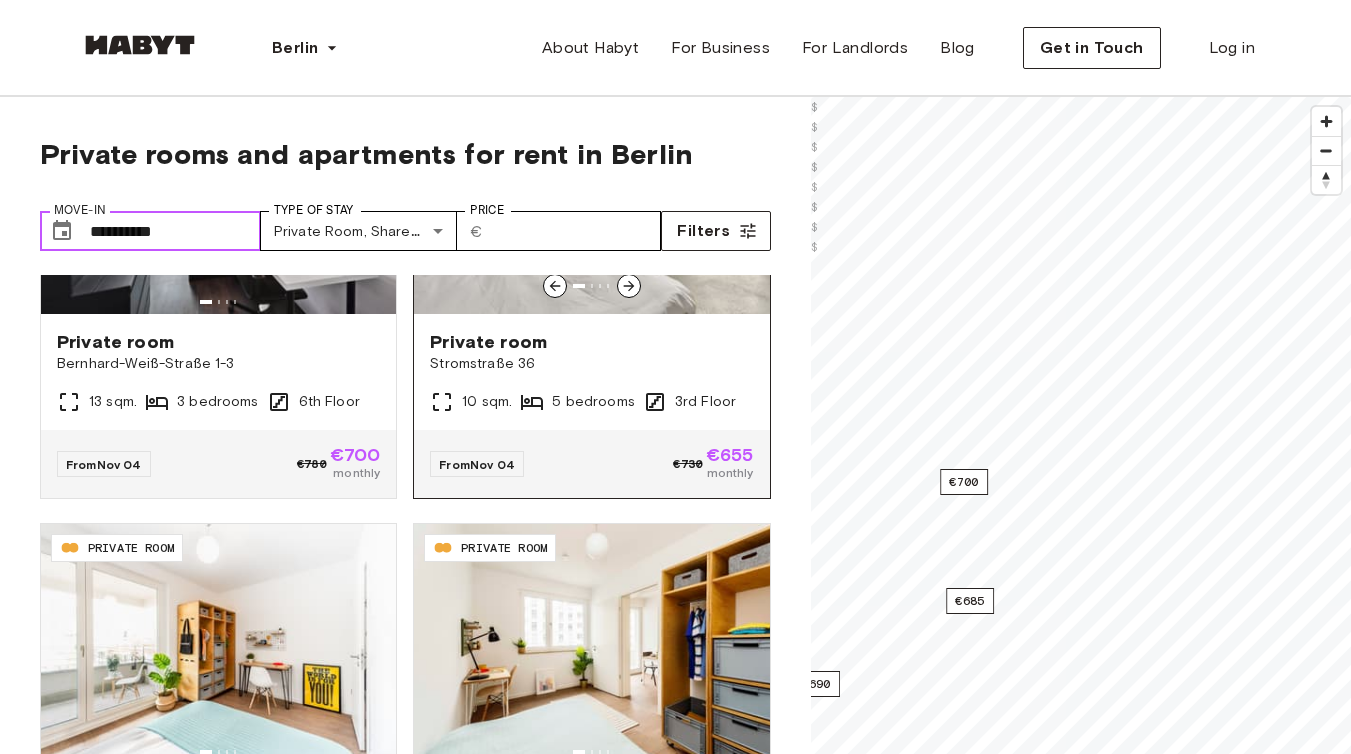 scroll, scrollTop: 654, scrollLeft: 0, axis: vertical 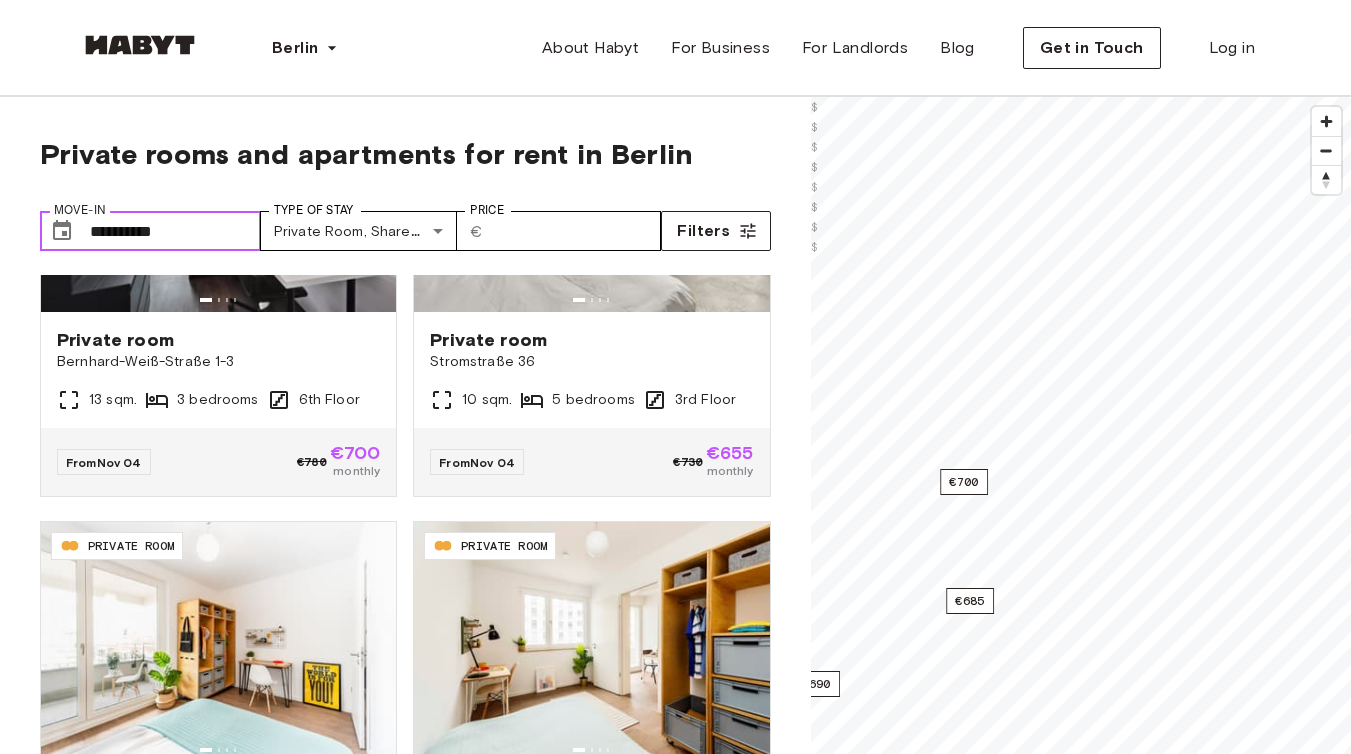 click on "**********" at bounding box center (175, 231) 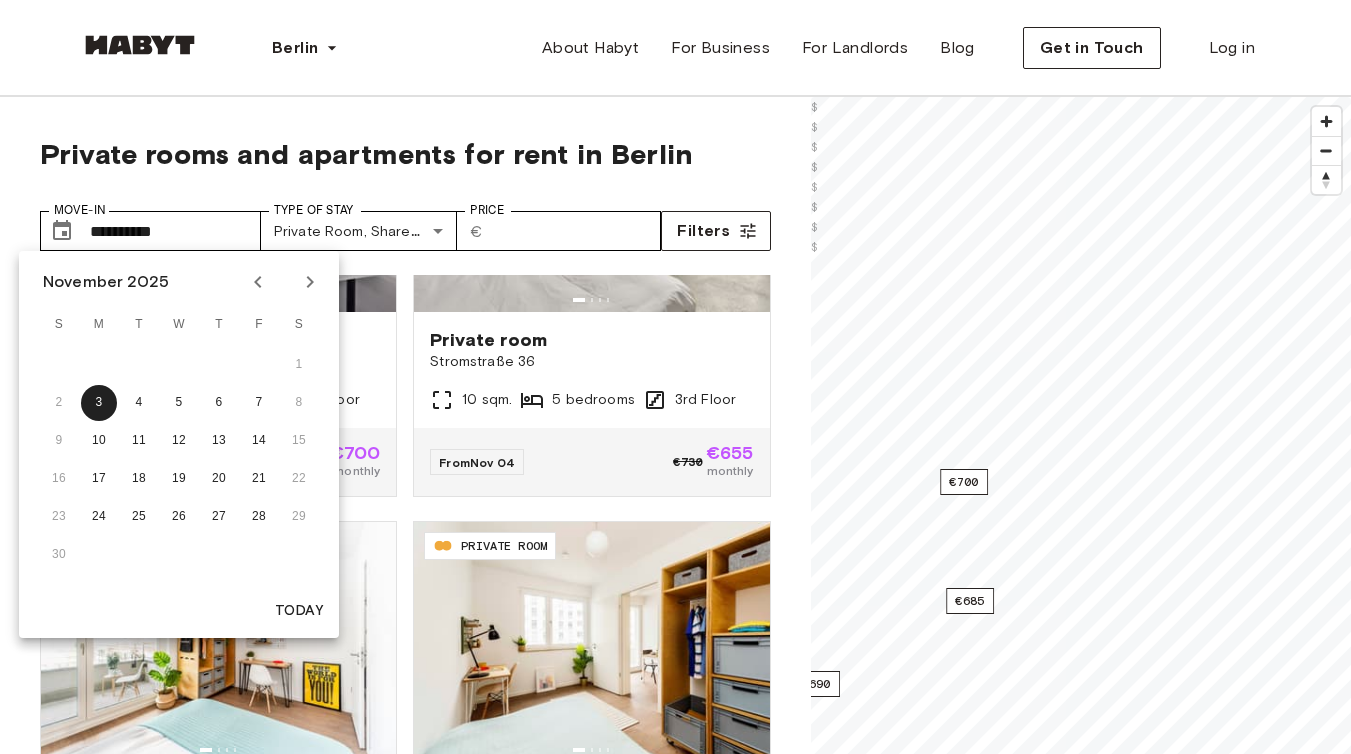 click 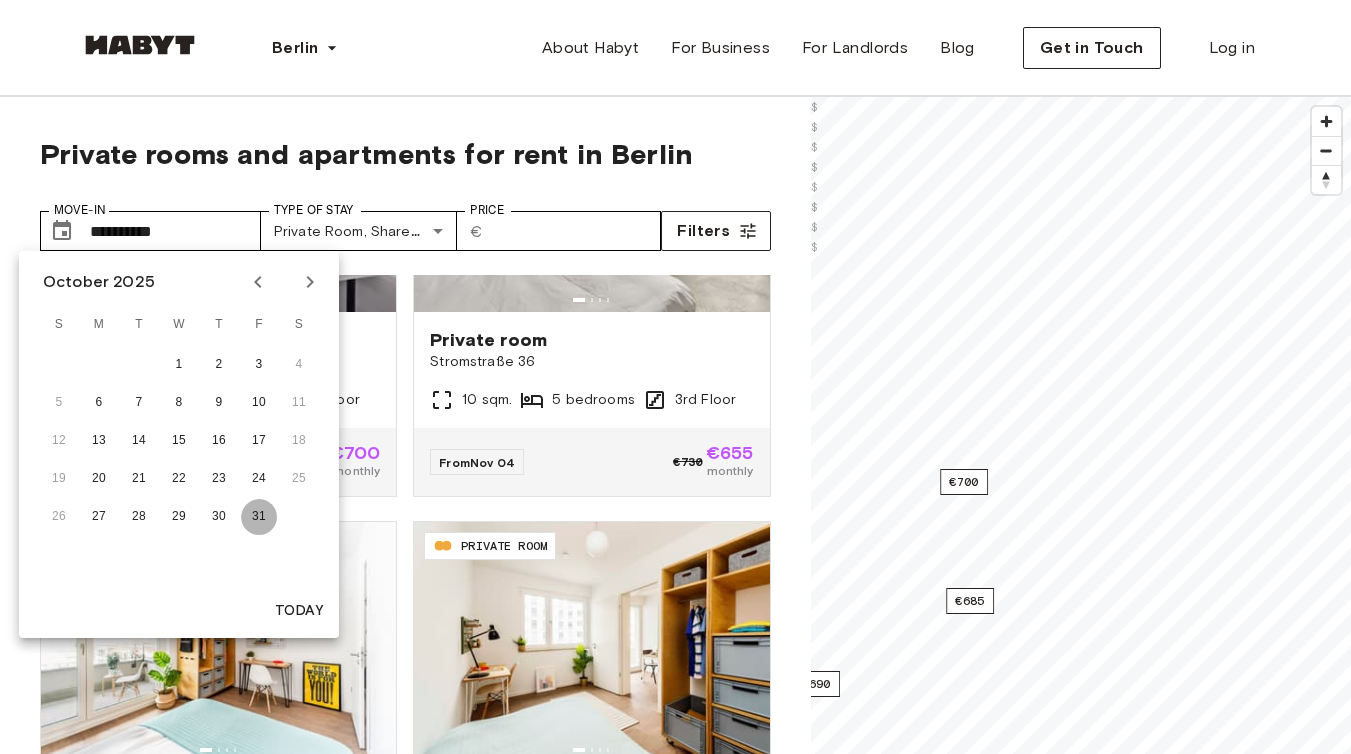 click on "31" at bounding box center [259, 517] 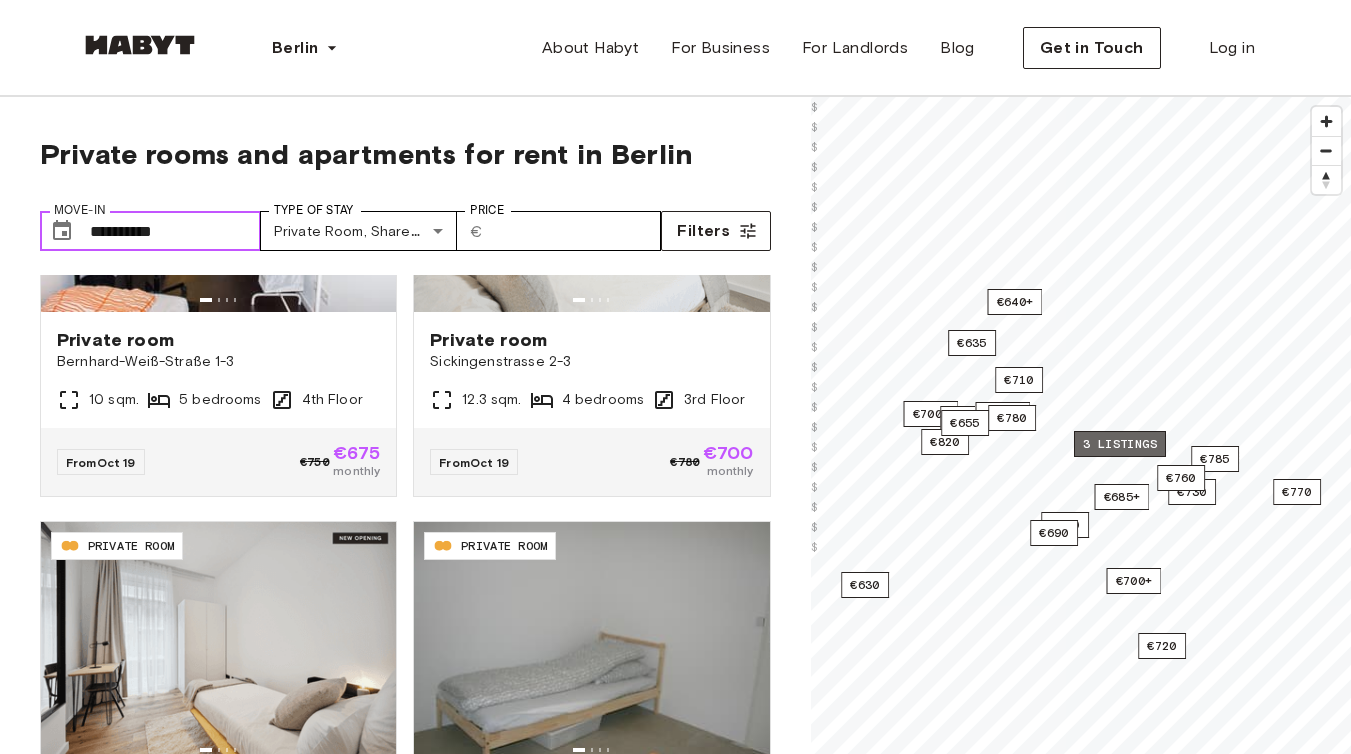 click on "3 listings" at bounding box center (1120, 444) 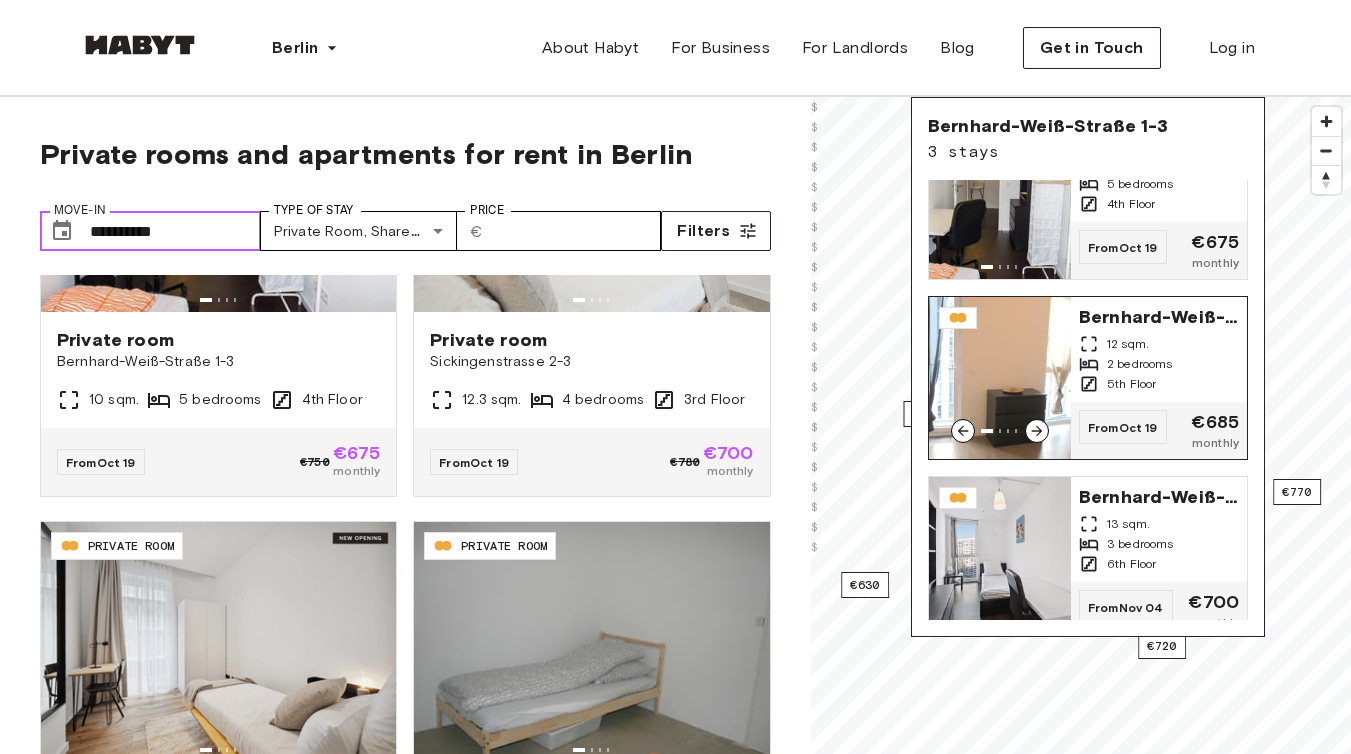 scroll, scrollTop: 59, scrollLeft: 0, axis: vertical 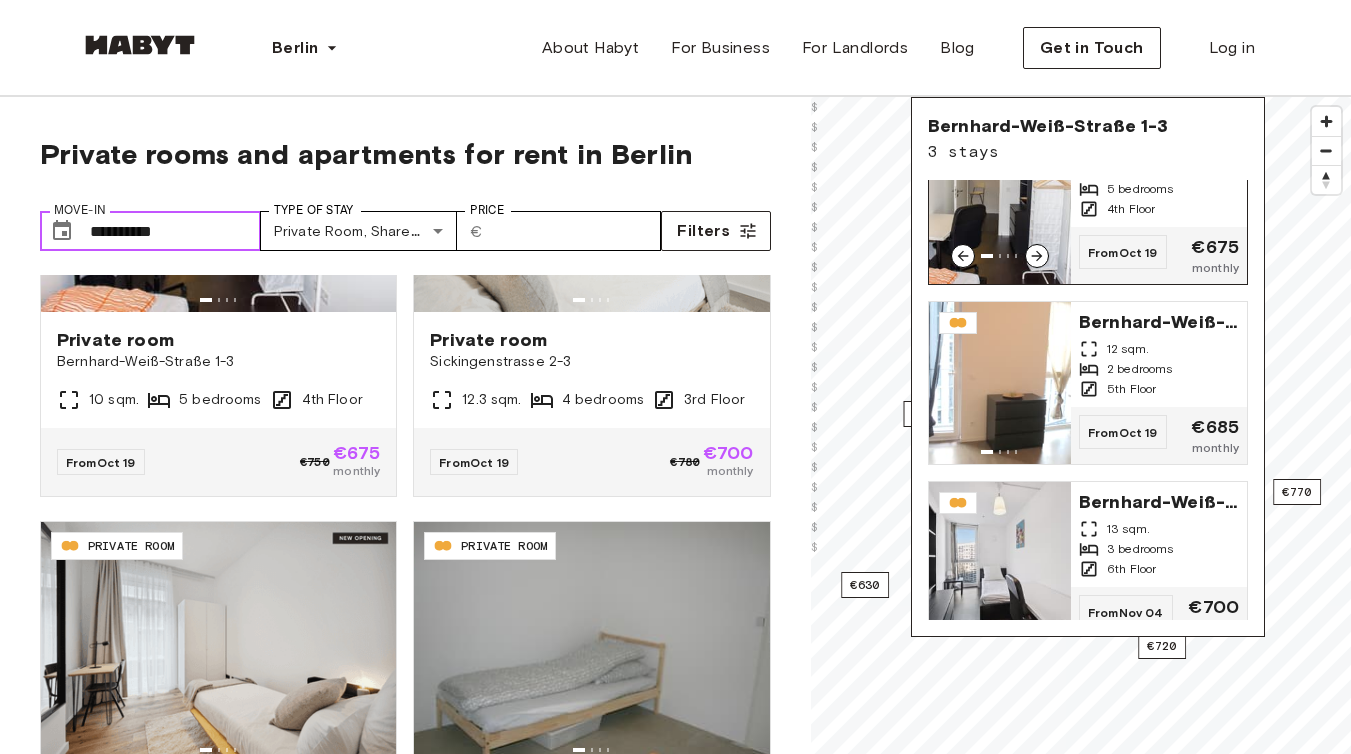 click at bounding box center [1000, 203] 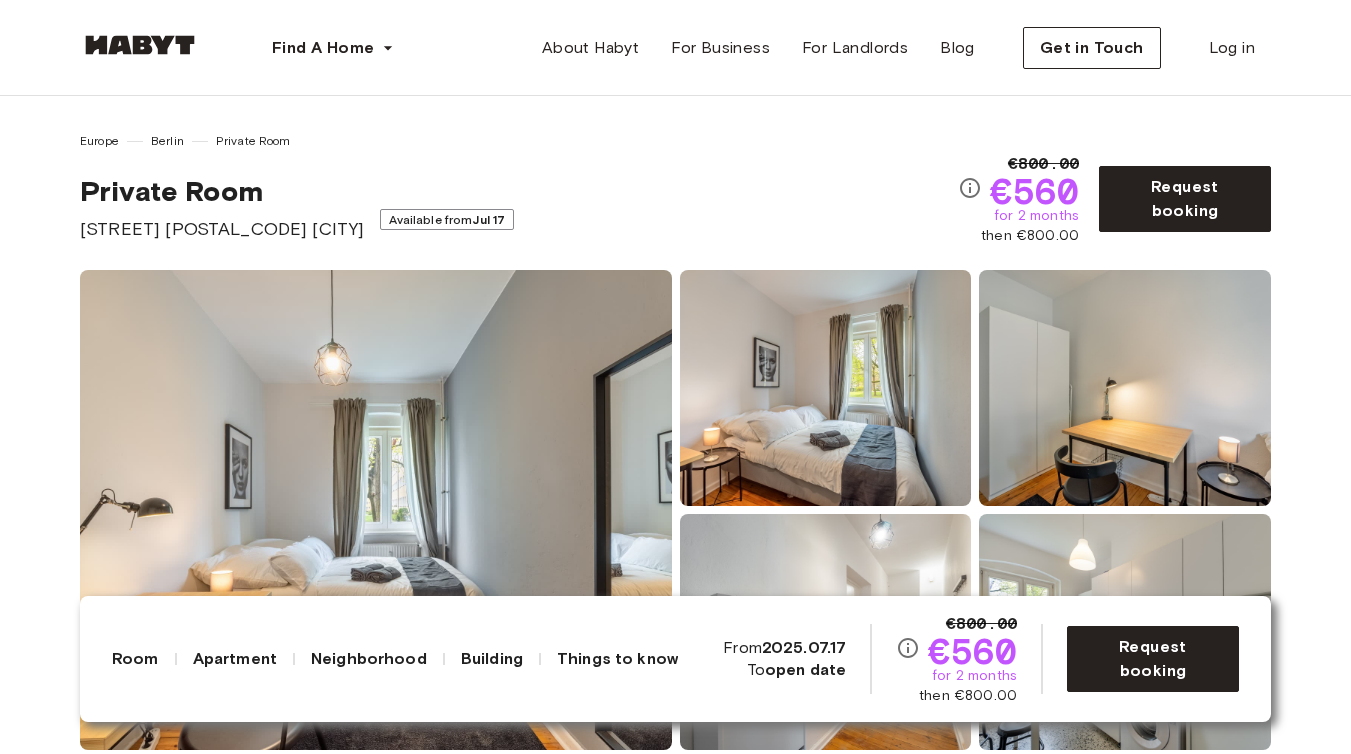 scroll, scrollTop: 0, scrollLeft: 0, axis: both 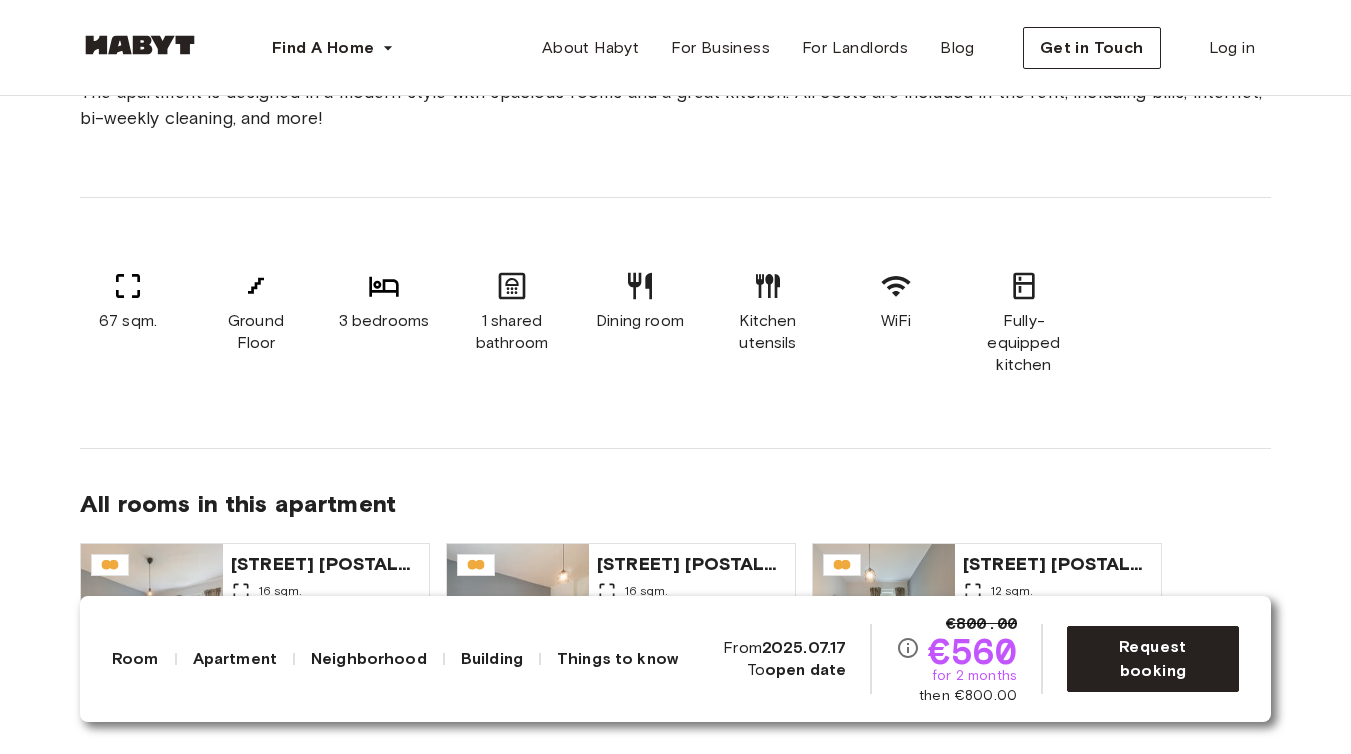 click on "2025.07.17" at bounding box center [804, 647] 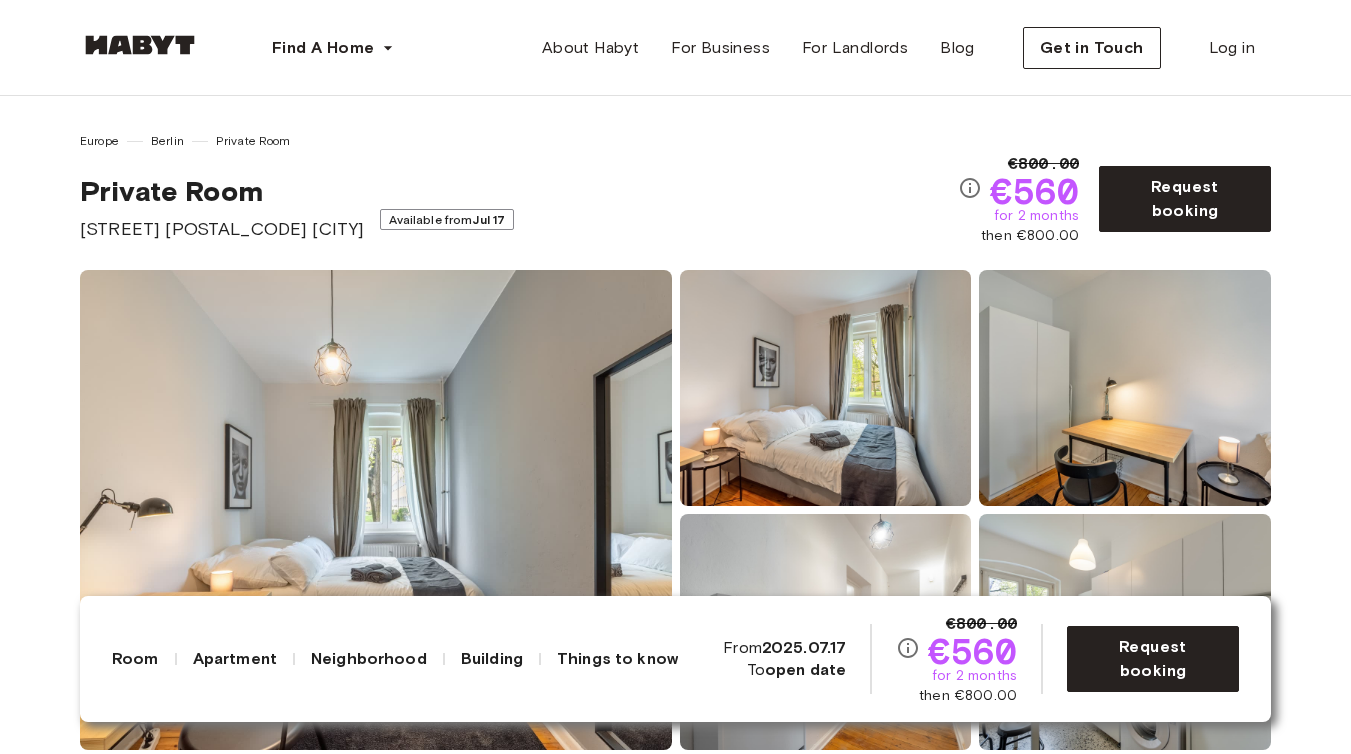scroll, scrollTop: 0, scrollLeft: 0, axis: both 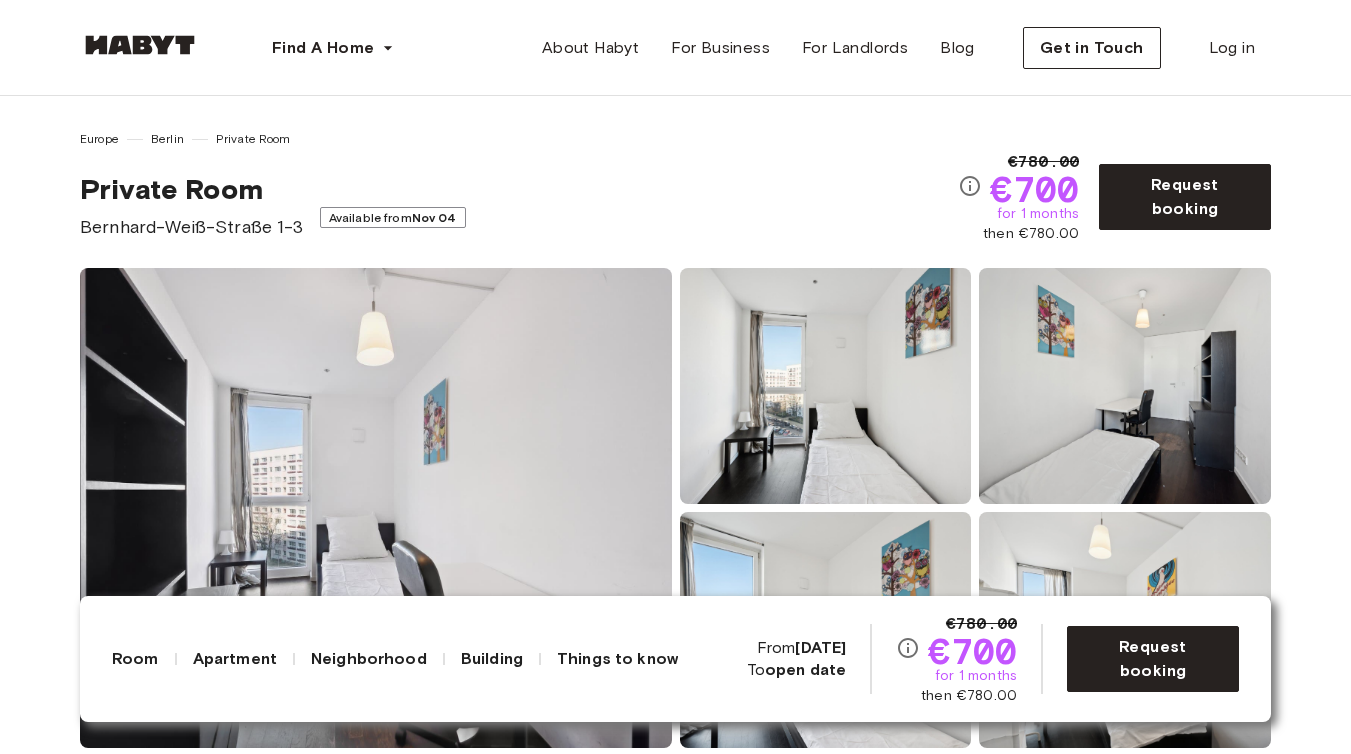 click at bounding box center (376, 508) 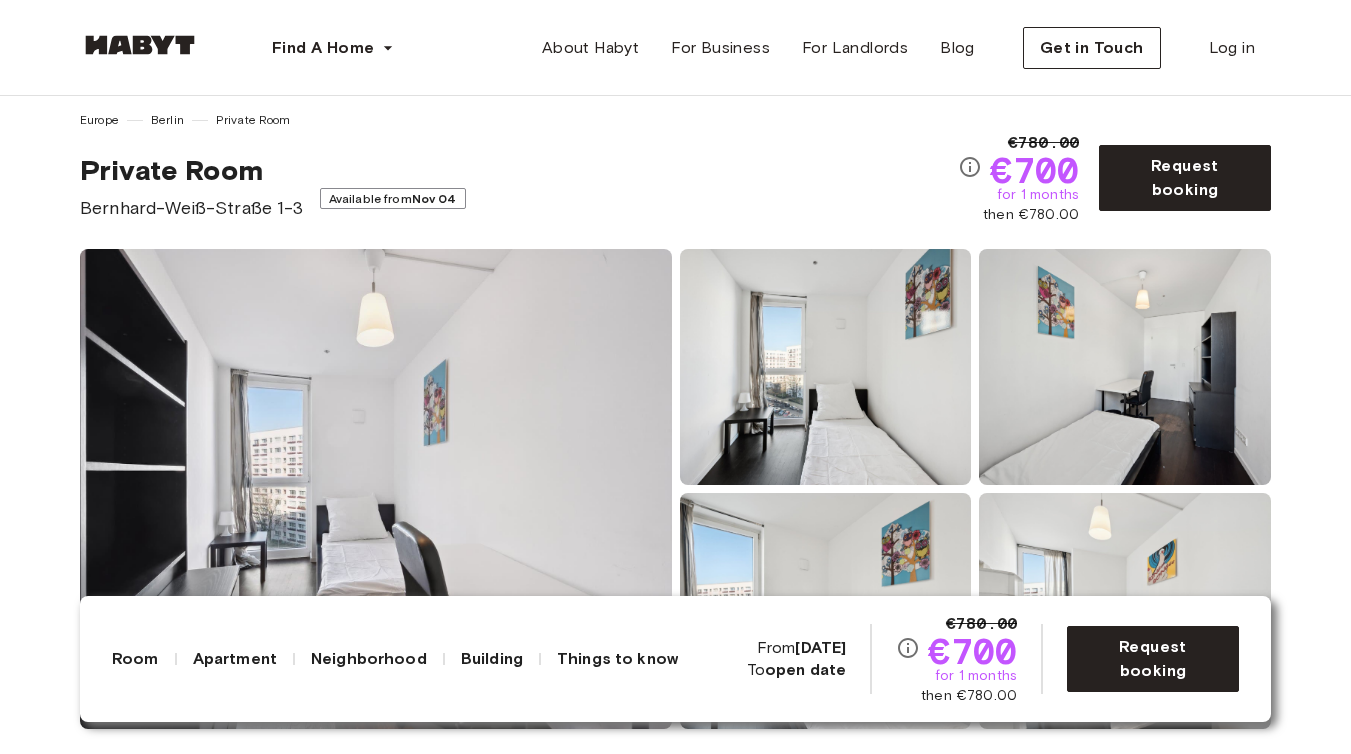 scroll, scrollTop: 30, scrollLeft: 0, axis: vertical 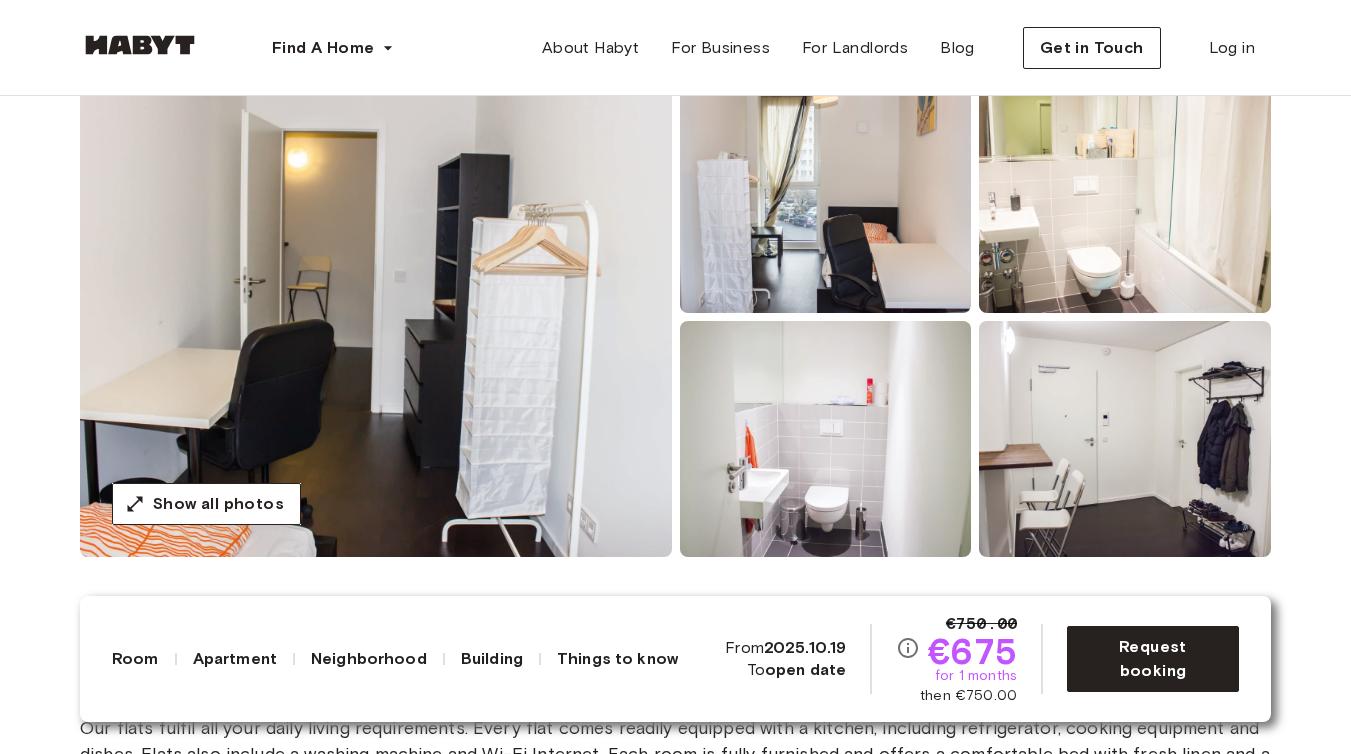 click at bounding box center [376, 317] 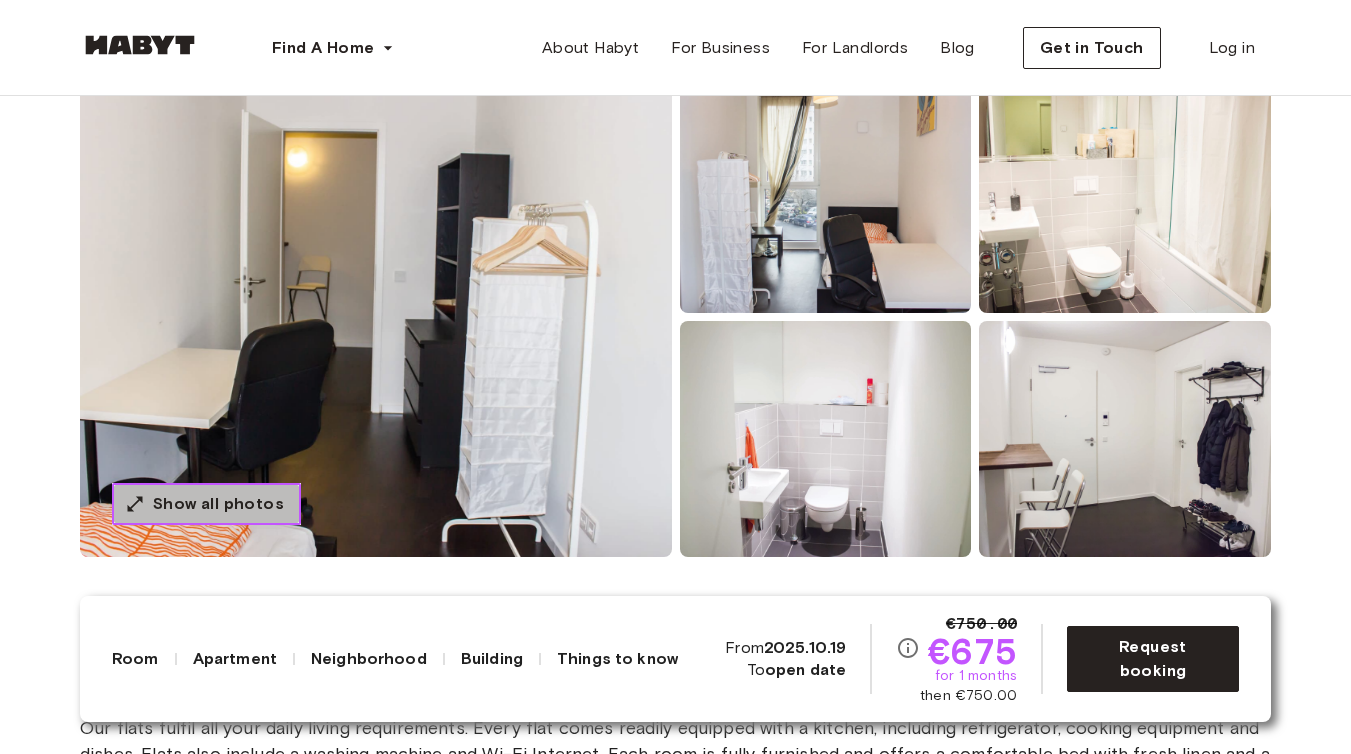 click on "Show all photos" at bounding box center [218, 504] 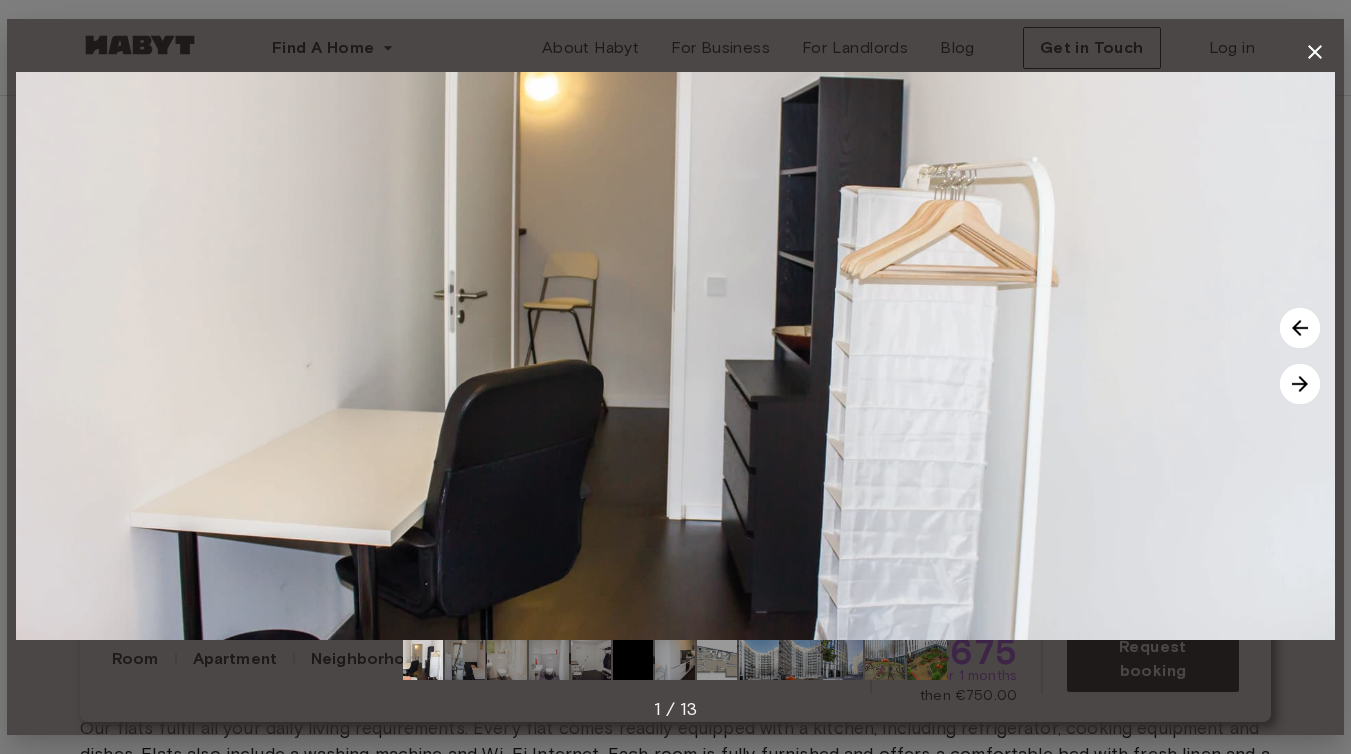click at bounding box center [1300, 384] 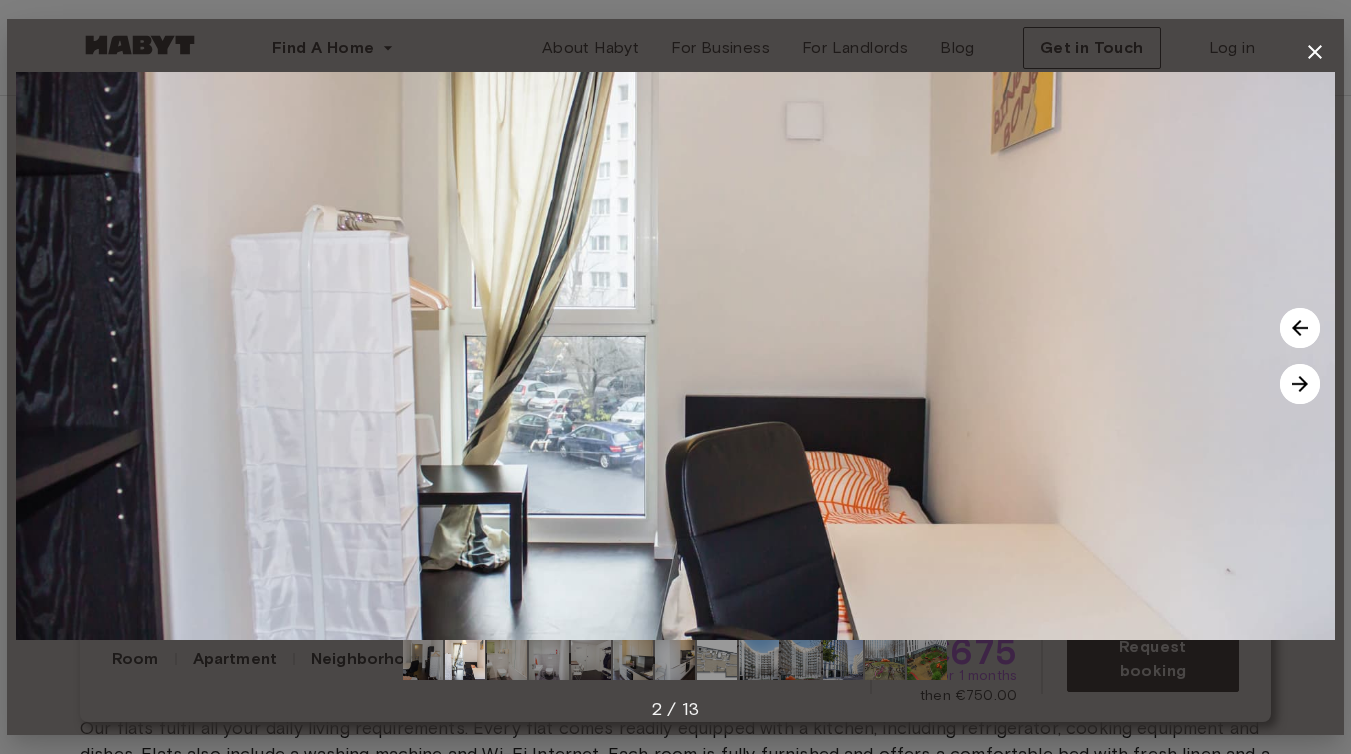 click at bounding box center (1300, 384) 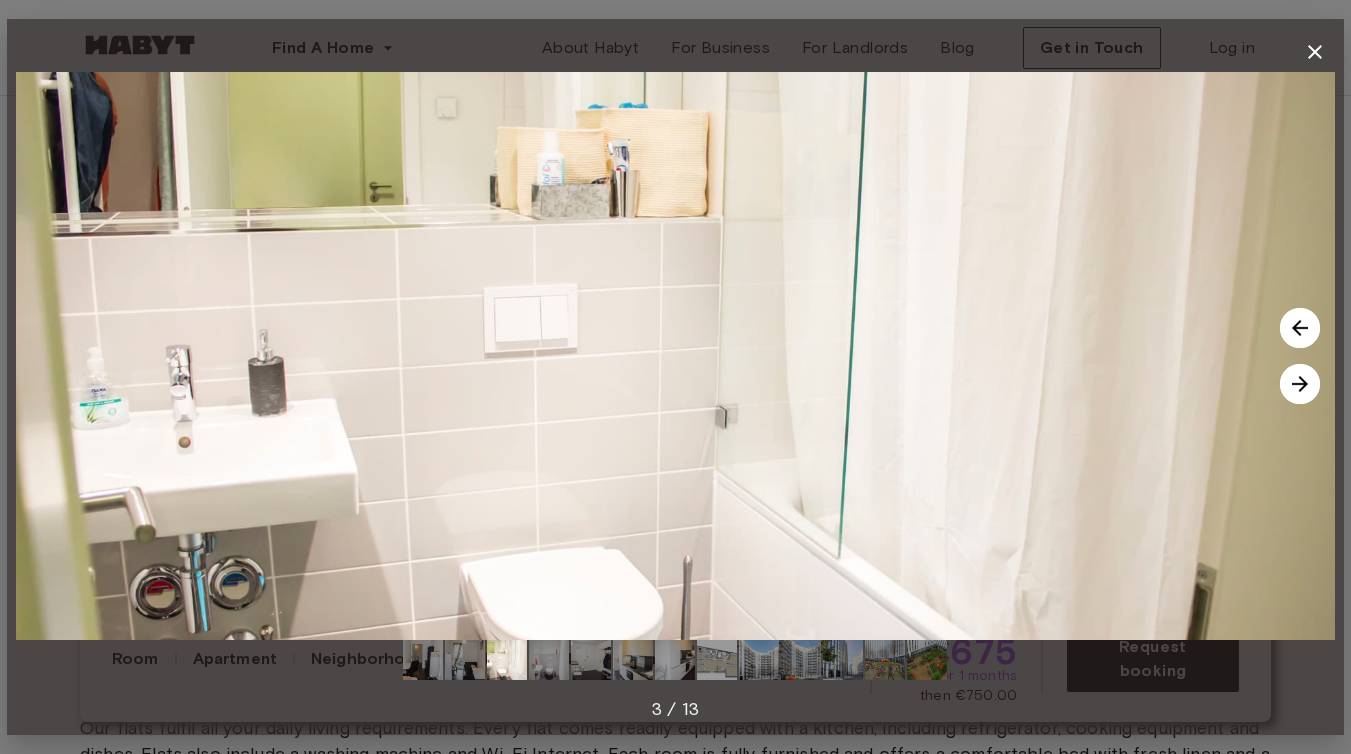 click at bounding box center [1300, 384] 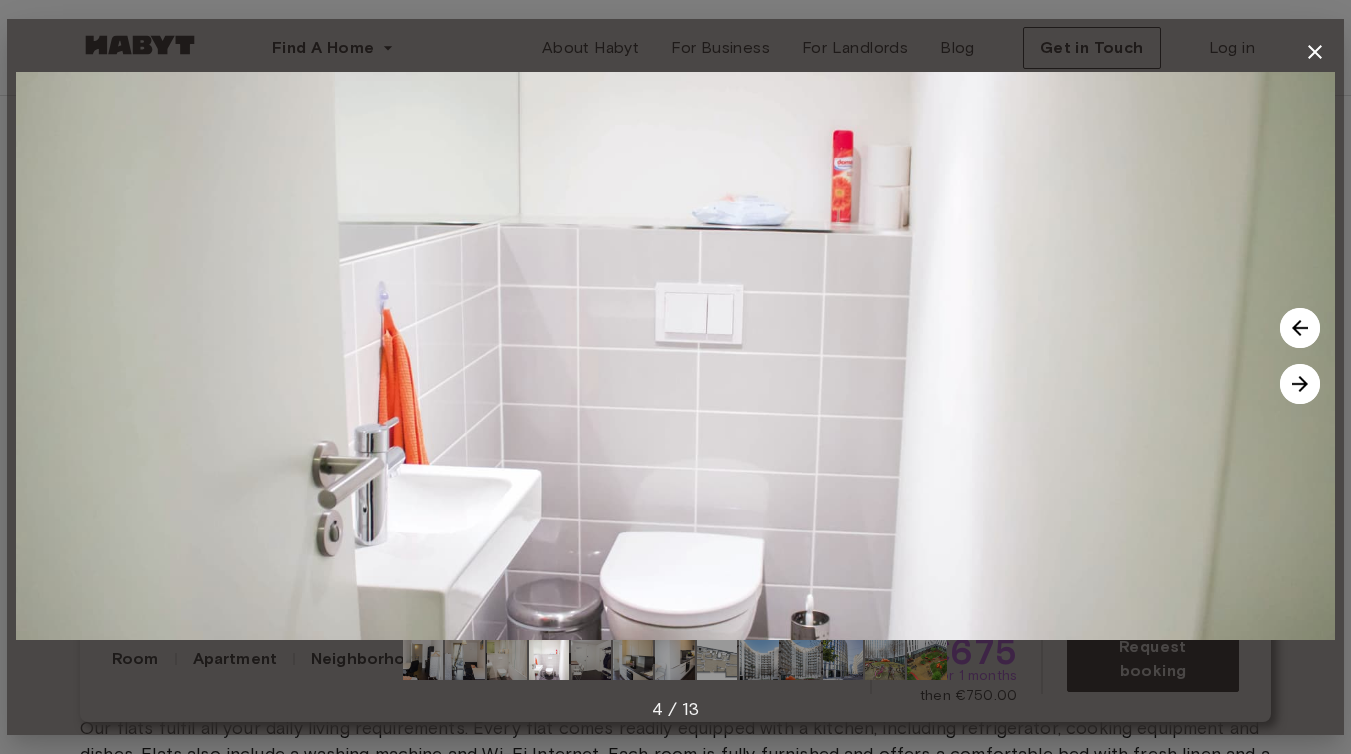 click at bounding box center [1300, 384] 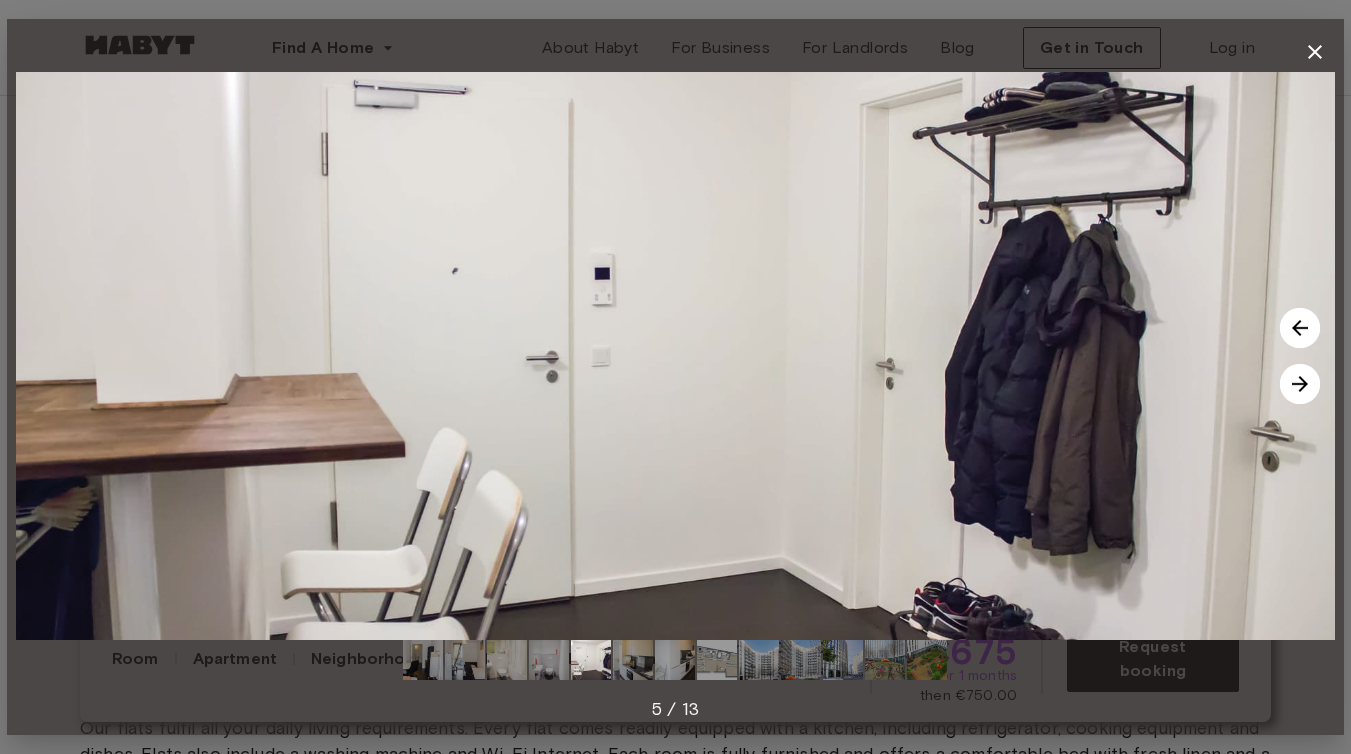 click at bounding box center [1300, 384] 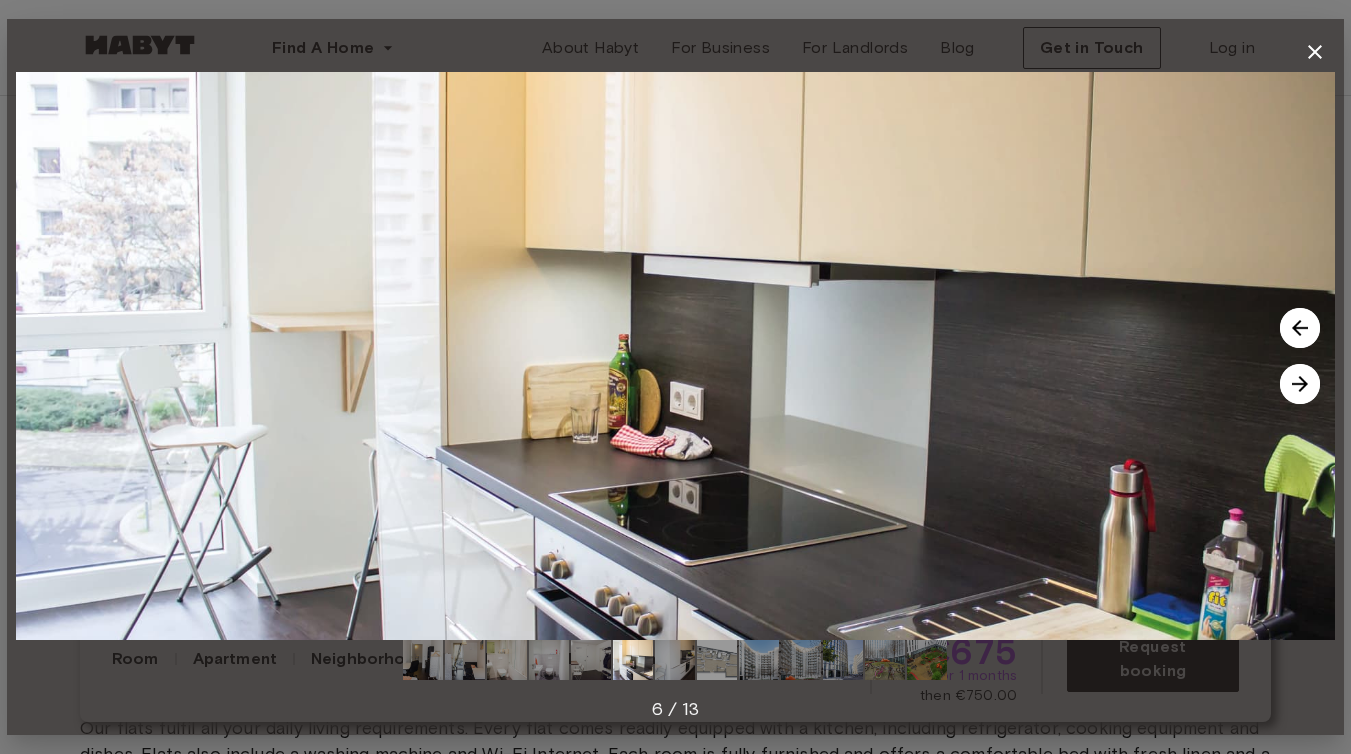 click at bounding box center [1300, 384] 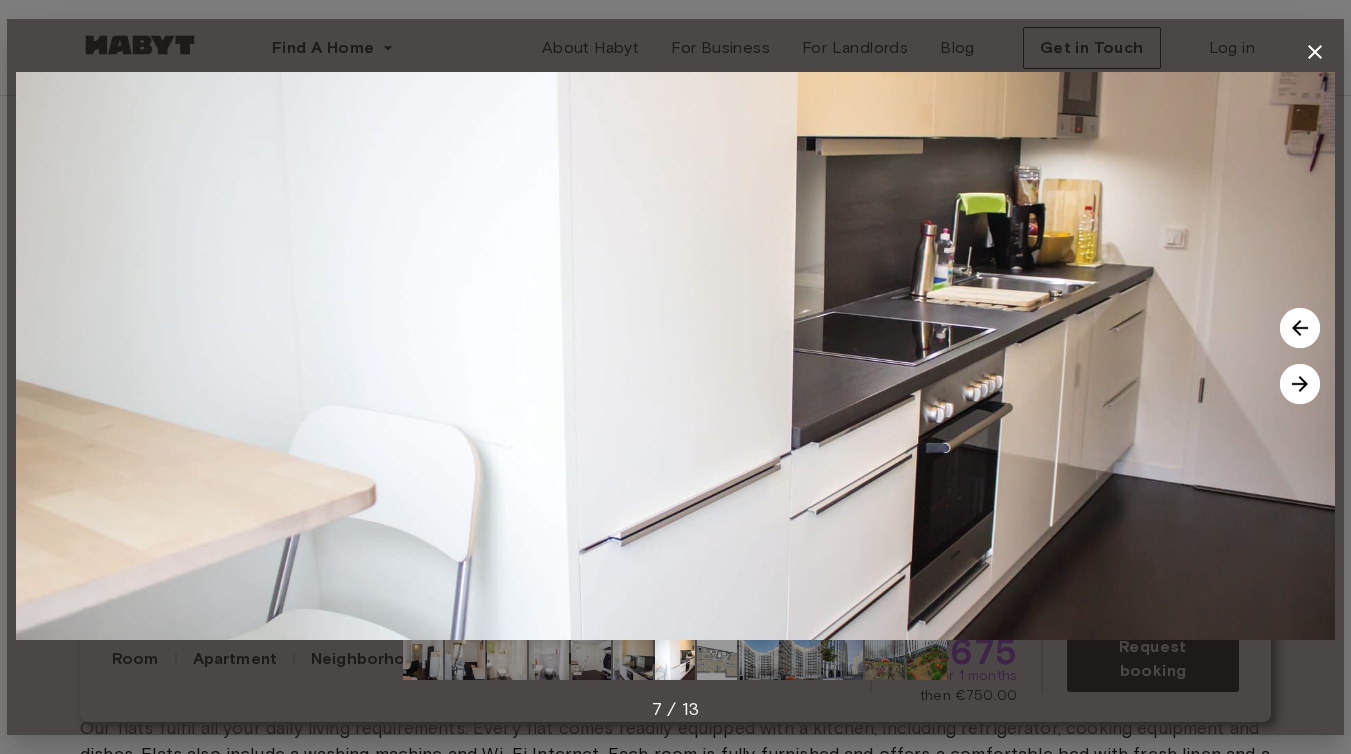 click at bounding box center [1300, 384] 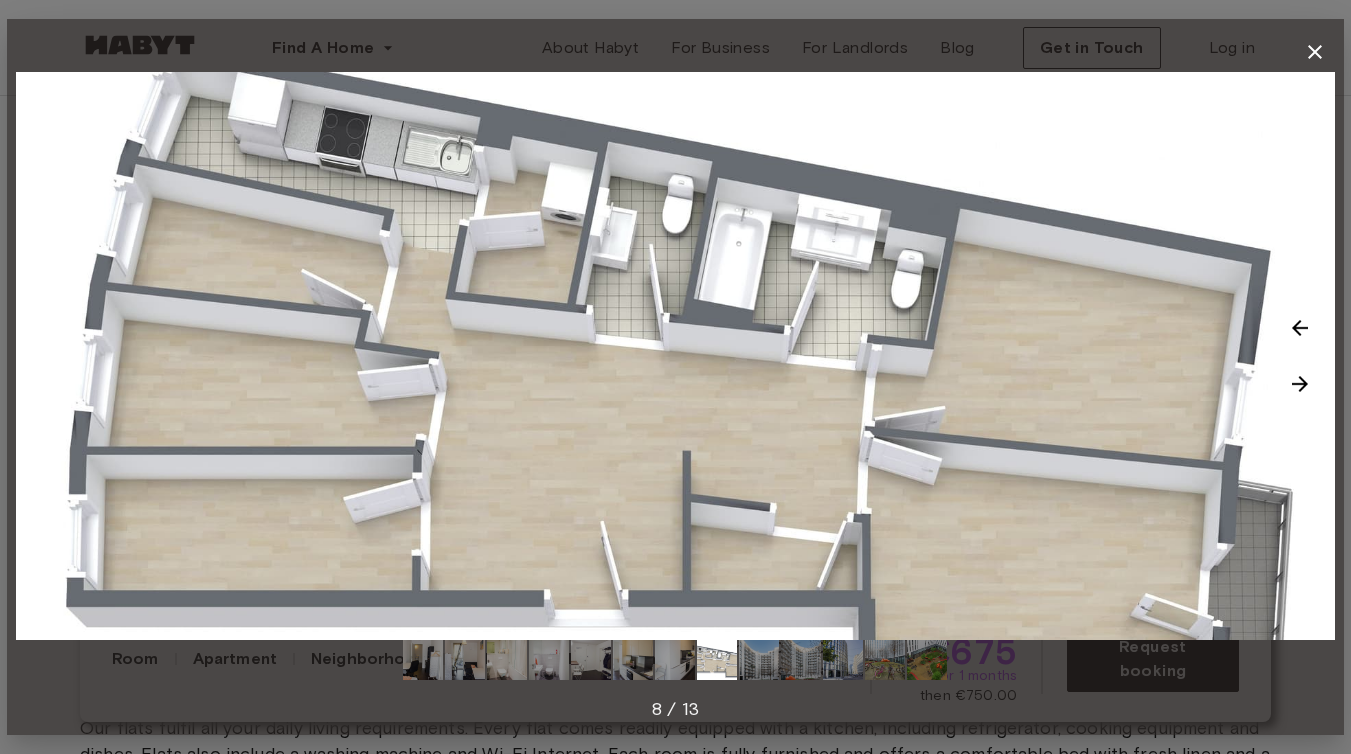 click at bounding box center (1300, 384) 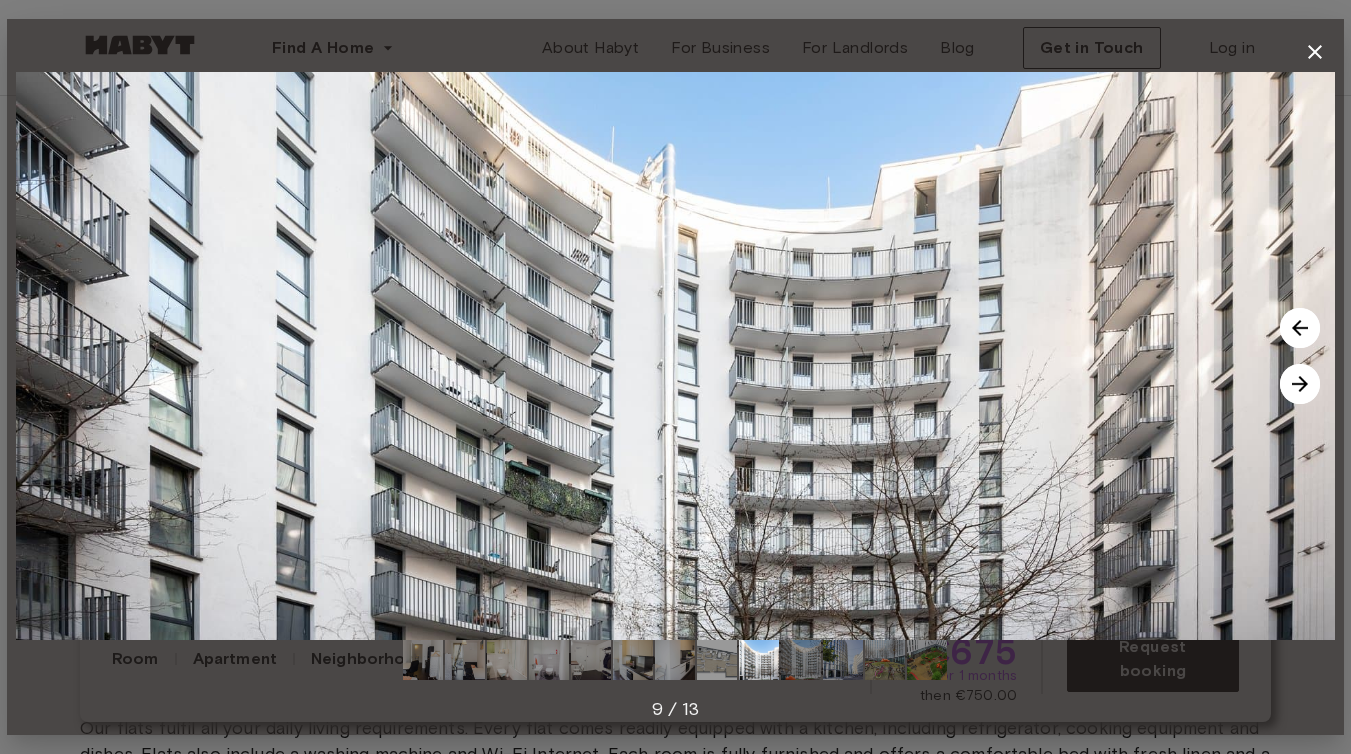 click at bounding box center (1300, 384) 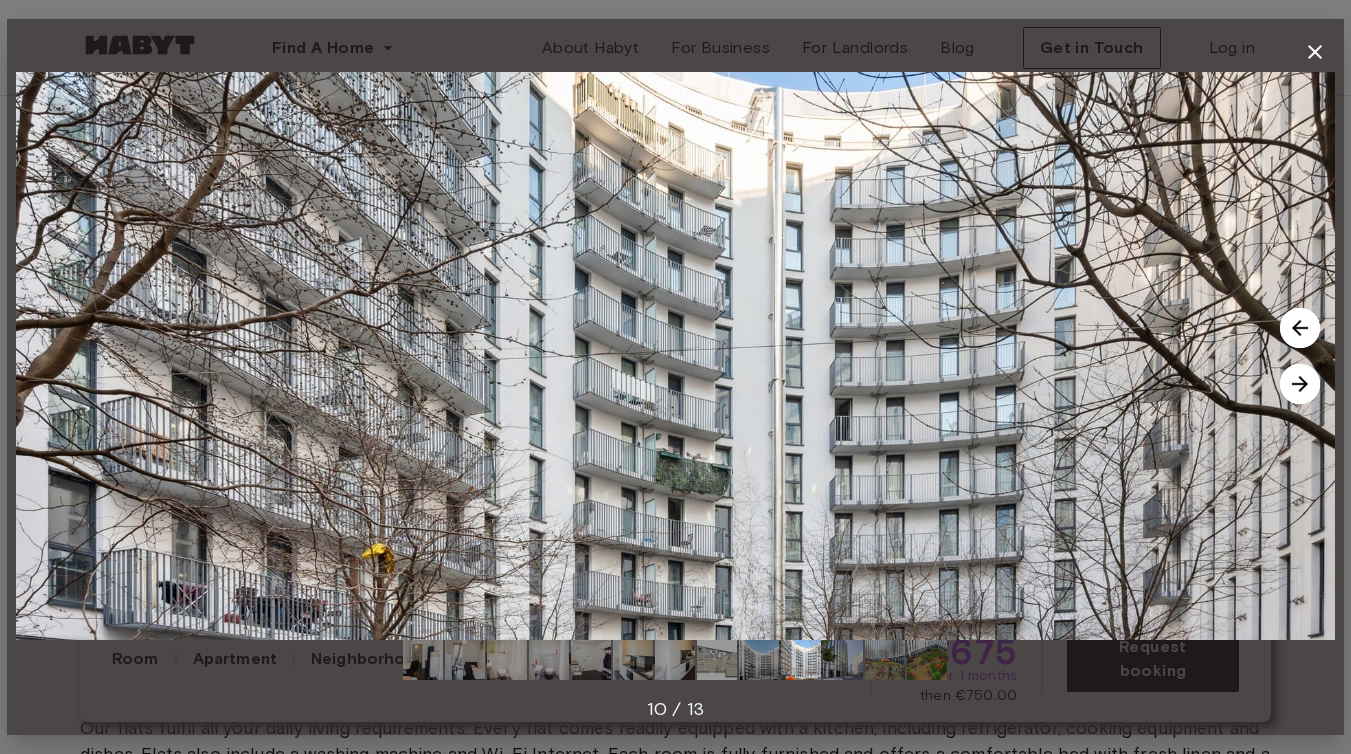 click at bounding box center [1300, 384] 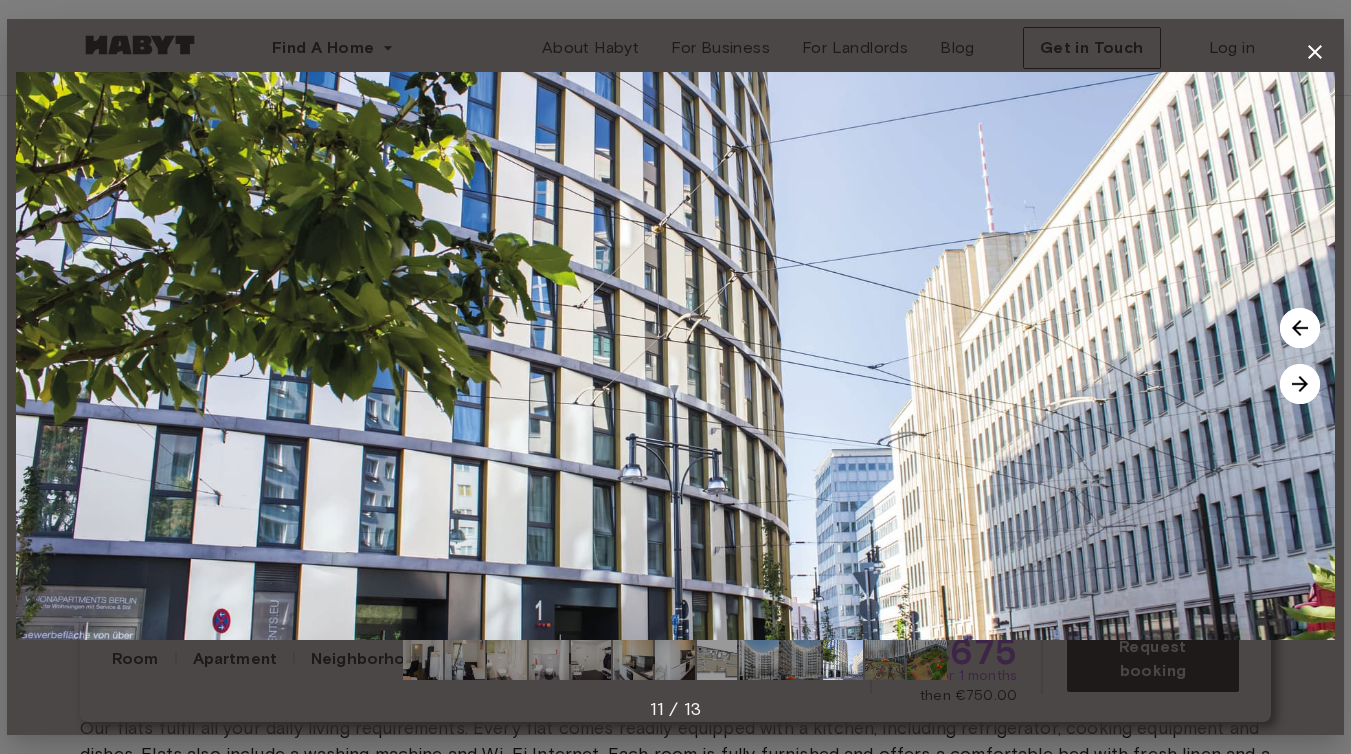 click at bounding box center (1300, 384) 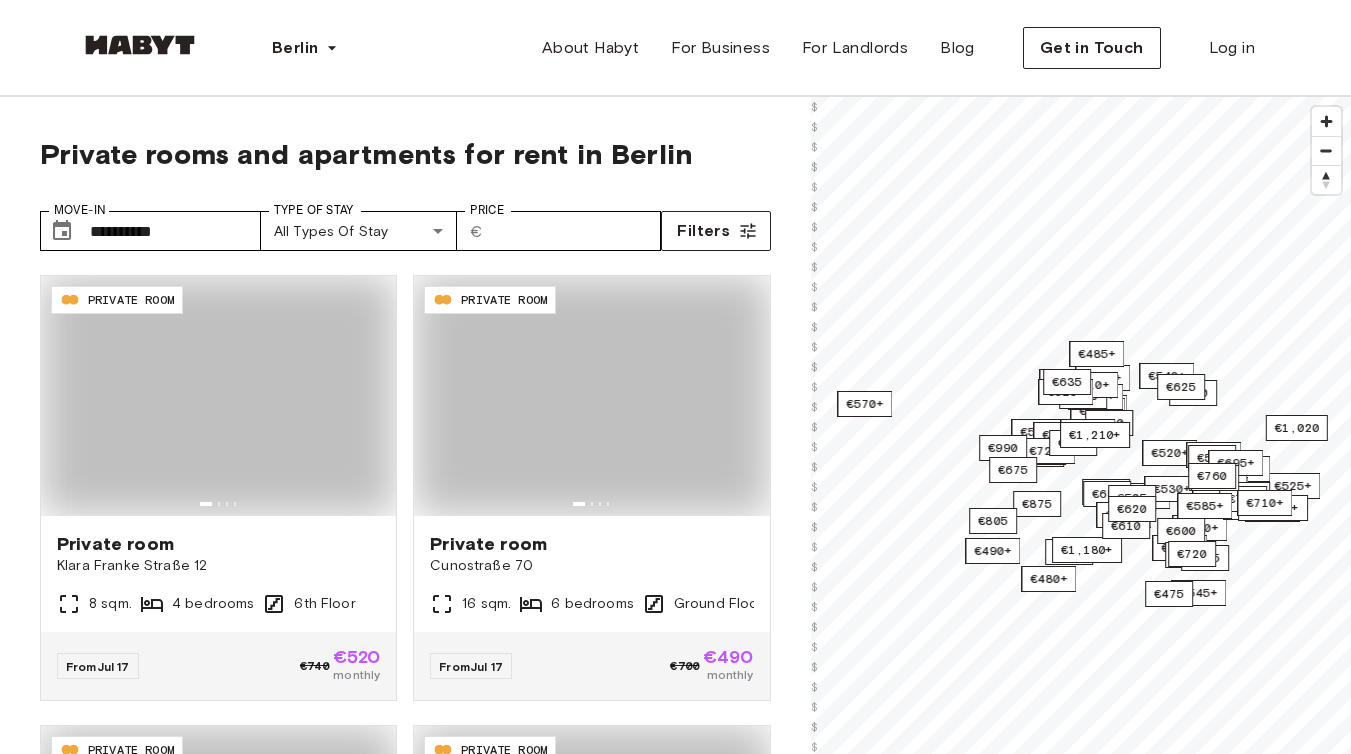 scroll, scrollTop: 0, scrollLeft: 0, axis: both 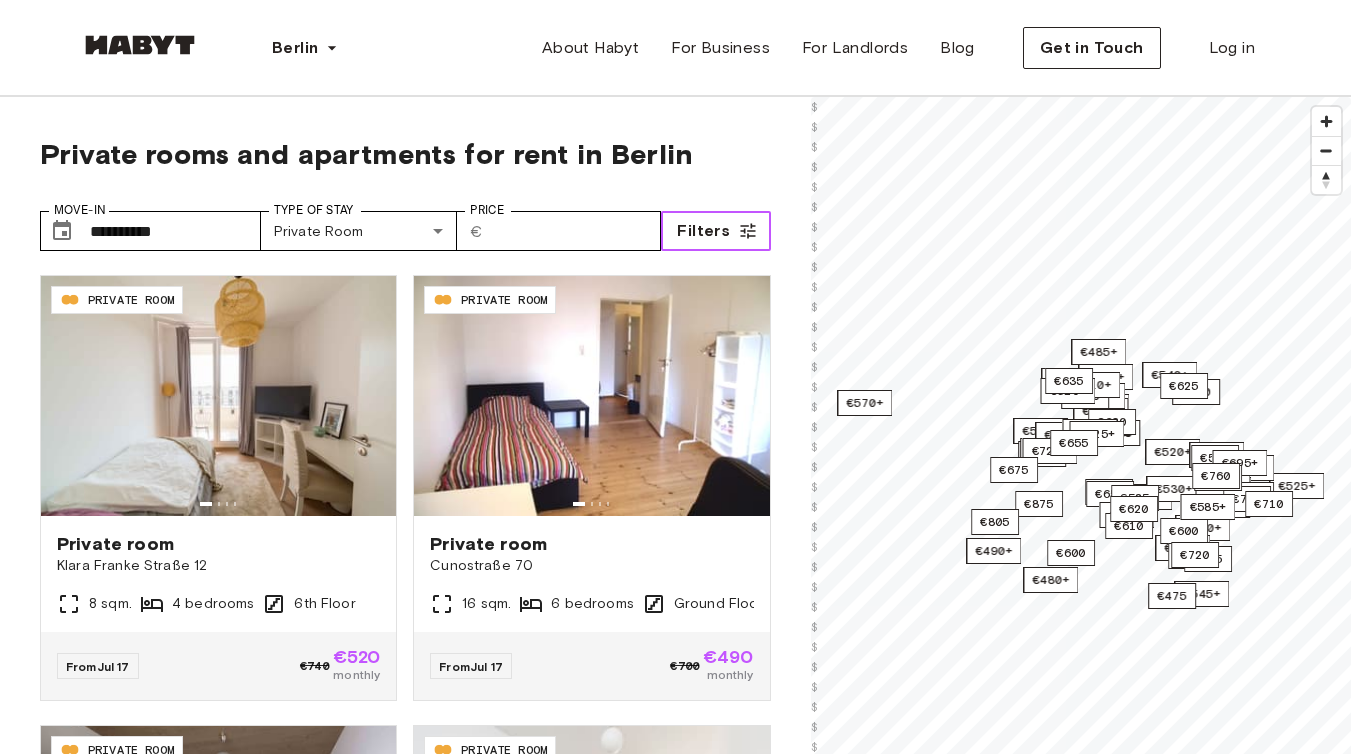 click 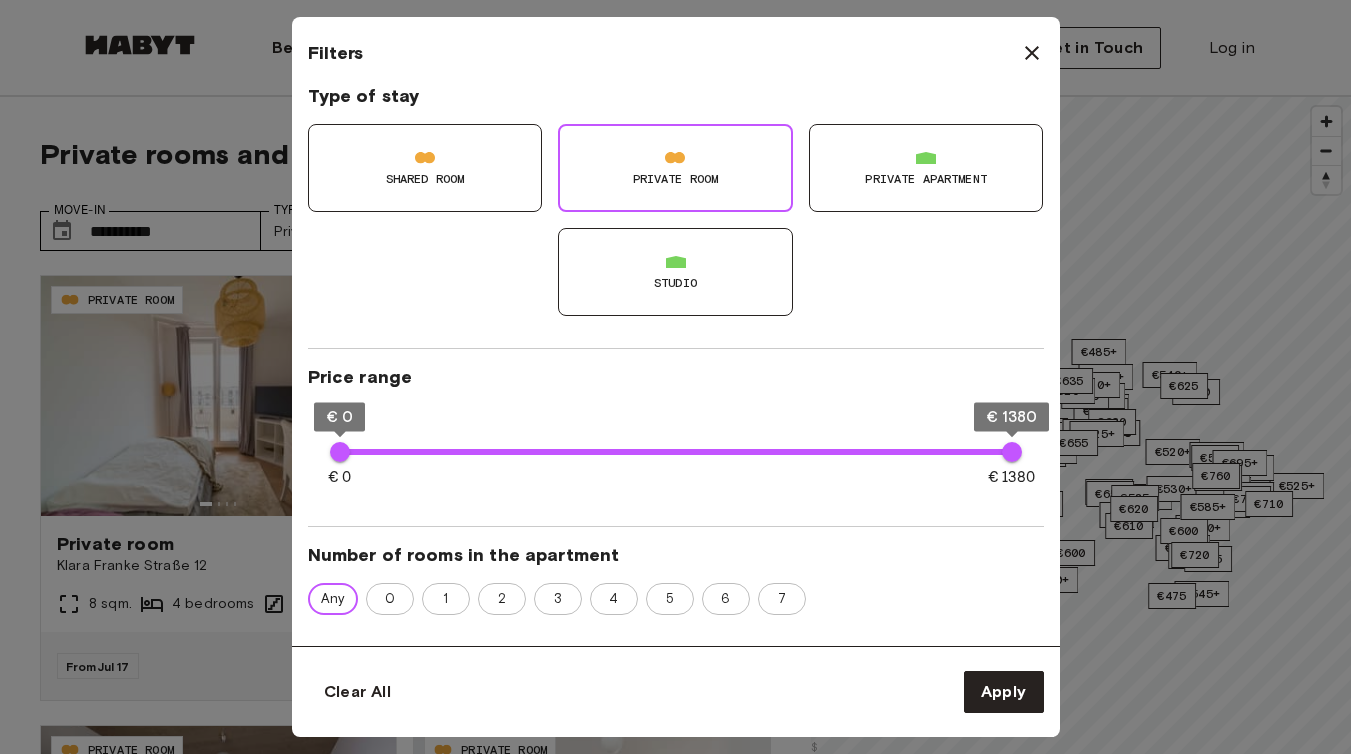 scroll, scrollTop: 147, scrollLeft: 0, axis: vertical 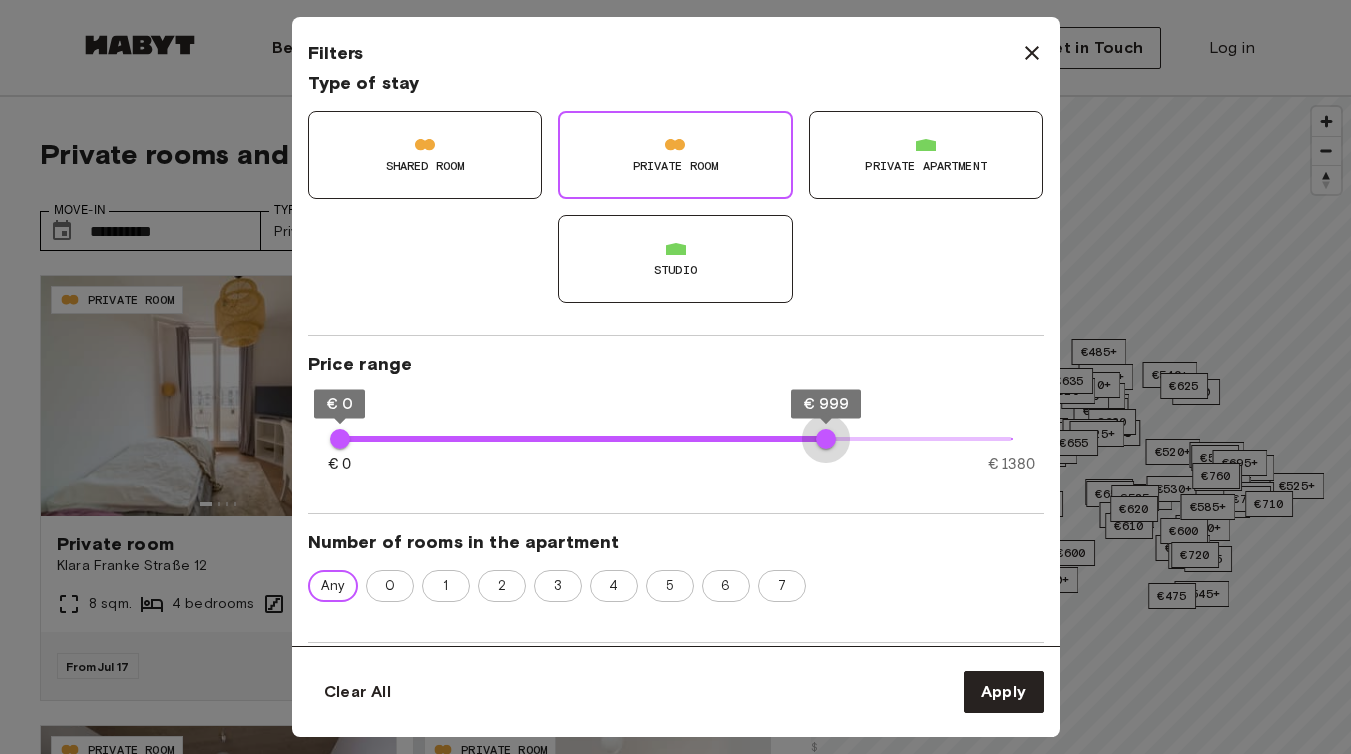 type on "****" 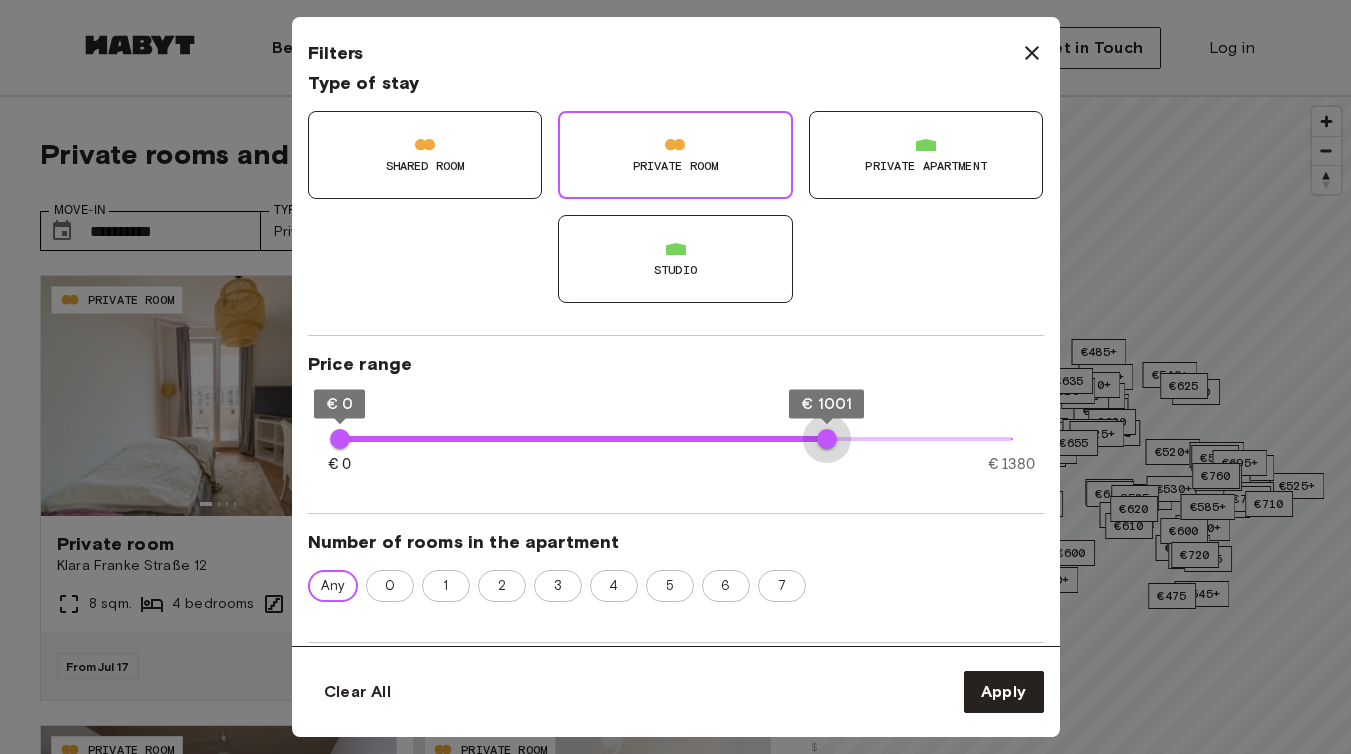 drag, startPoint x: 1015, startPoint y: 429, endPoint x: 827, endPoint y: 441, distance: 188.38258 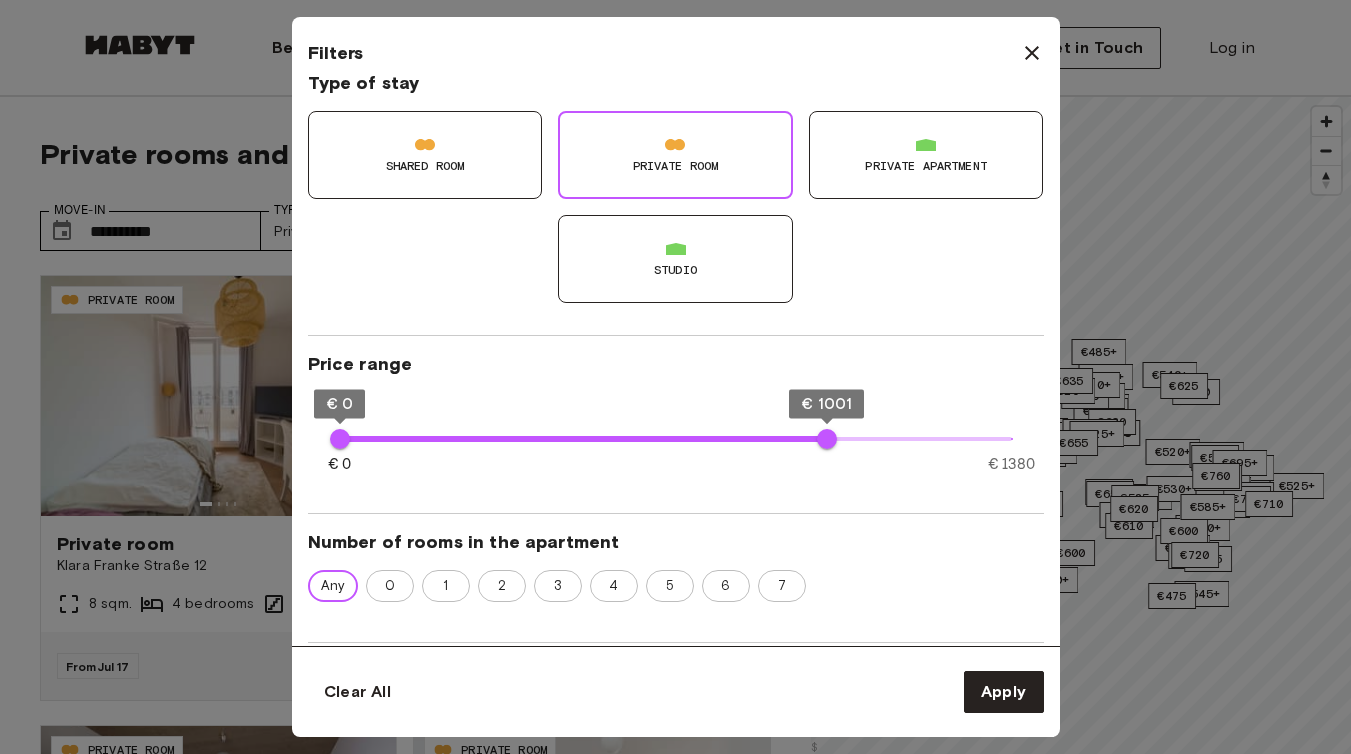 type on "****" 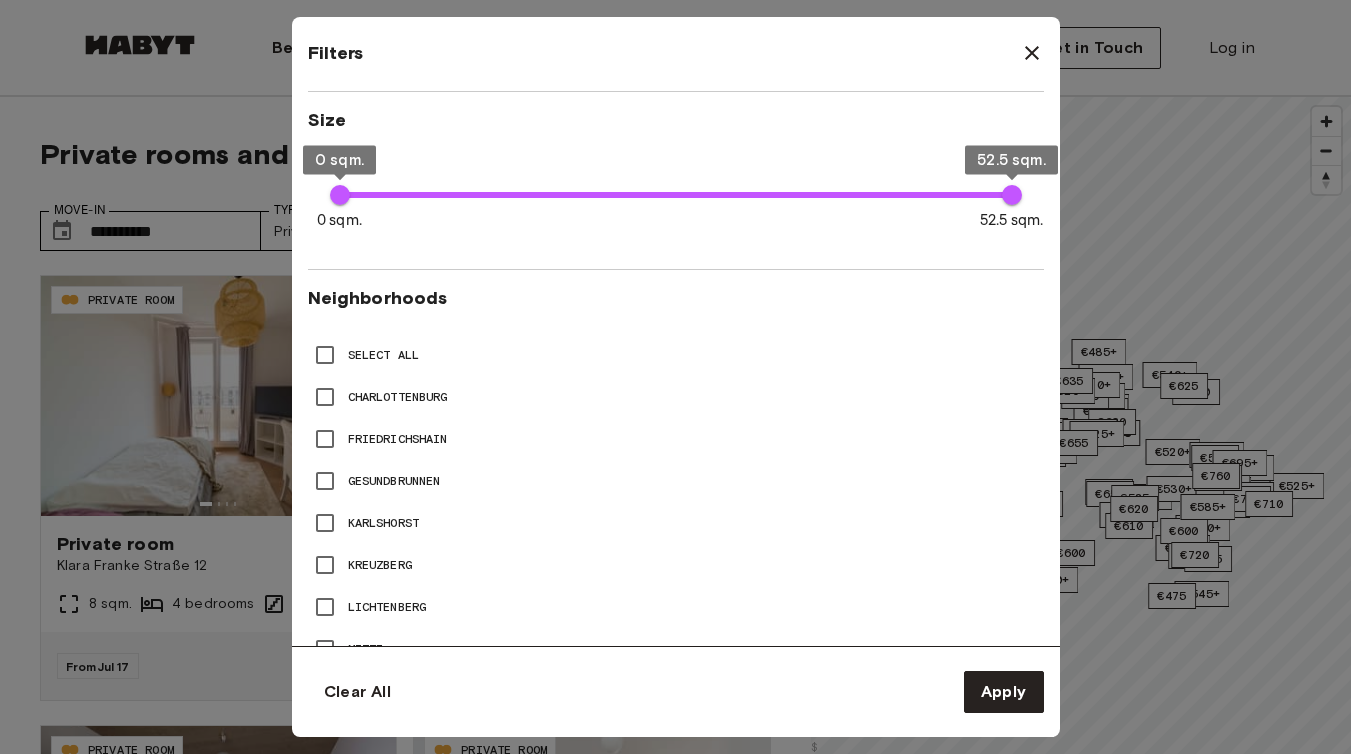 scroll, scrollTop: 699, scrollLeft: 0, axis: vertical 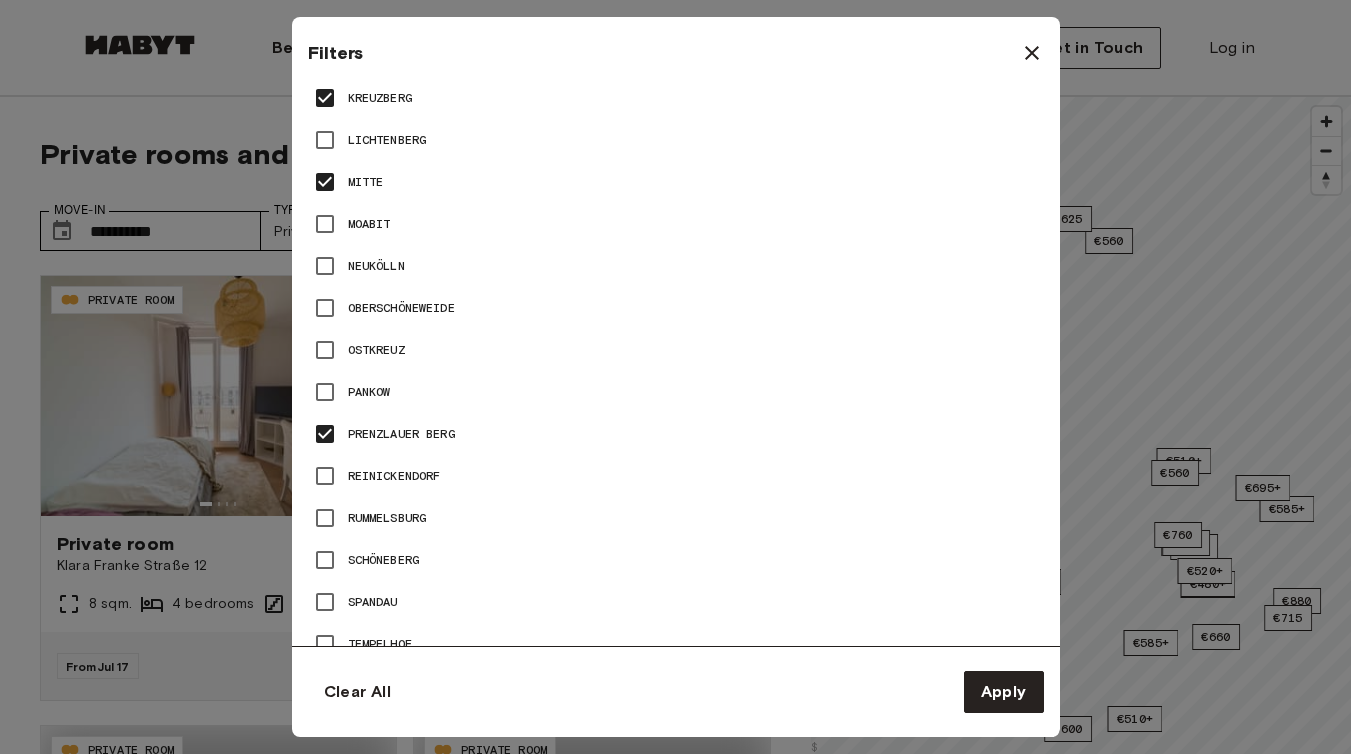 type on "**" 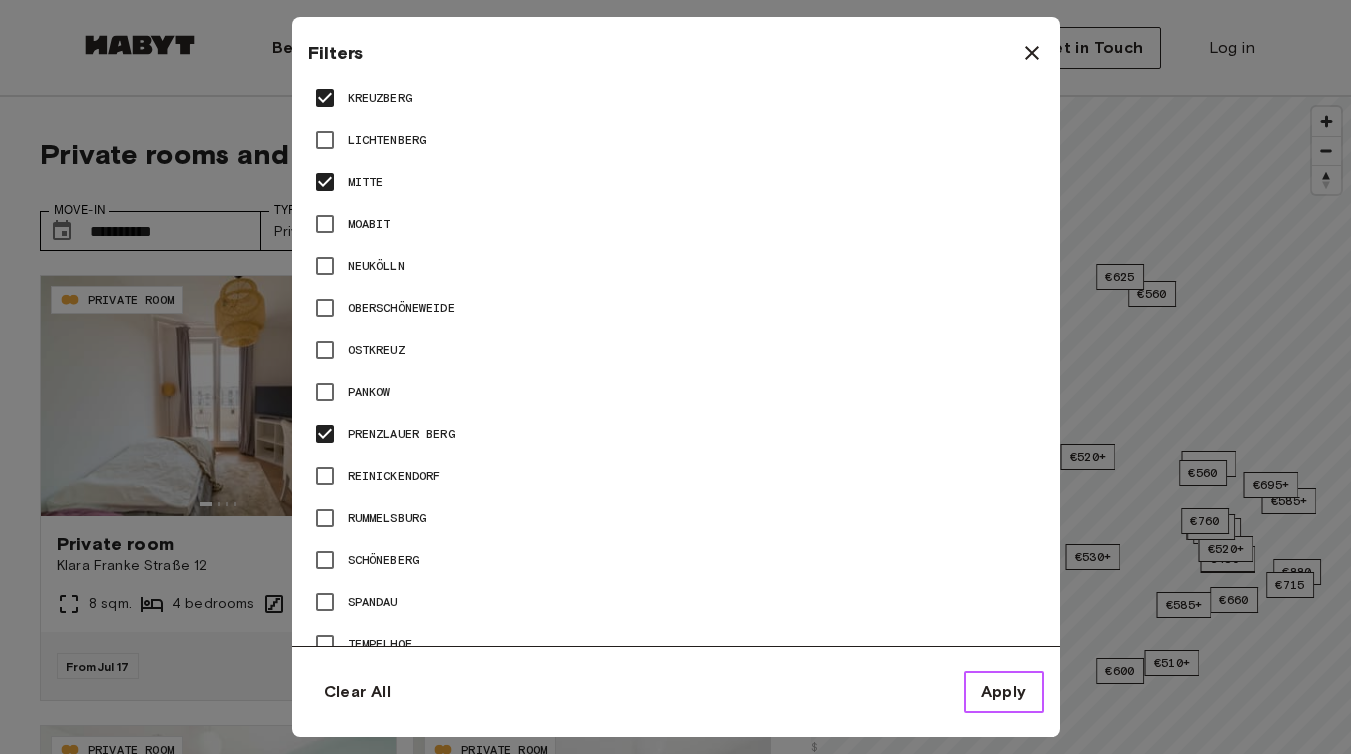 click on "Apply" at bounding box center [1004, 692] 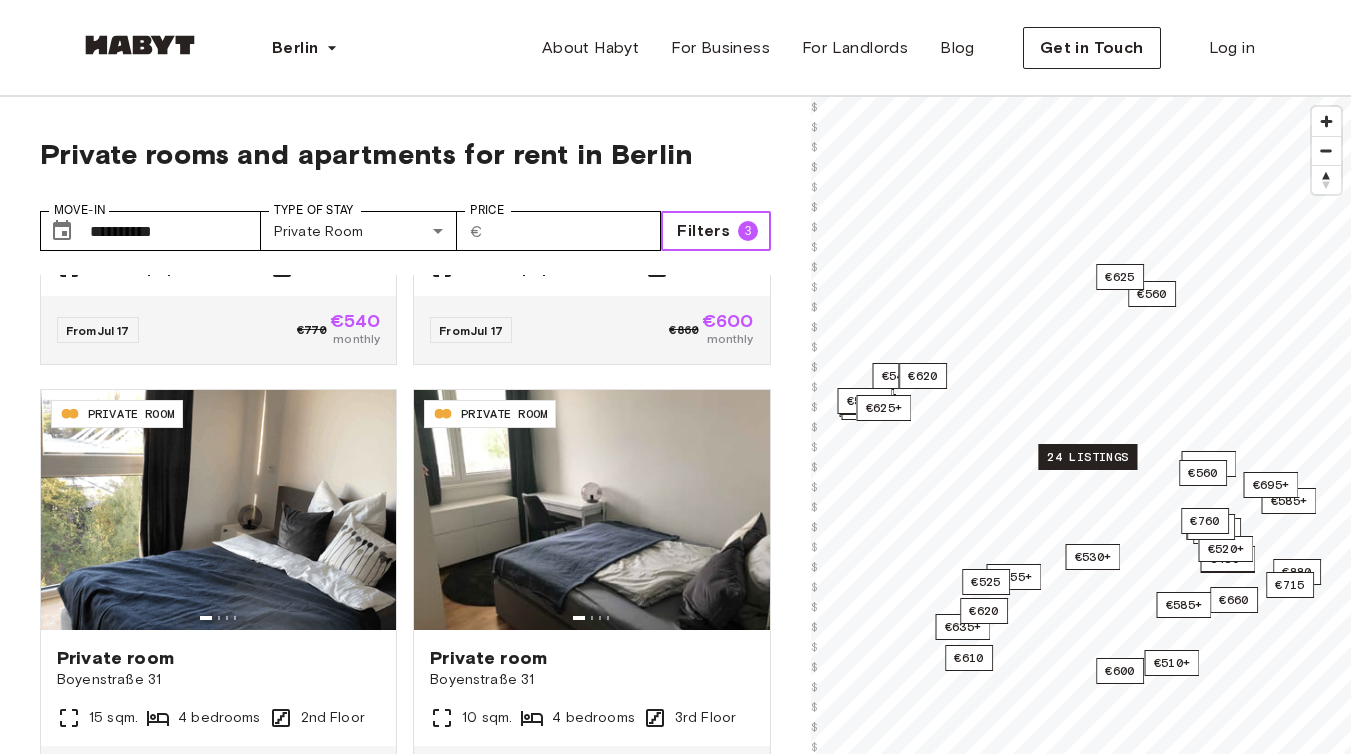 scroll, scrollTop: 2610, scrollLeft: 0, axis: vertical 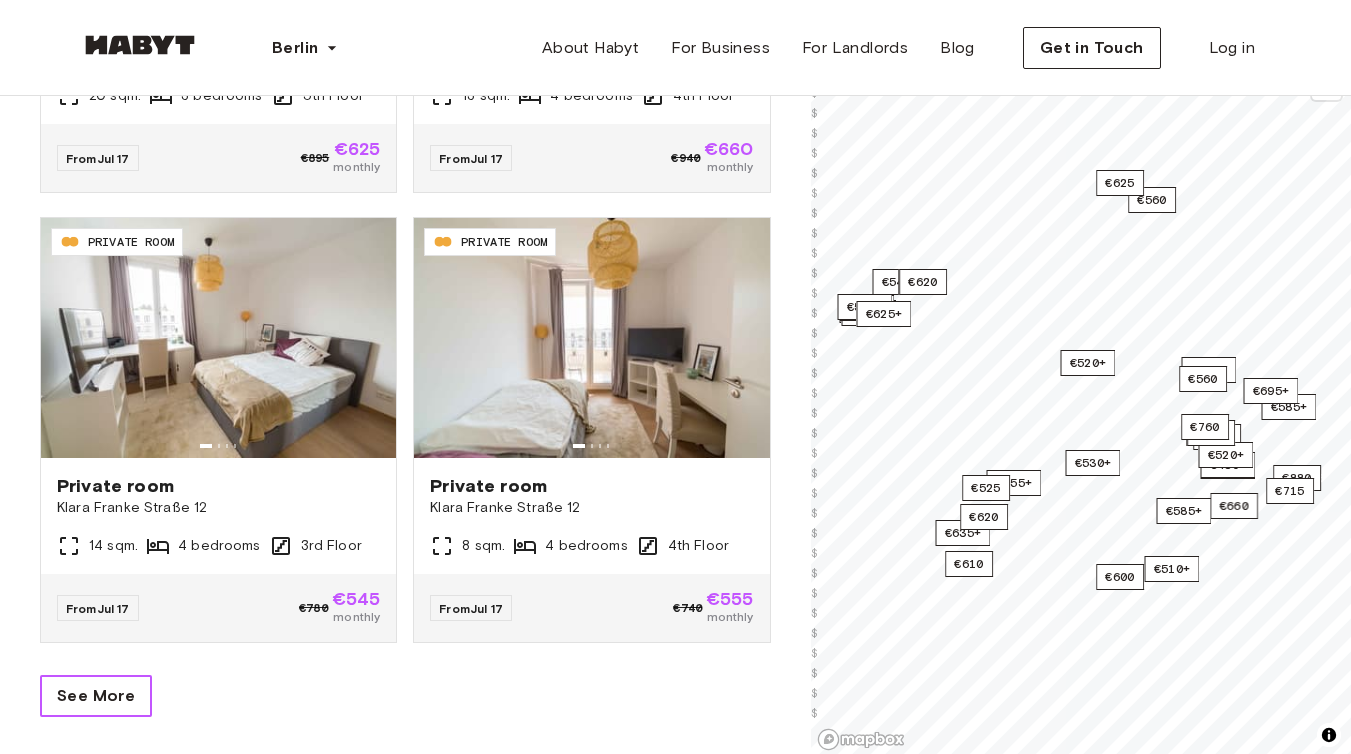 click on "See More" at bounding box center [96, 696] 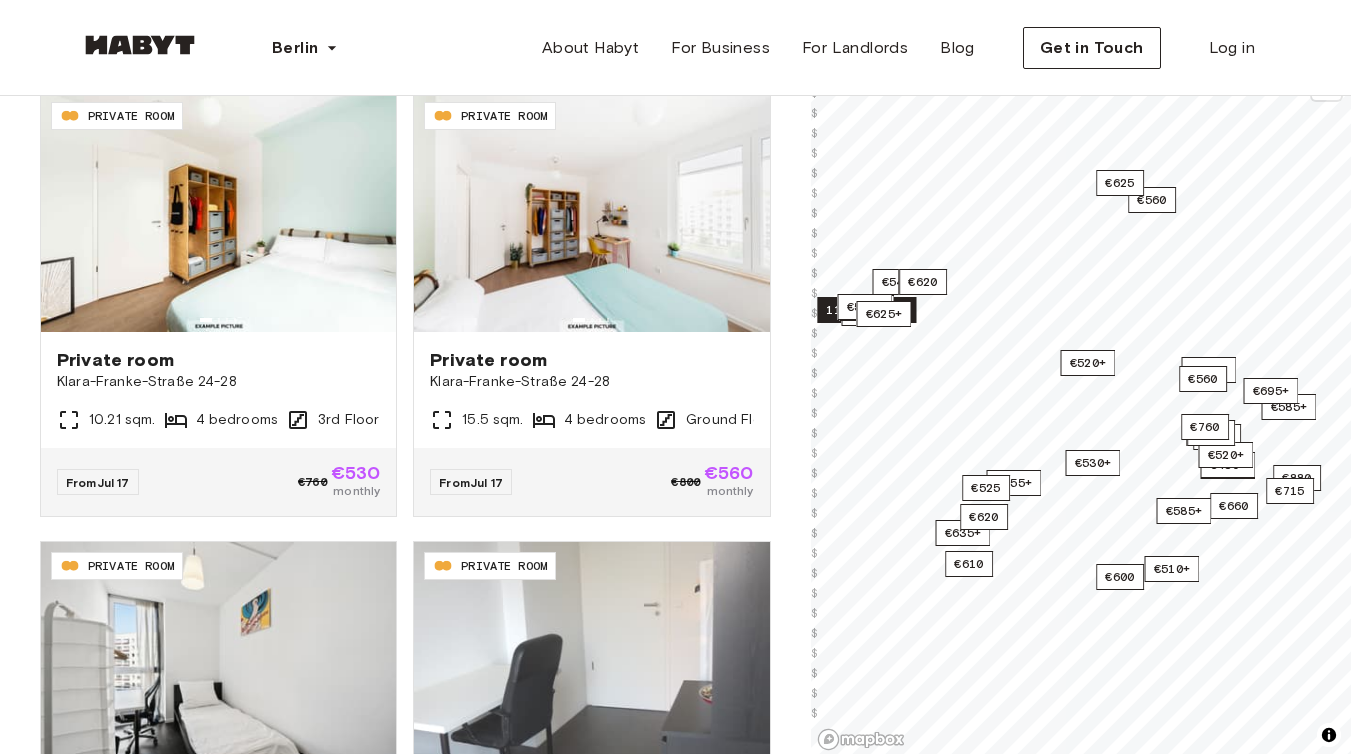 scroll, scrollTop: 0, scrollLeft: 0, axis: both 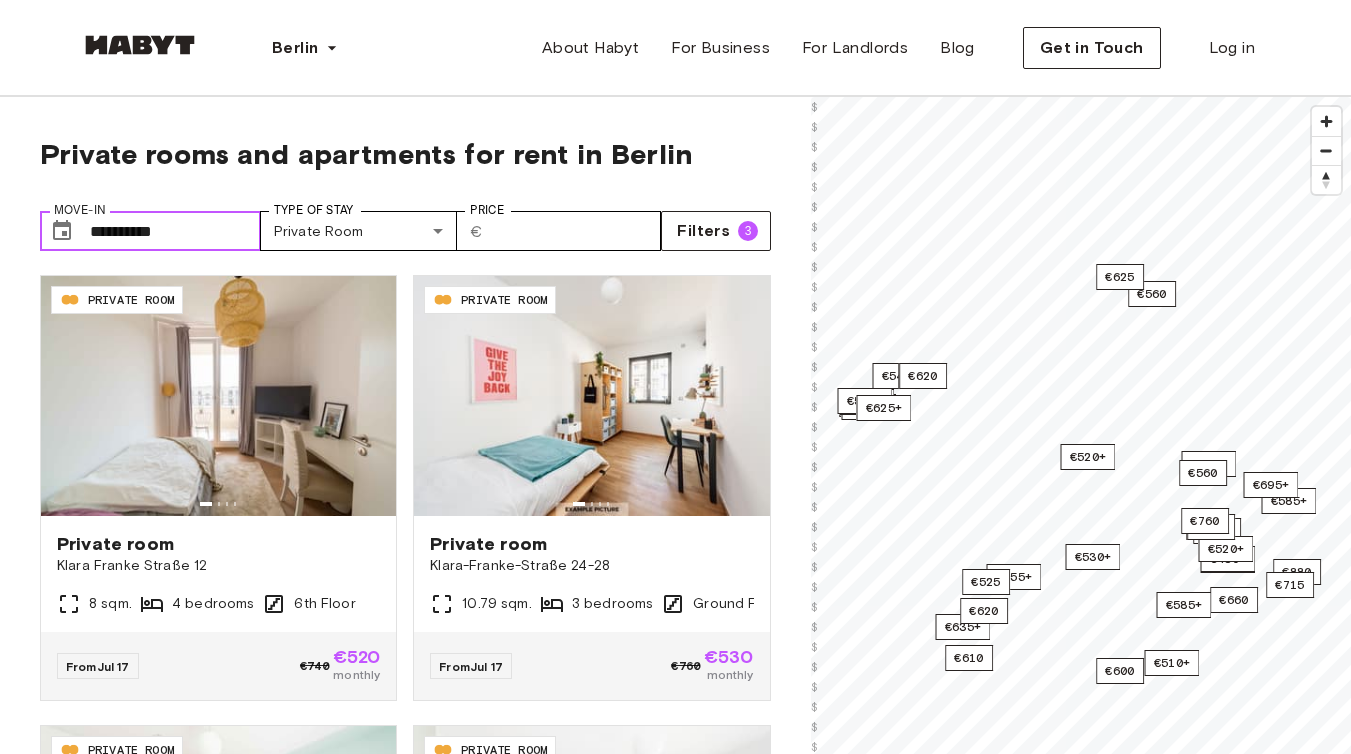 click on "**********" at bounding box center [175, 231] 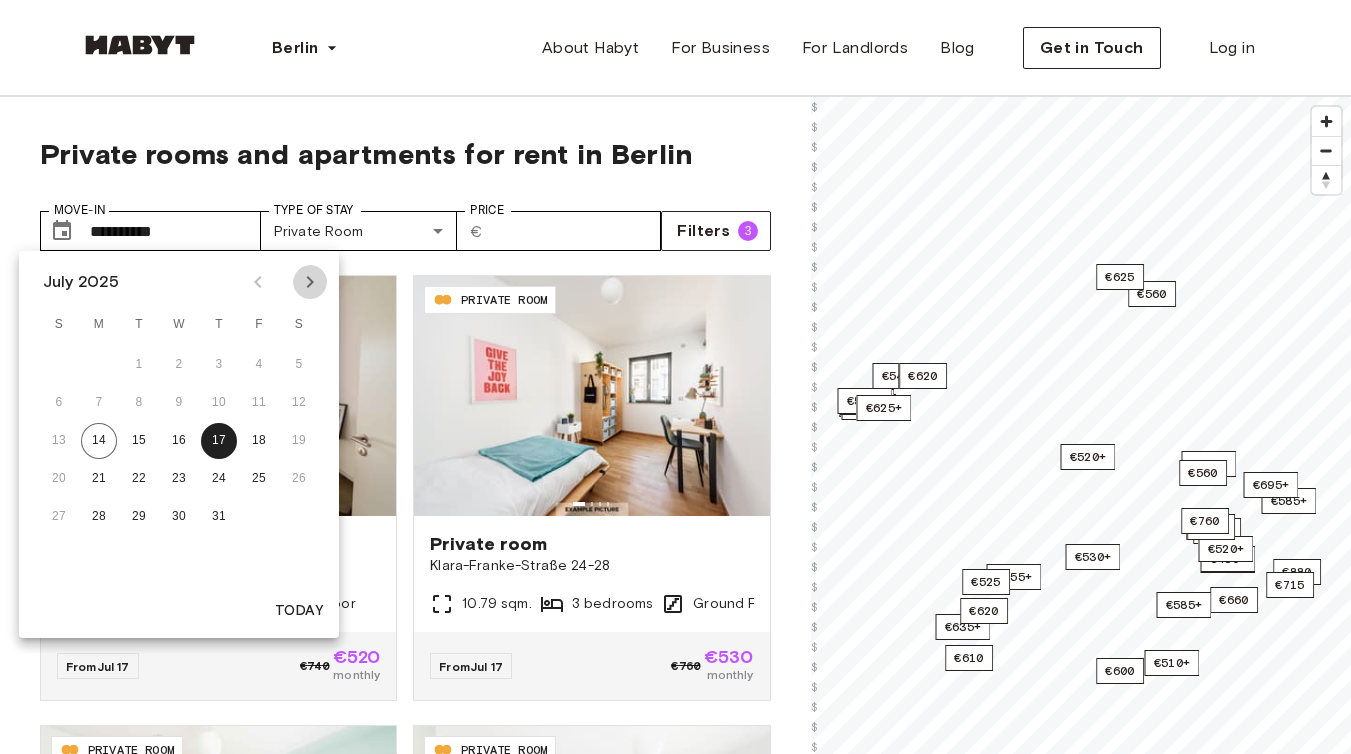 click at bounding box center (310, 282) 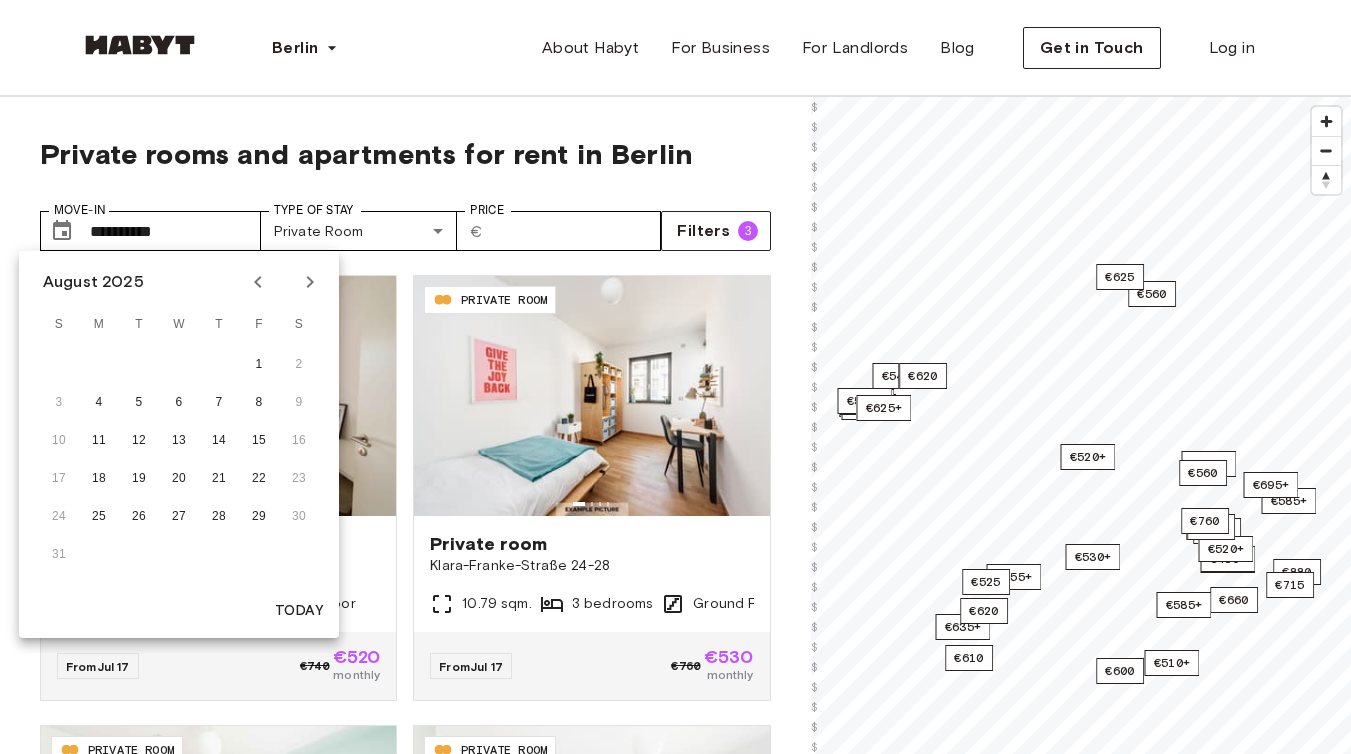 click at bounding box center [310, 282] 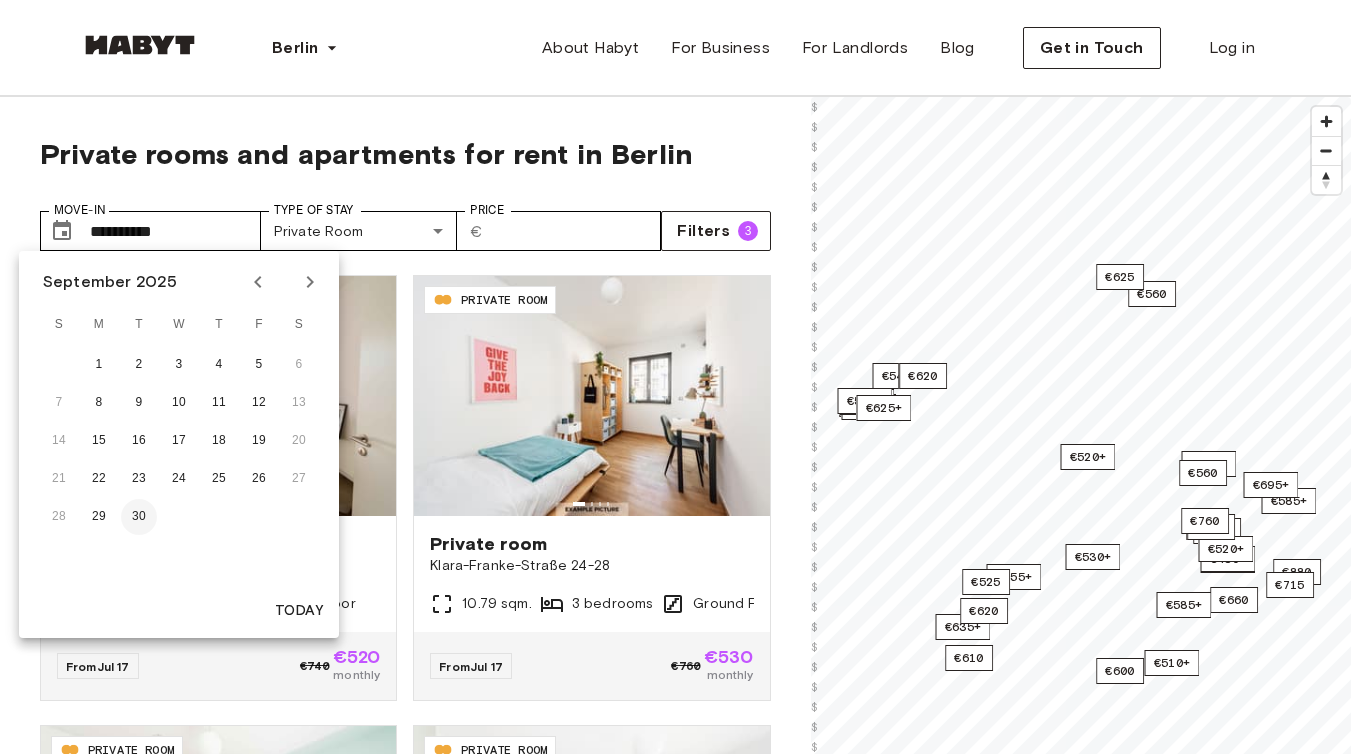 click on "30" at bounding box center (139, 517) 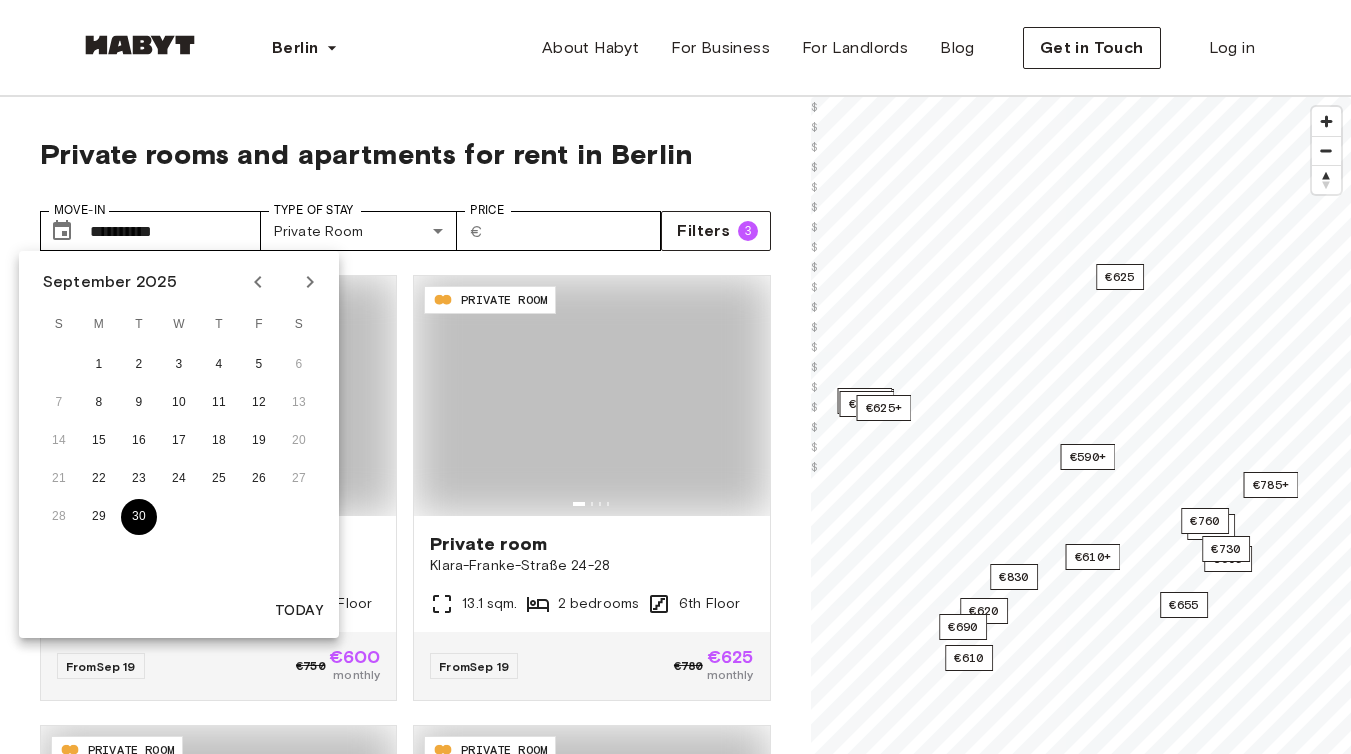 type on "**********" 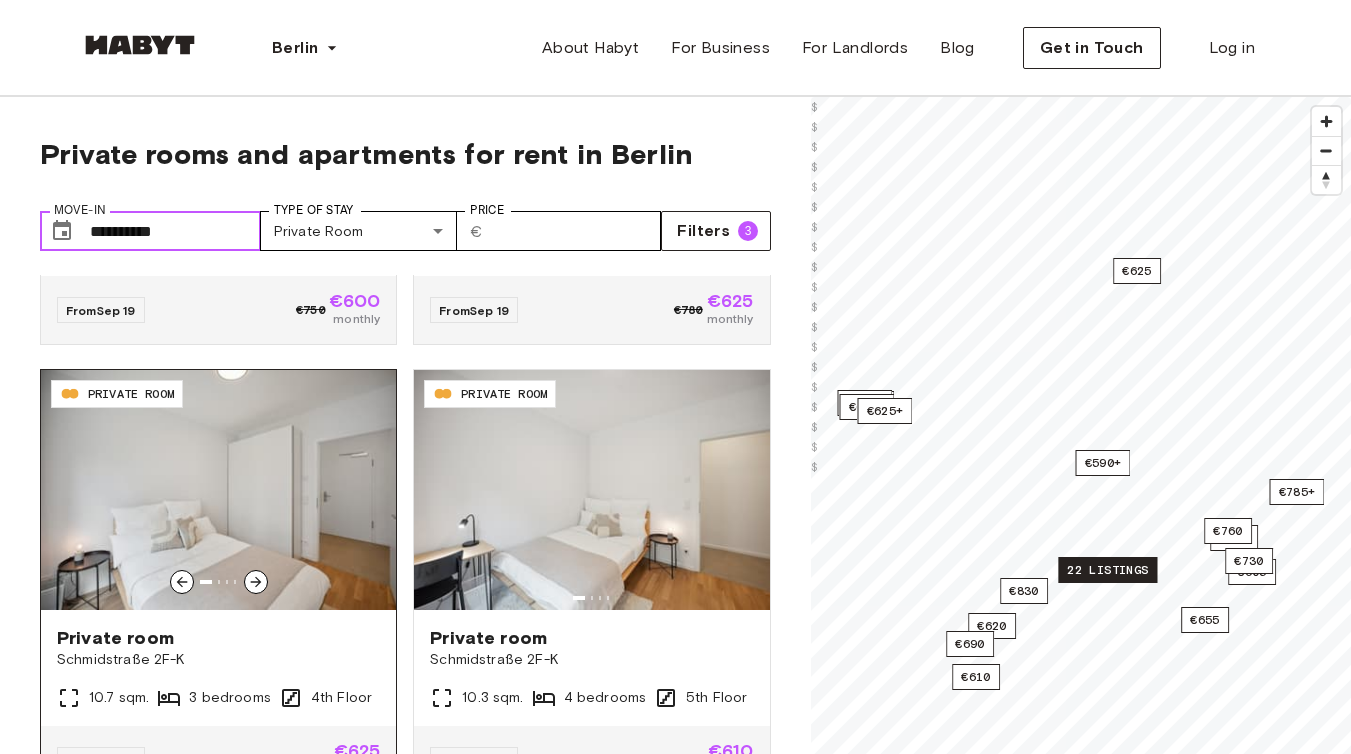 scroll, scrollTop: 363, scrollLeft: 0, axis: vertical 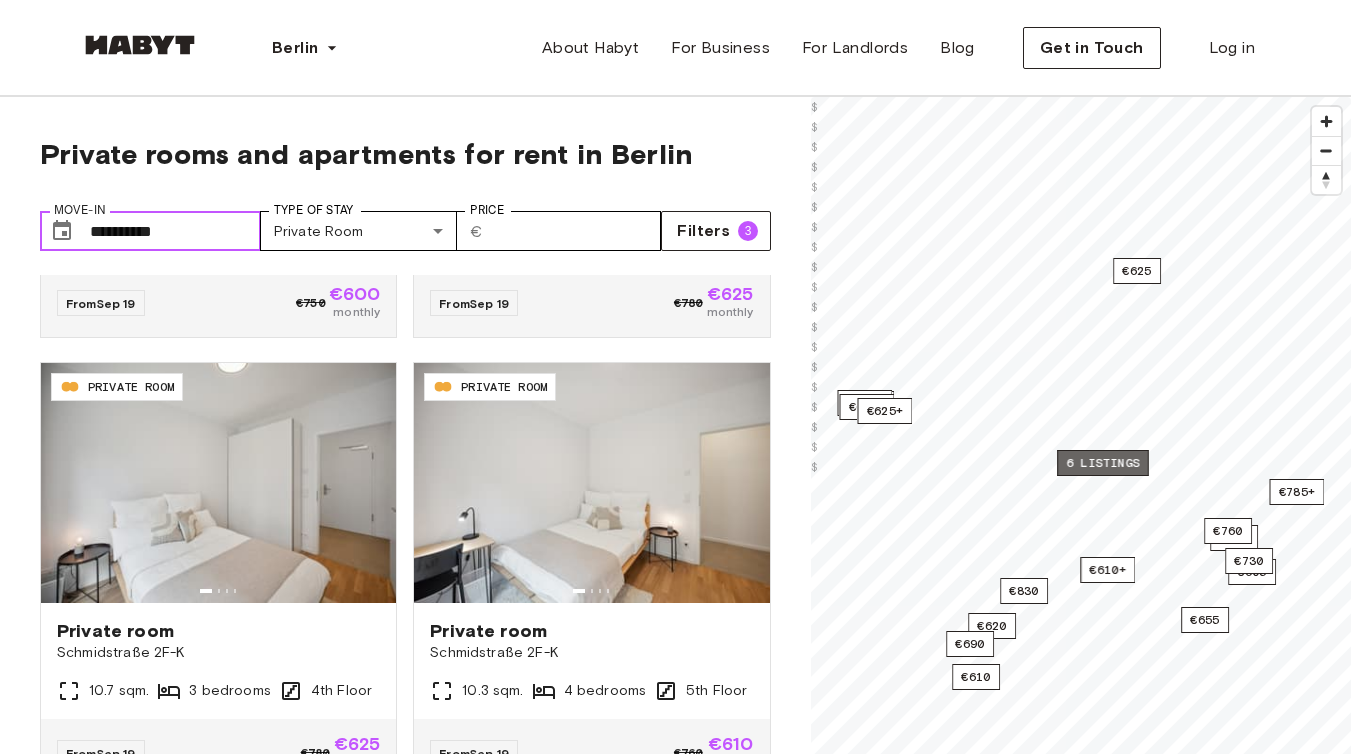 click on "6 listings" at bounding box center [1103, 463] 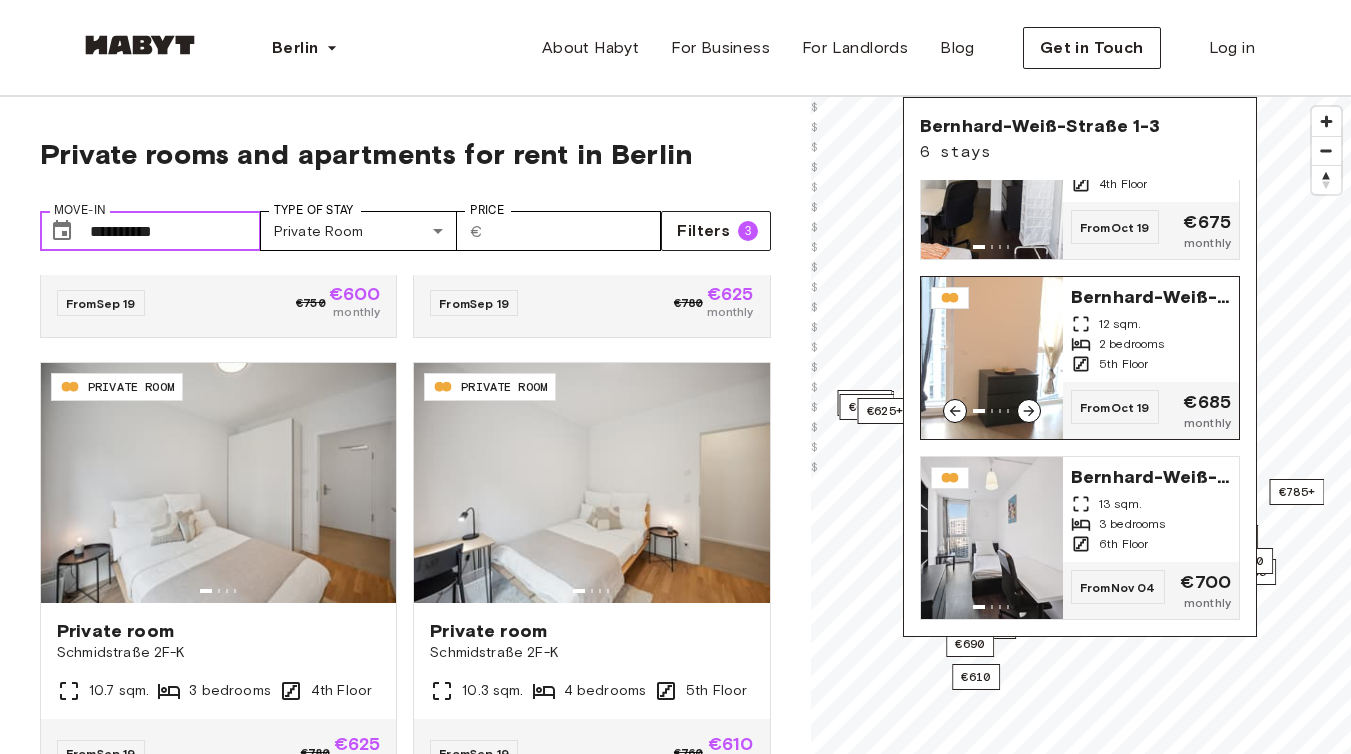 scroll, scrollTop: 624, scrollLeft: 0, axis: vertical 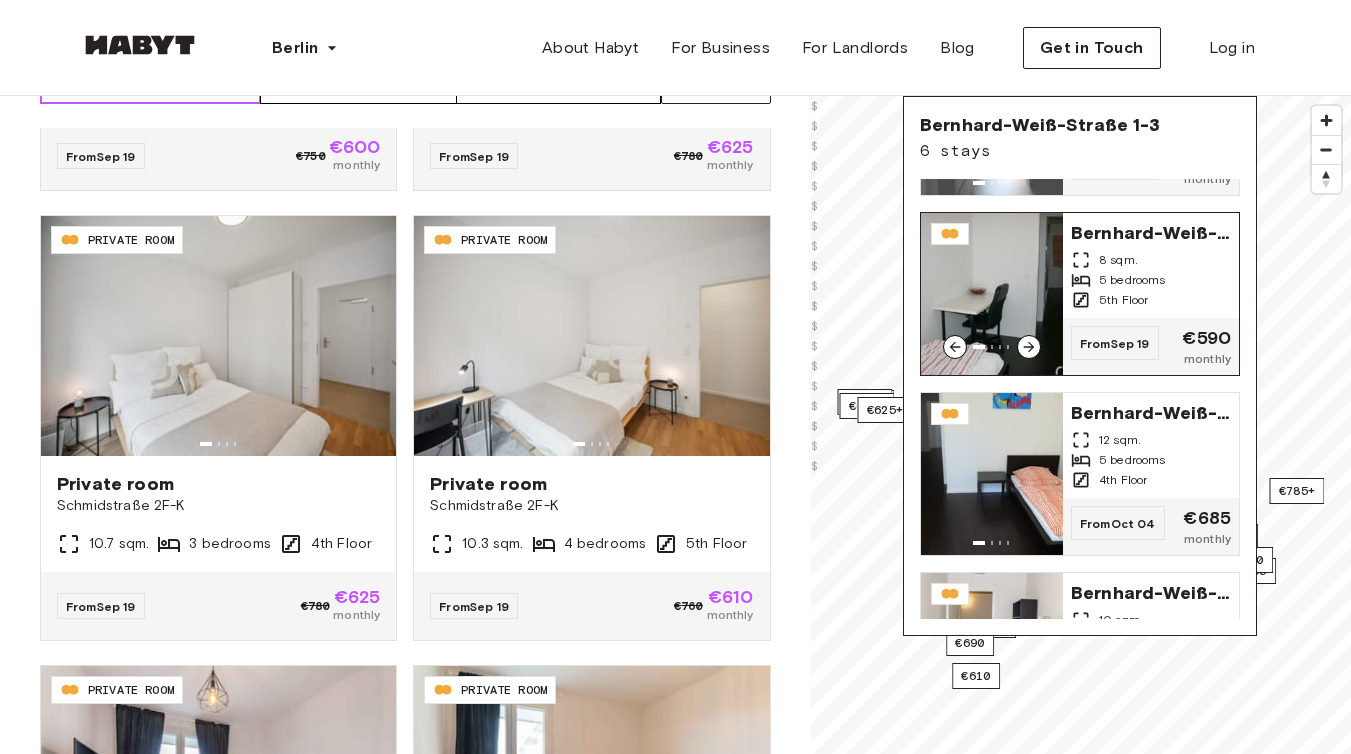click at bounding box center (992, 294) 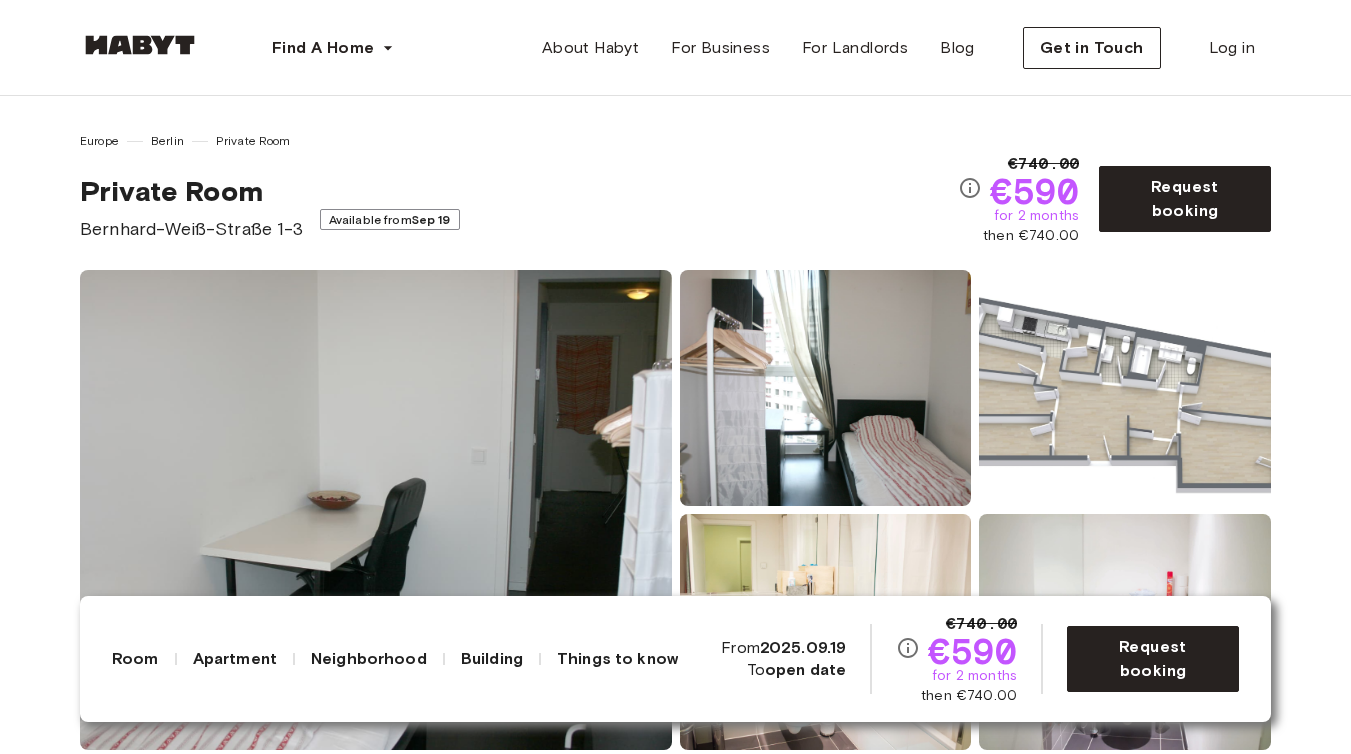 scroll, scrollTop: 0, scrollLeft: 0, axis: both 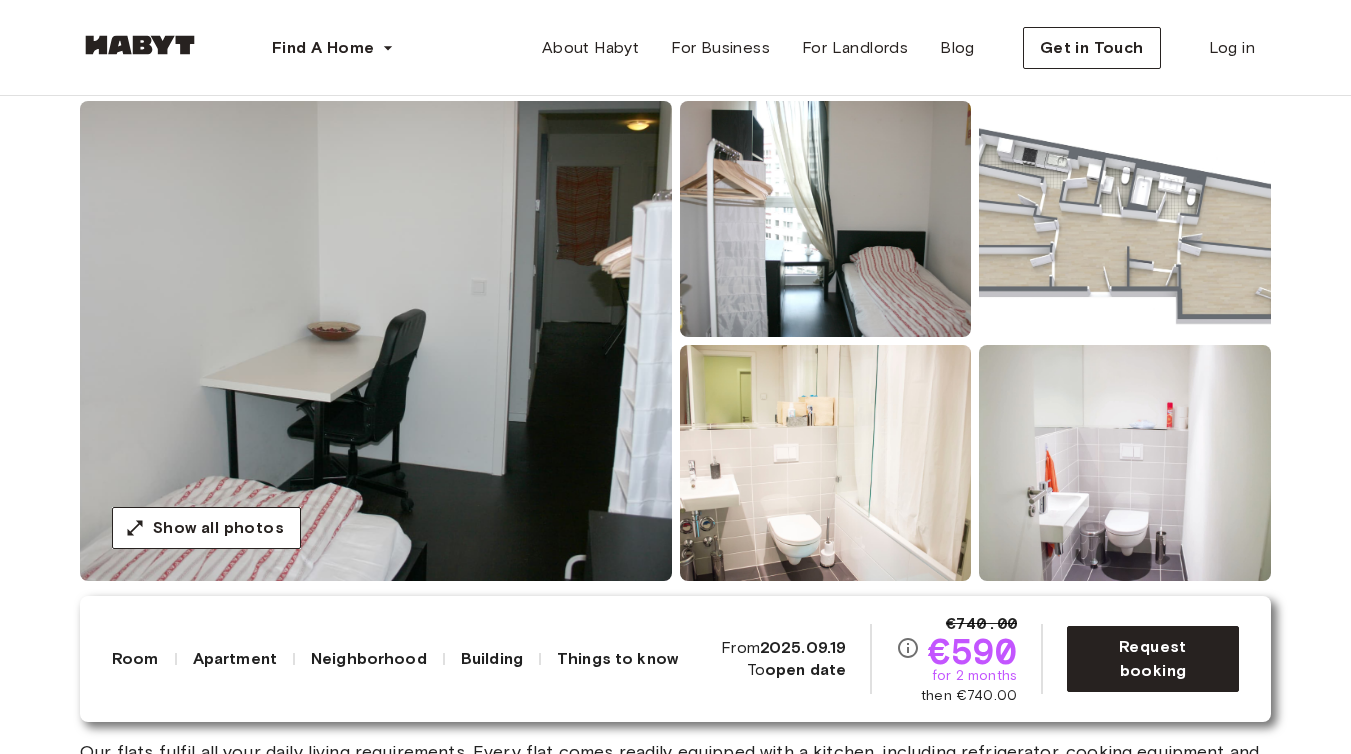 click at bounding box center [376, 341] 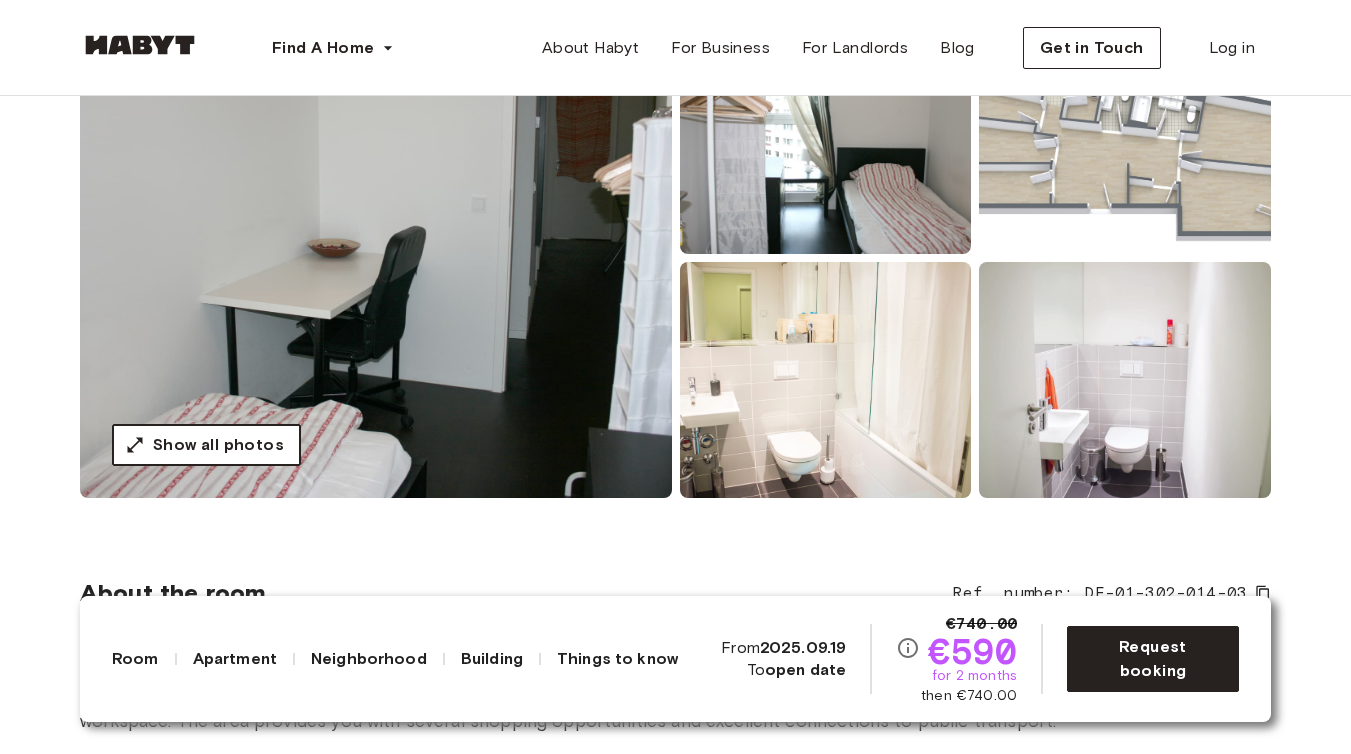 scroll, scrollTop: 251, scrollLeft: 0, axis: vertical 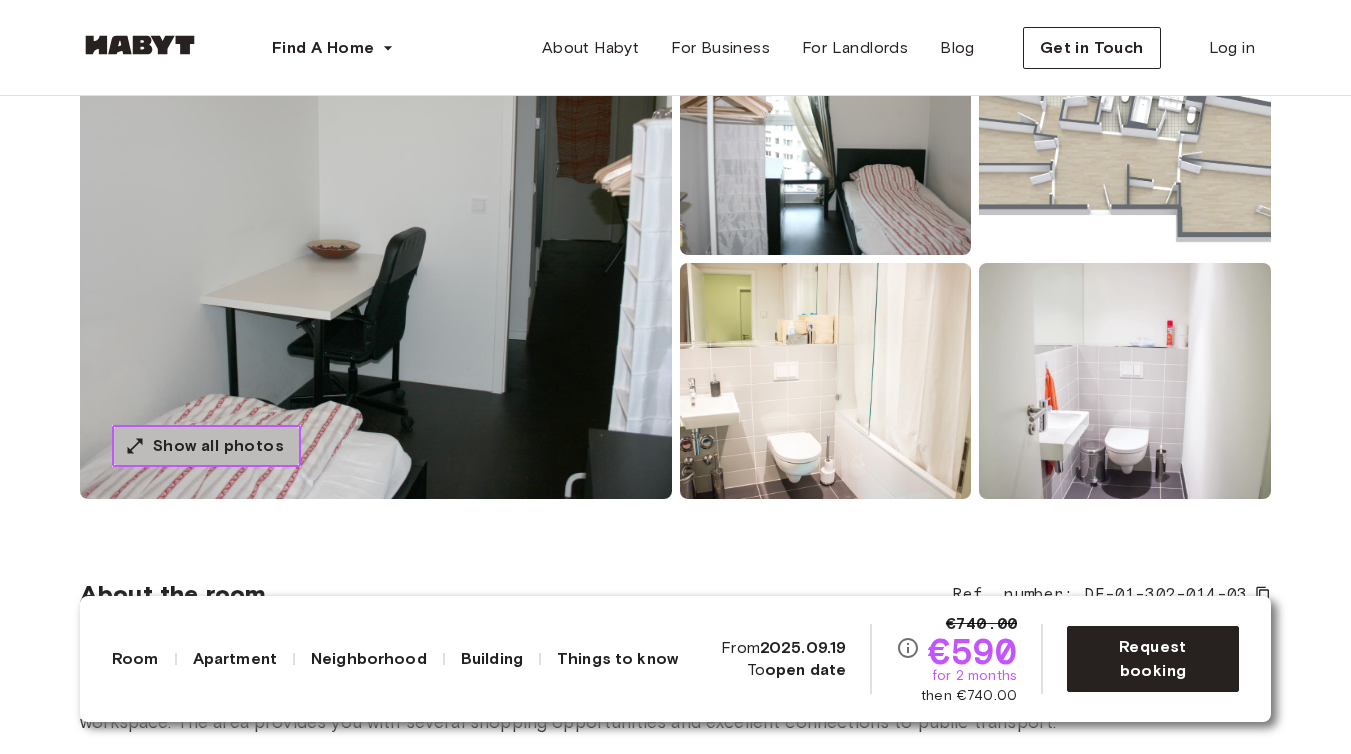 click on "Show all photos" at bounding box center [218, 446] 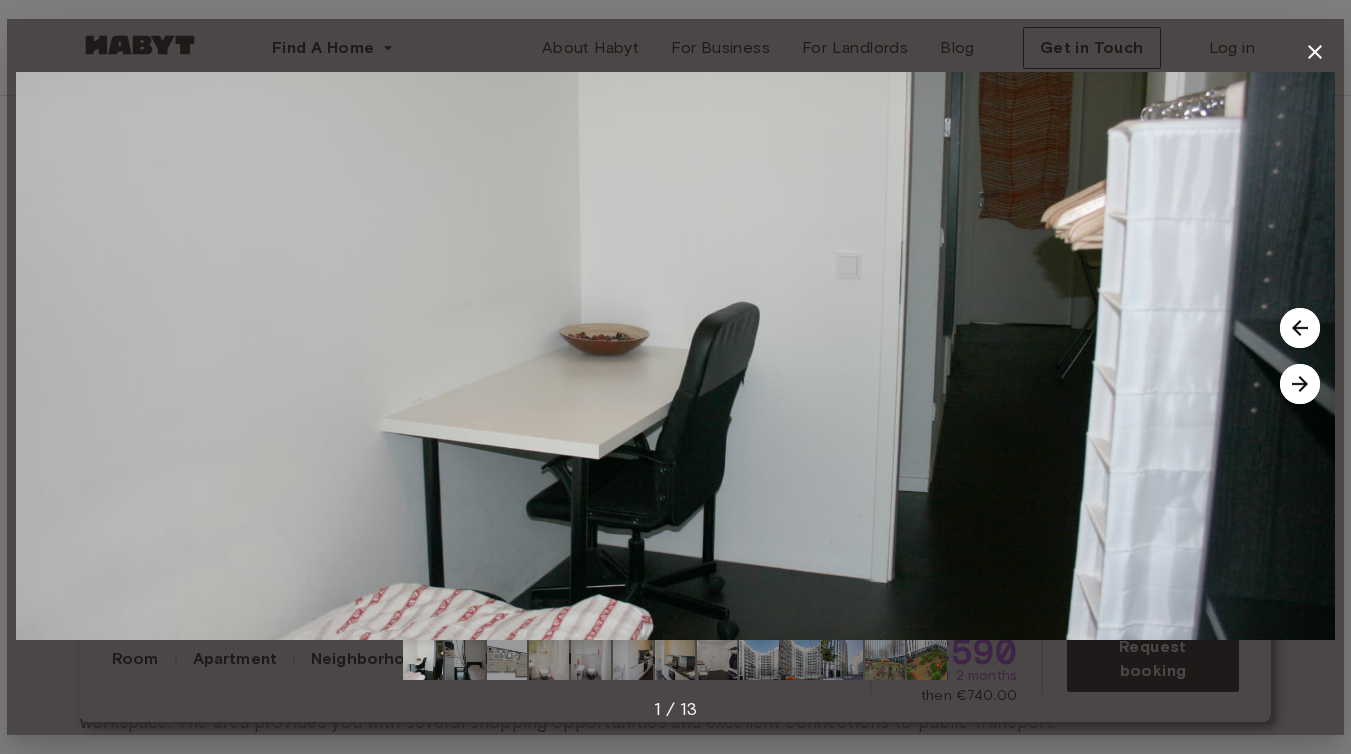 click at bounding box center (1282, 356) 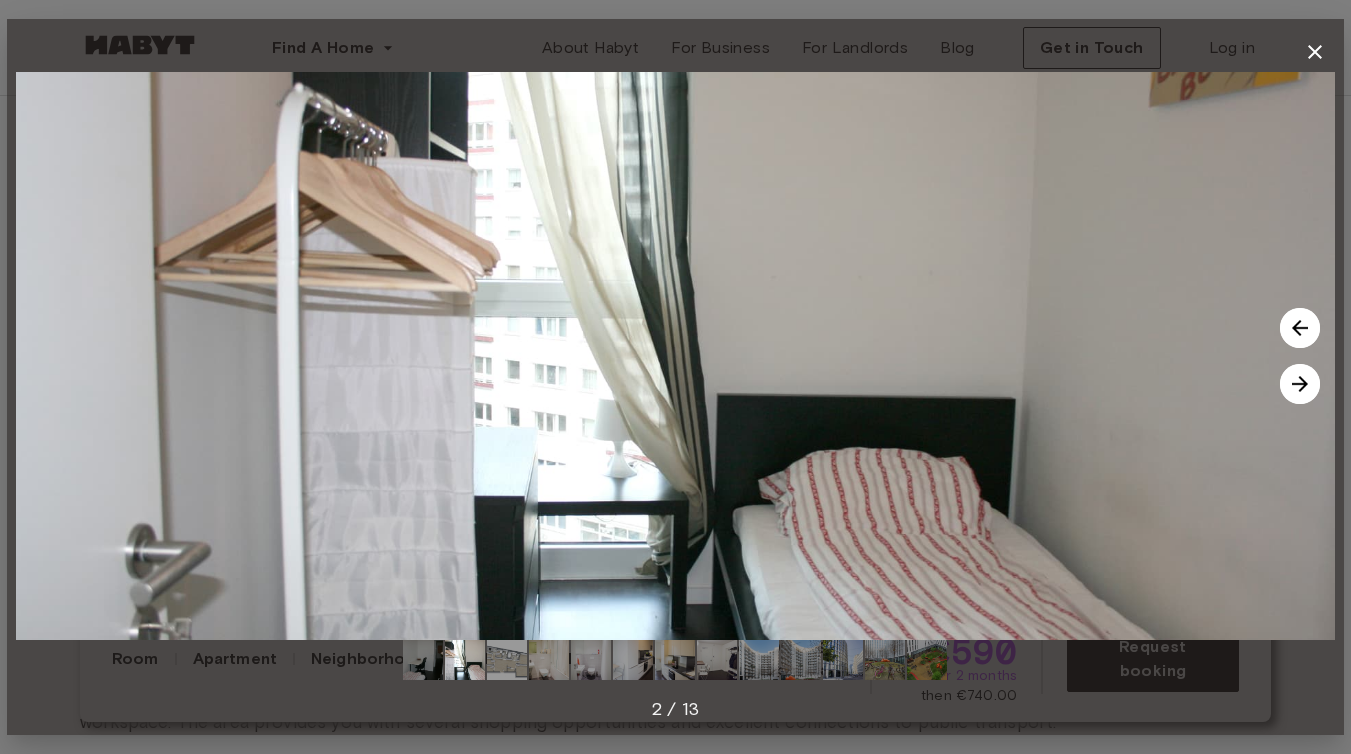 click at bounding box center (1300, 384) 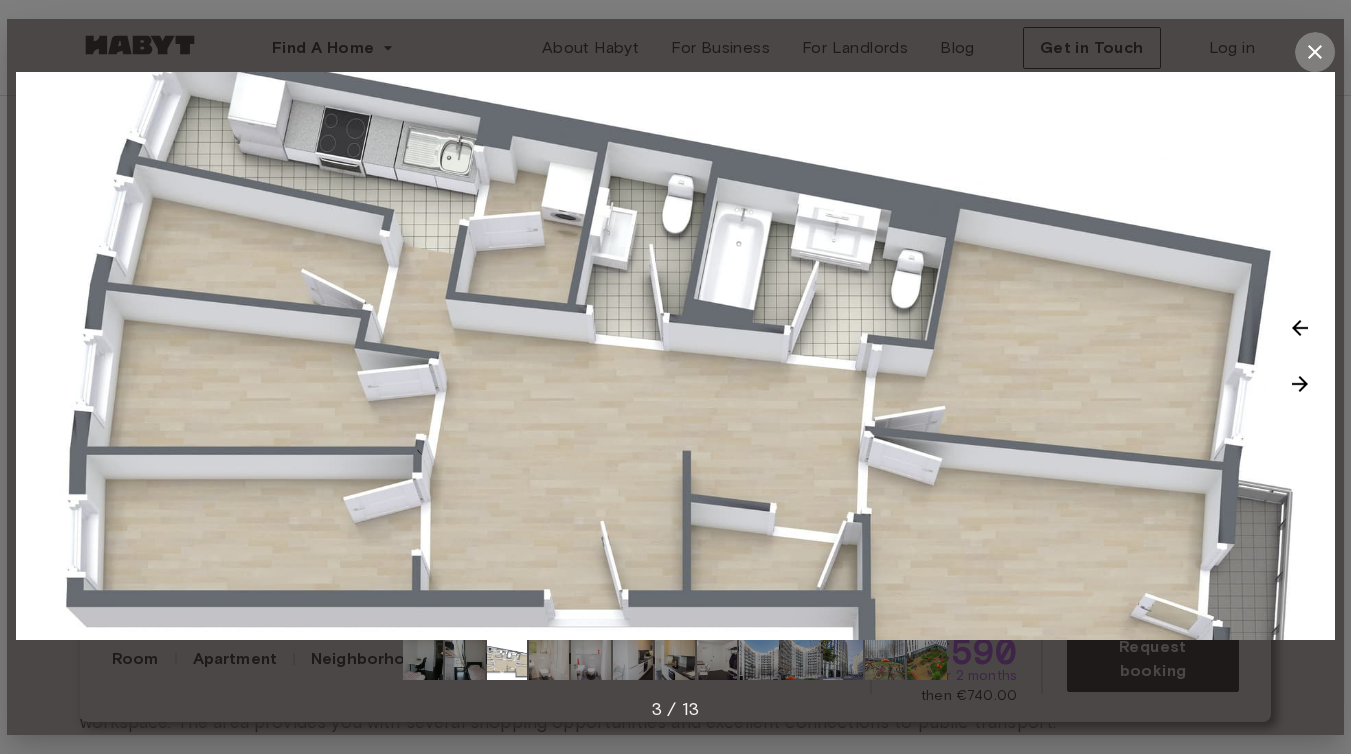 click 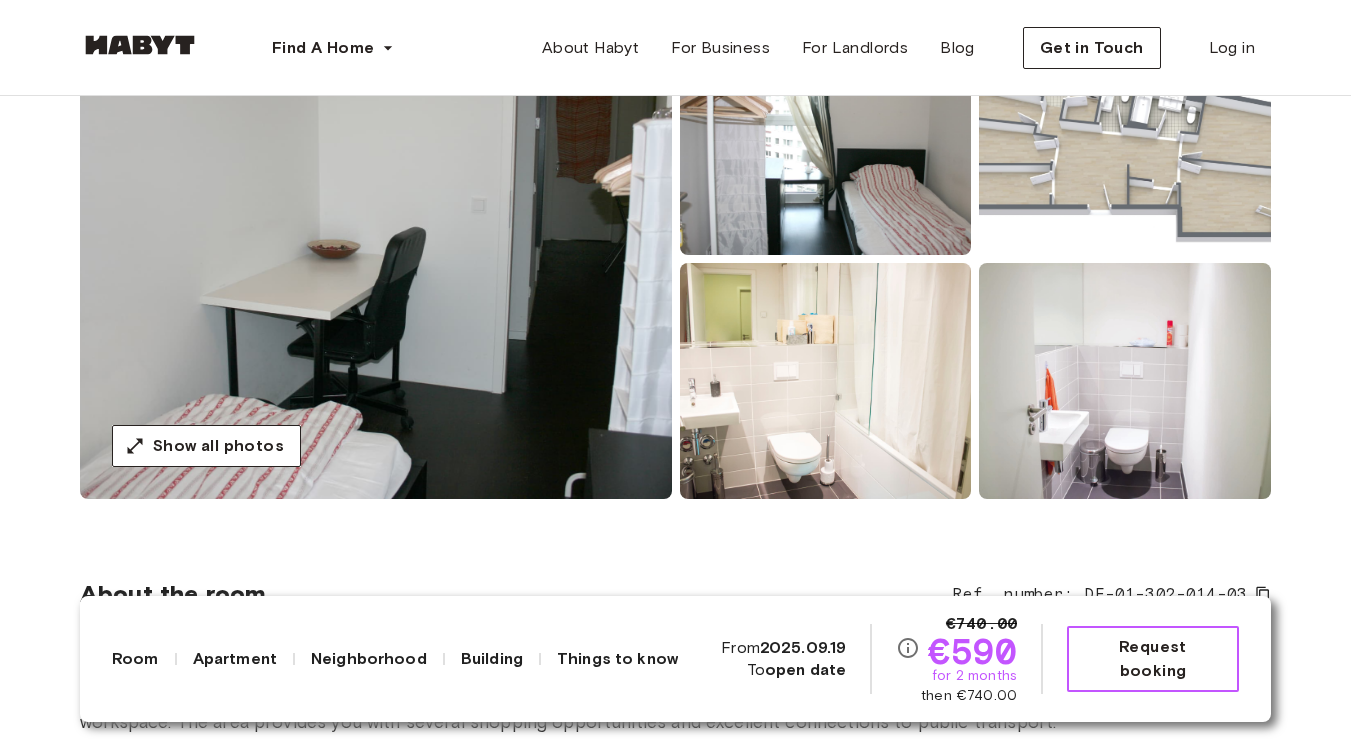 click on "Request booking" at bounding box center (1153, 659) 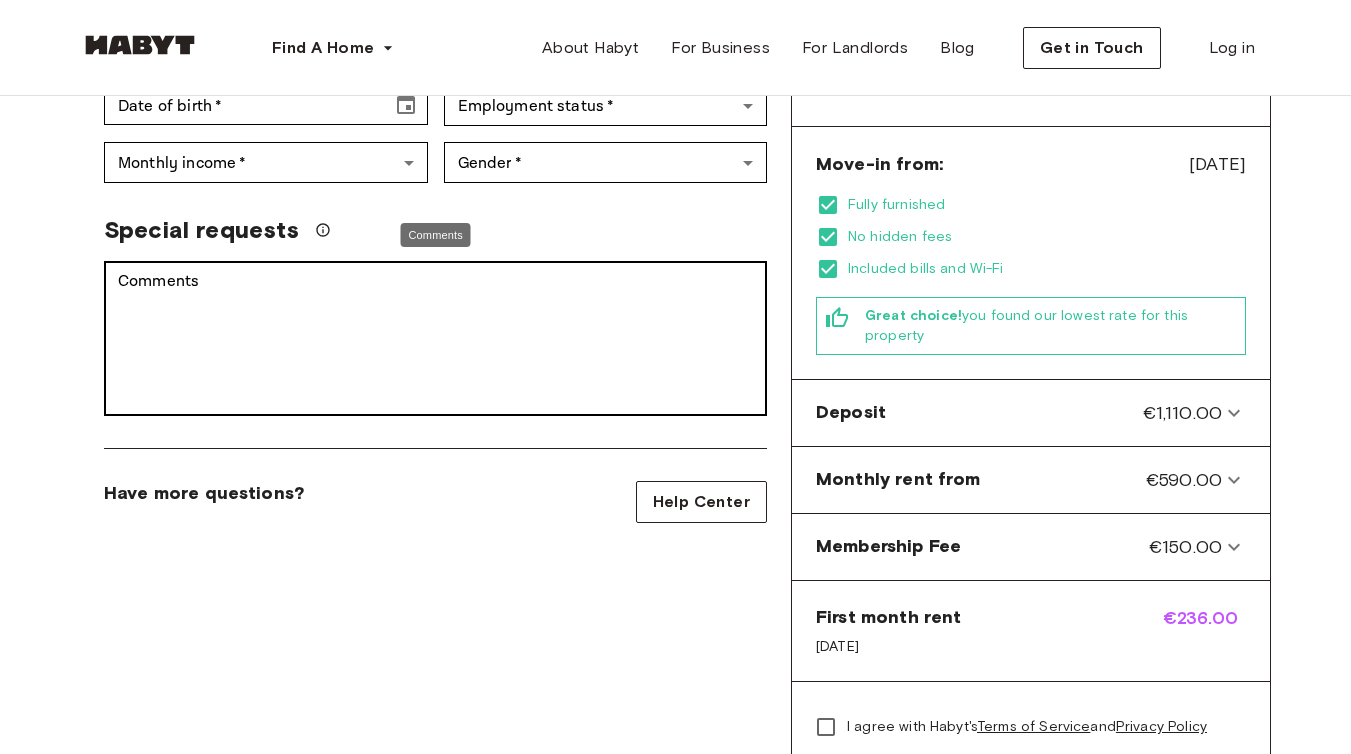 scroll, scrollTop: 504, scrollLeft: 0, axis: vertical 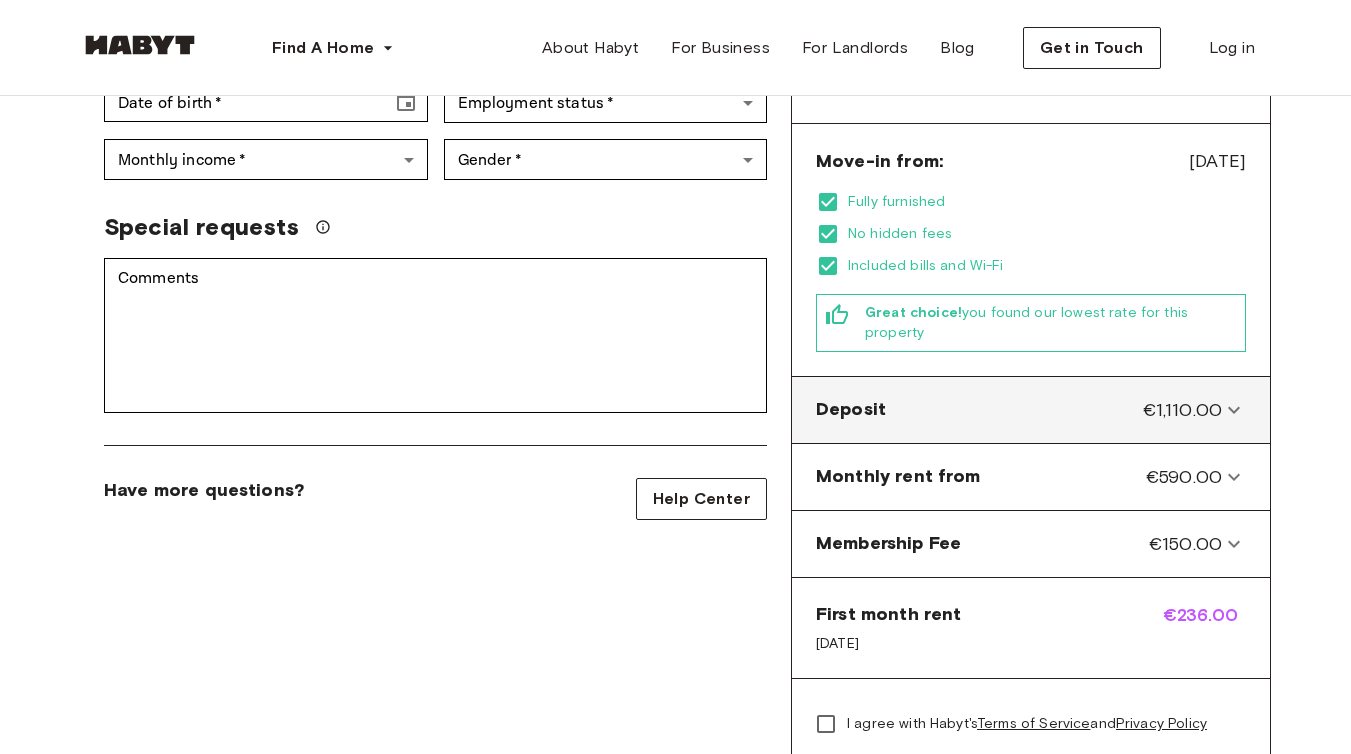 click 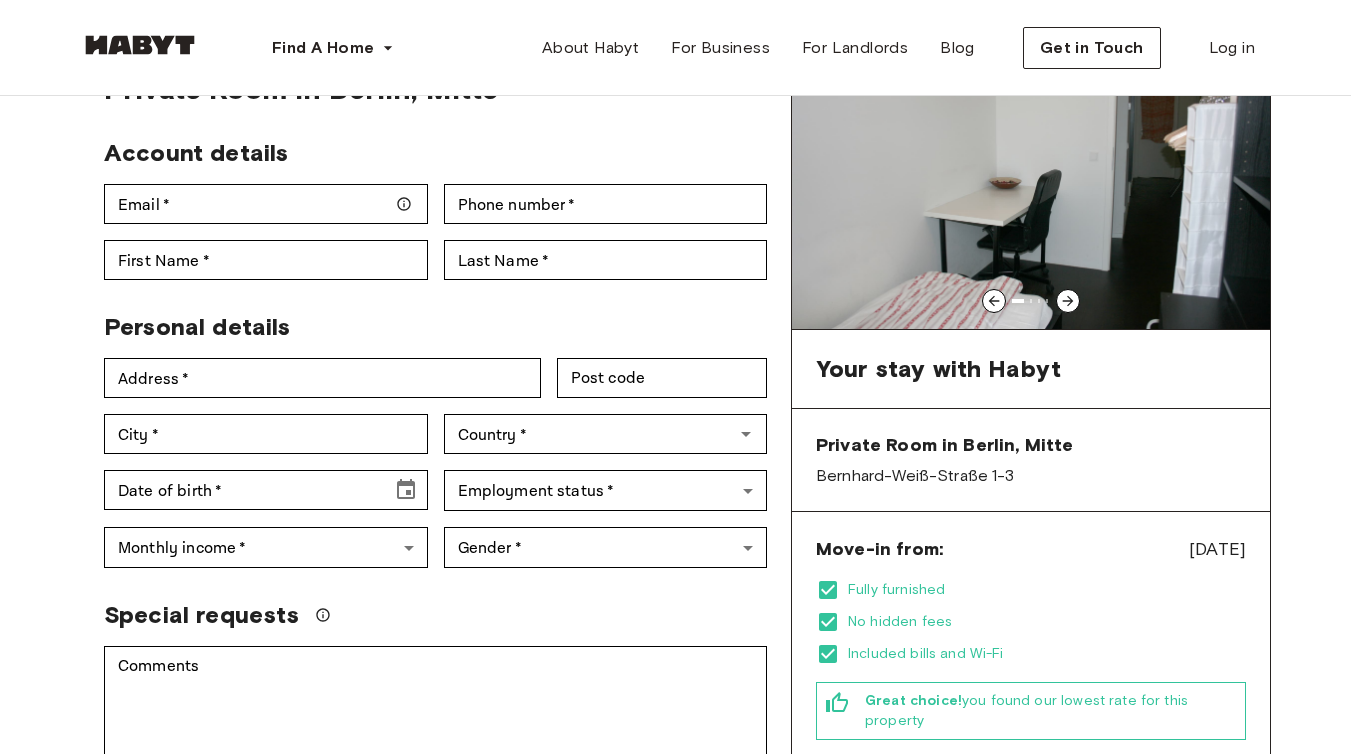 scroll, scrollTop: 115, scrollLeft: 0, axis: vertical 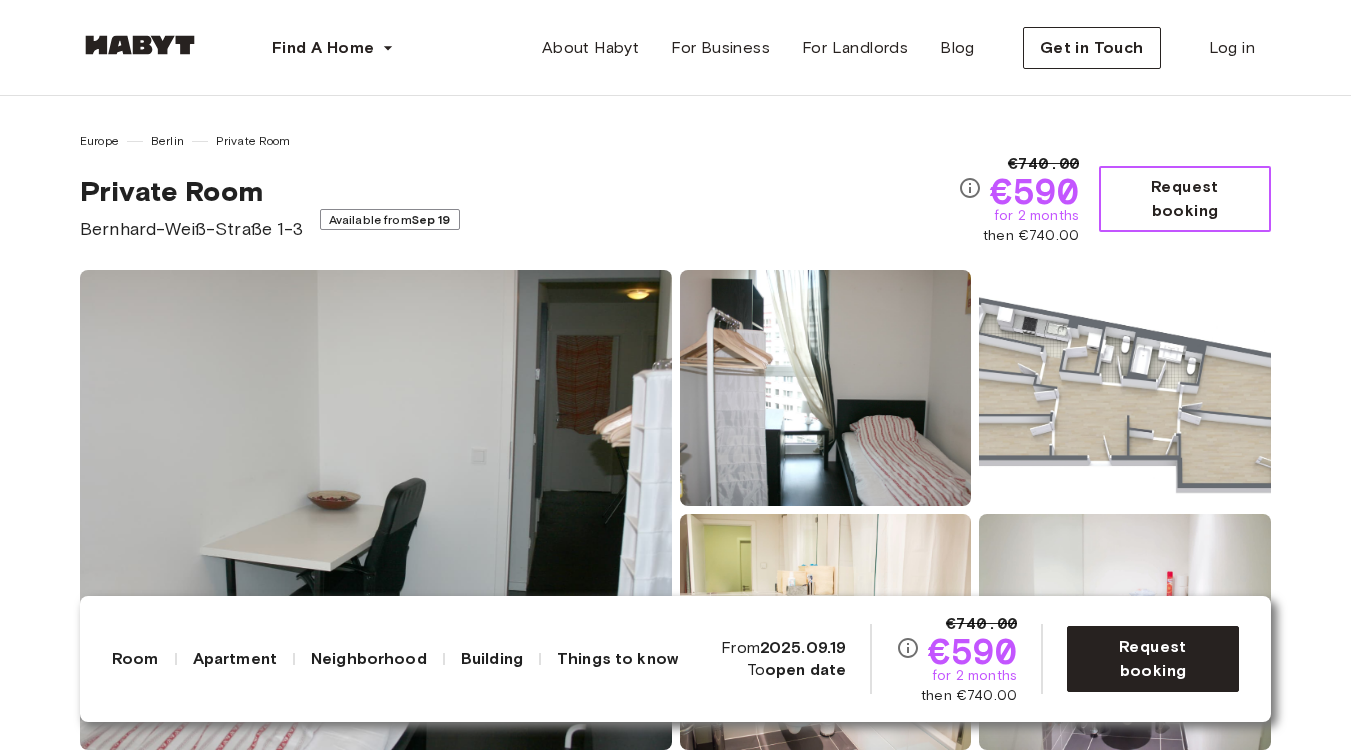 click on "Request booking" at bounding box center (1185, 199) 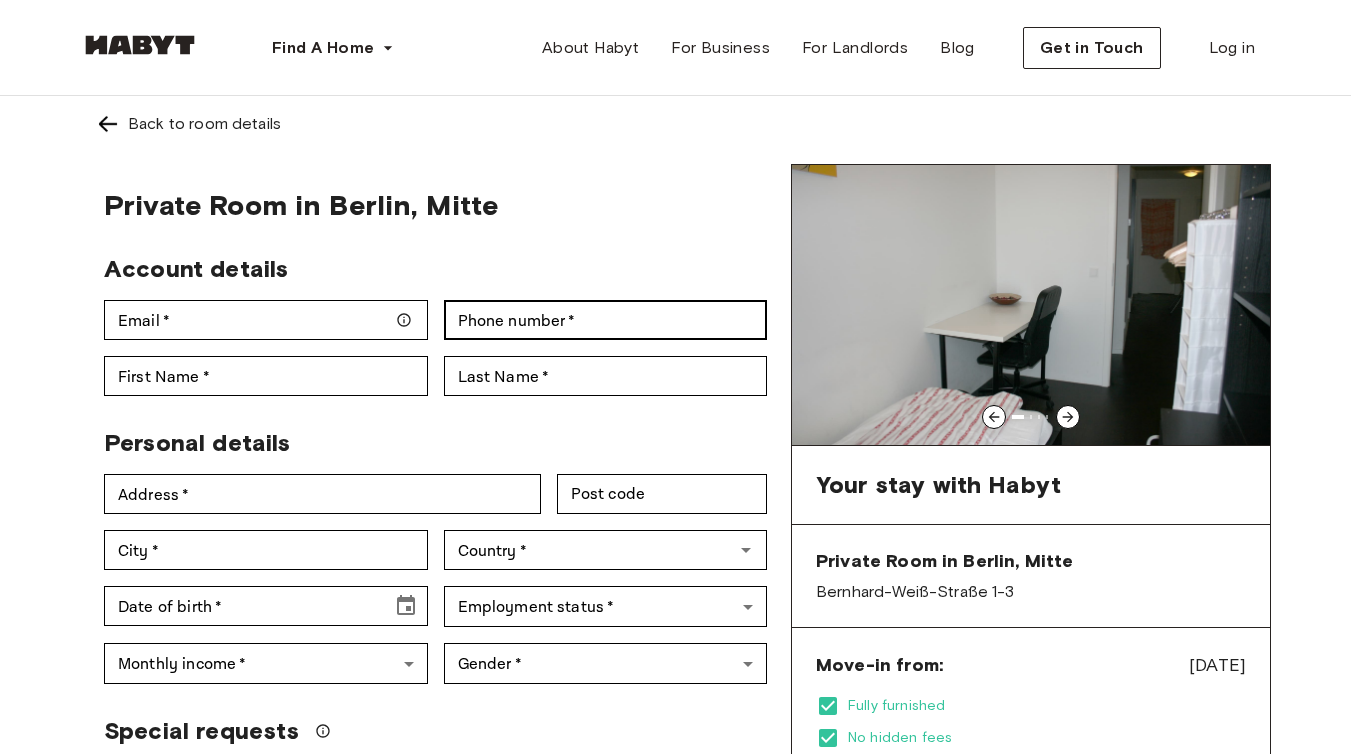 scroll, scrollTop: 0, scrollLeft: 0, axis: both 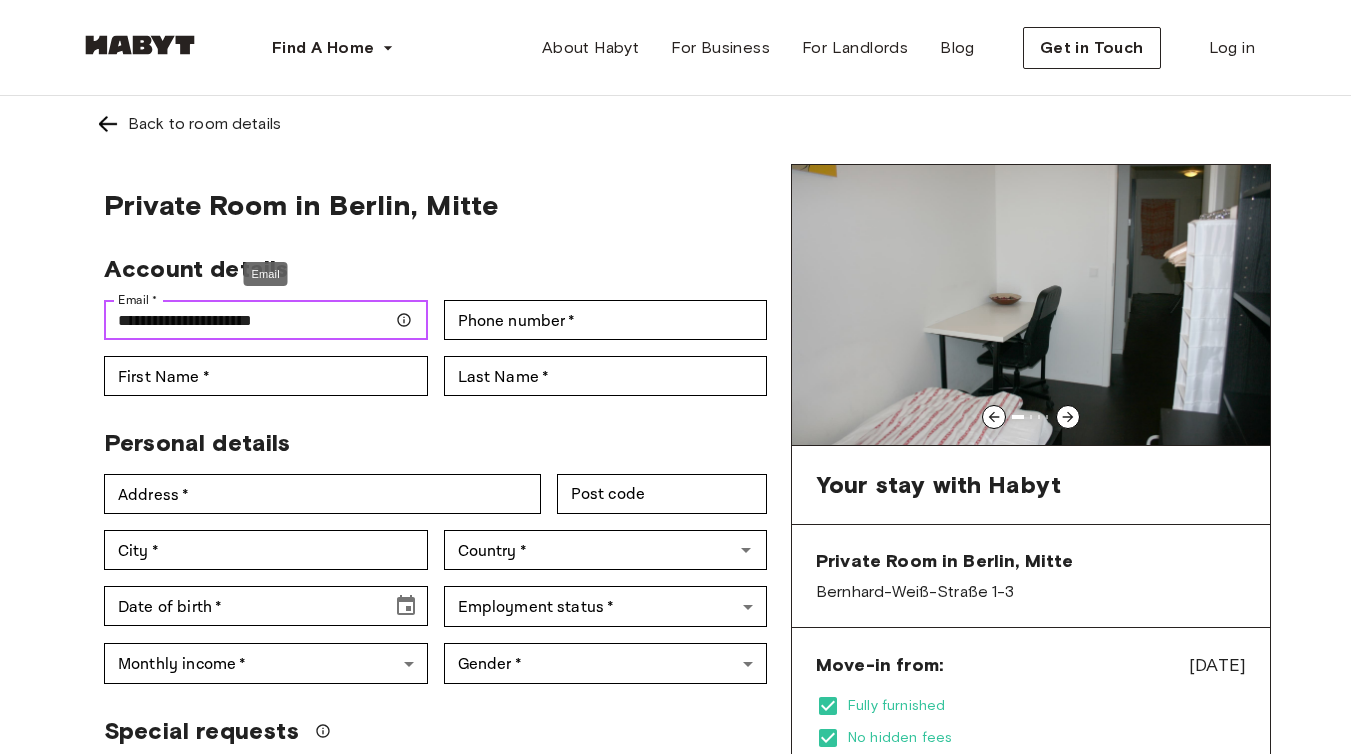 type on "**********" 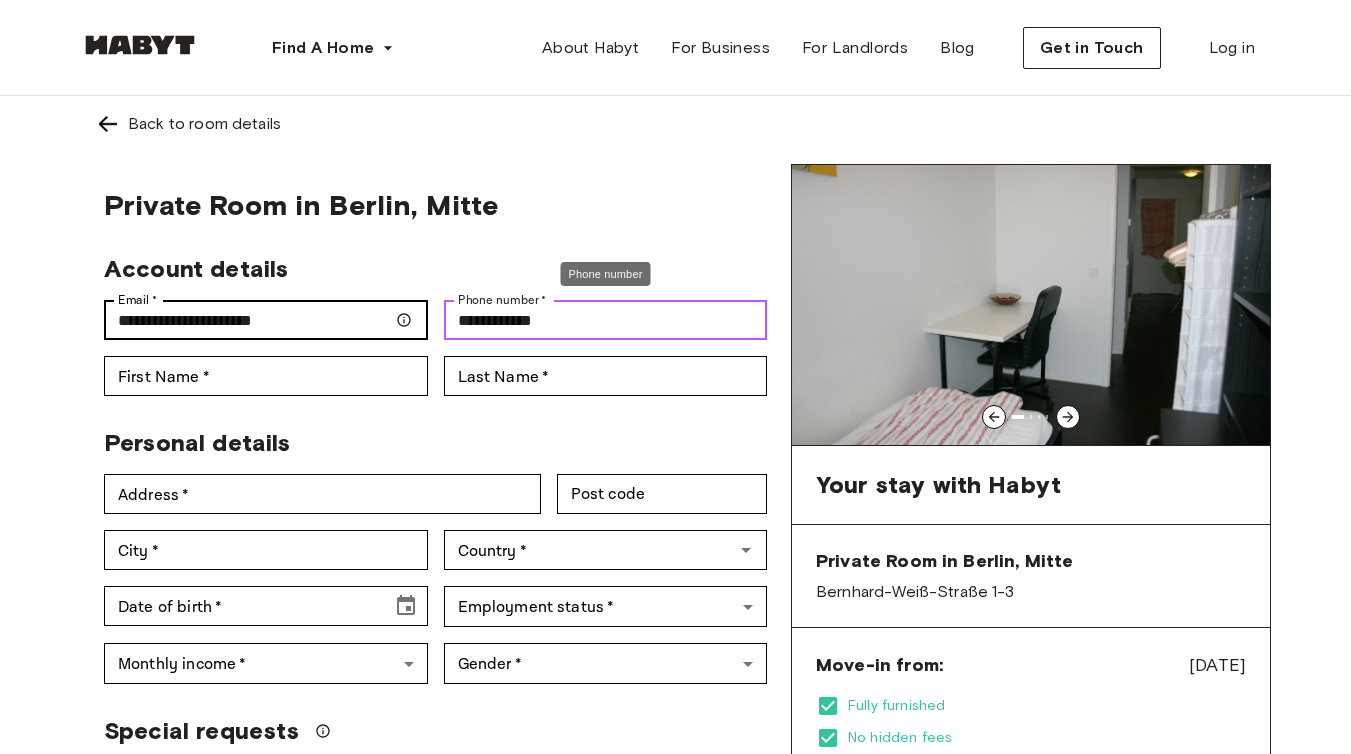 type on "**********" 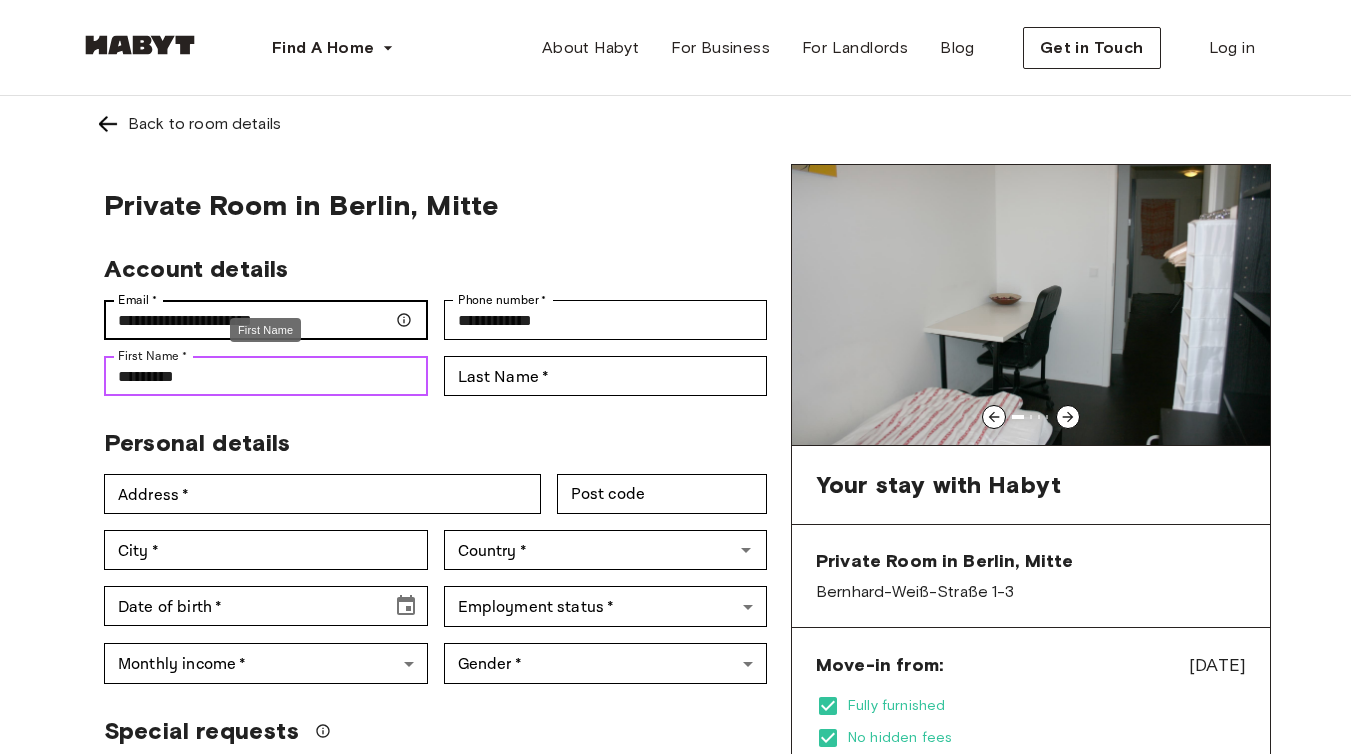 type on "*********" 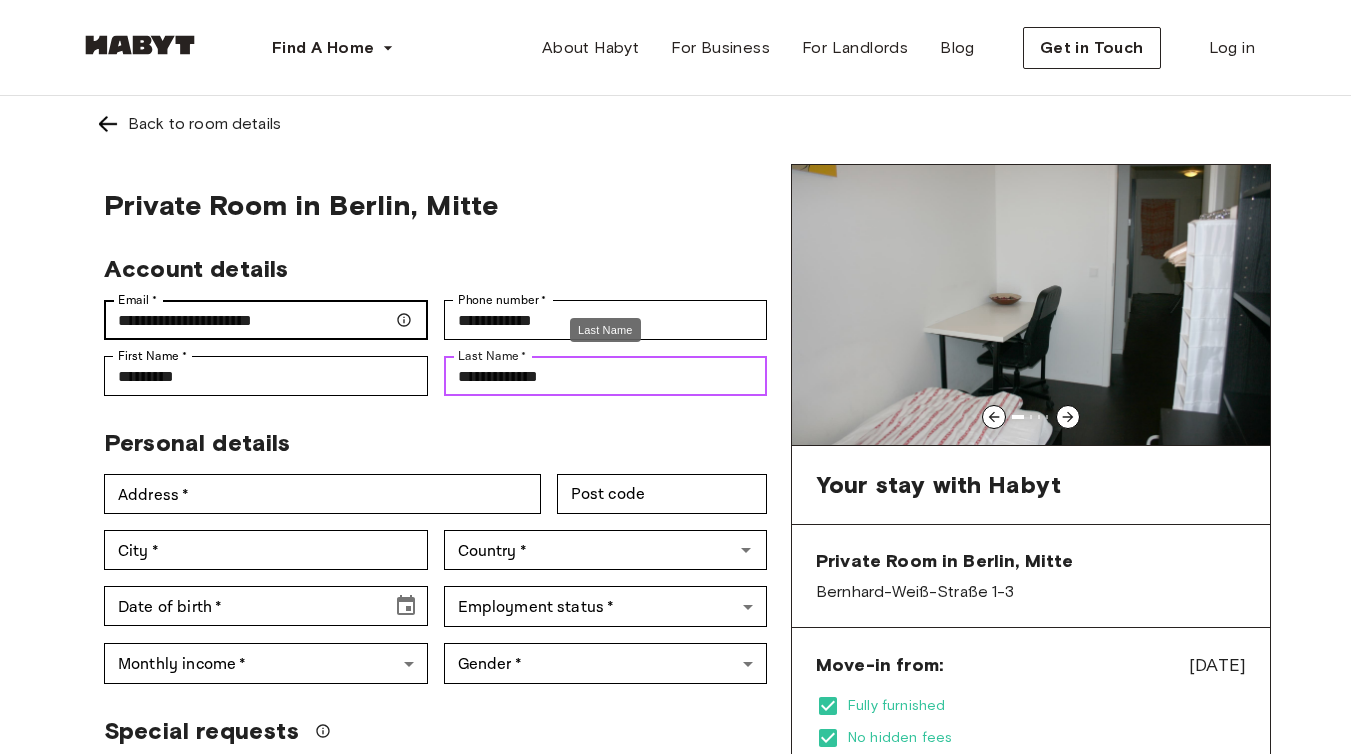 type on "**********" 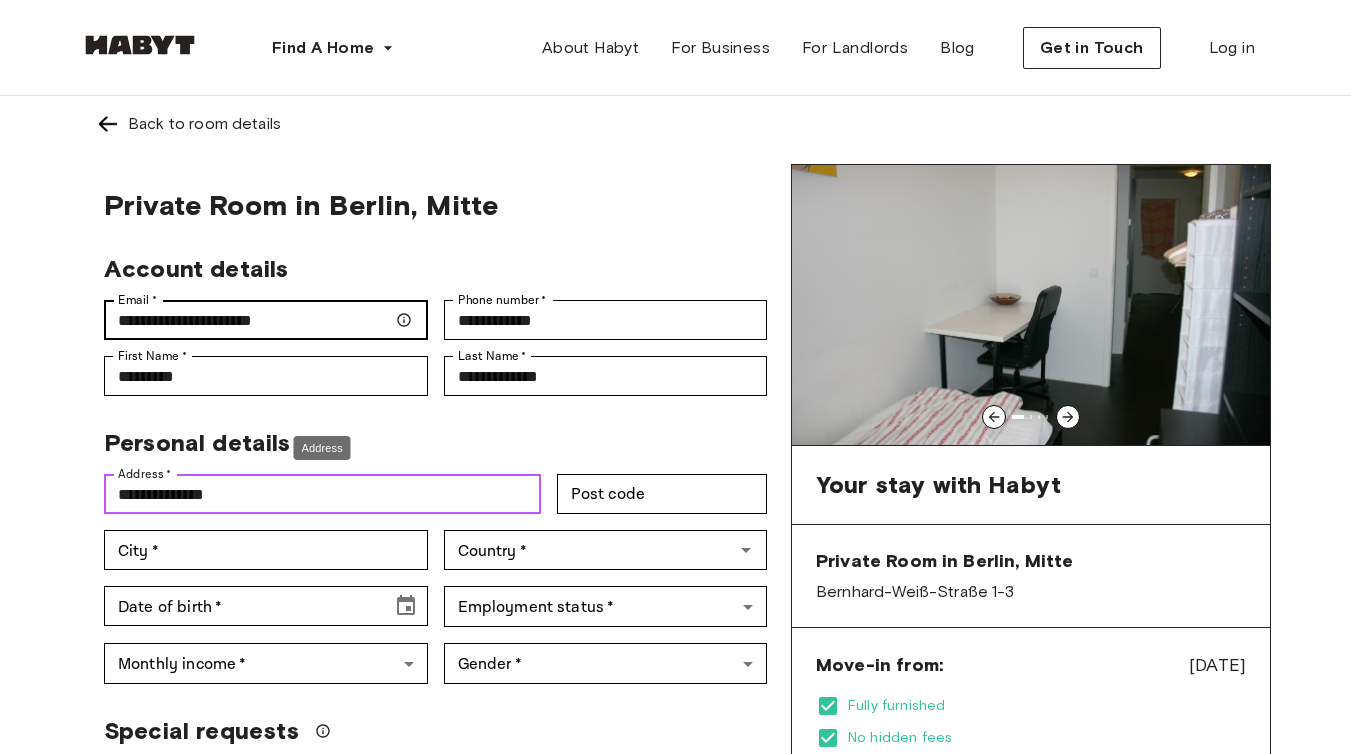 type on "**********" 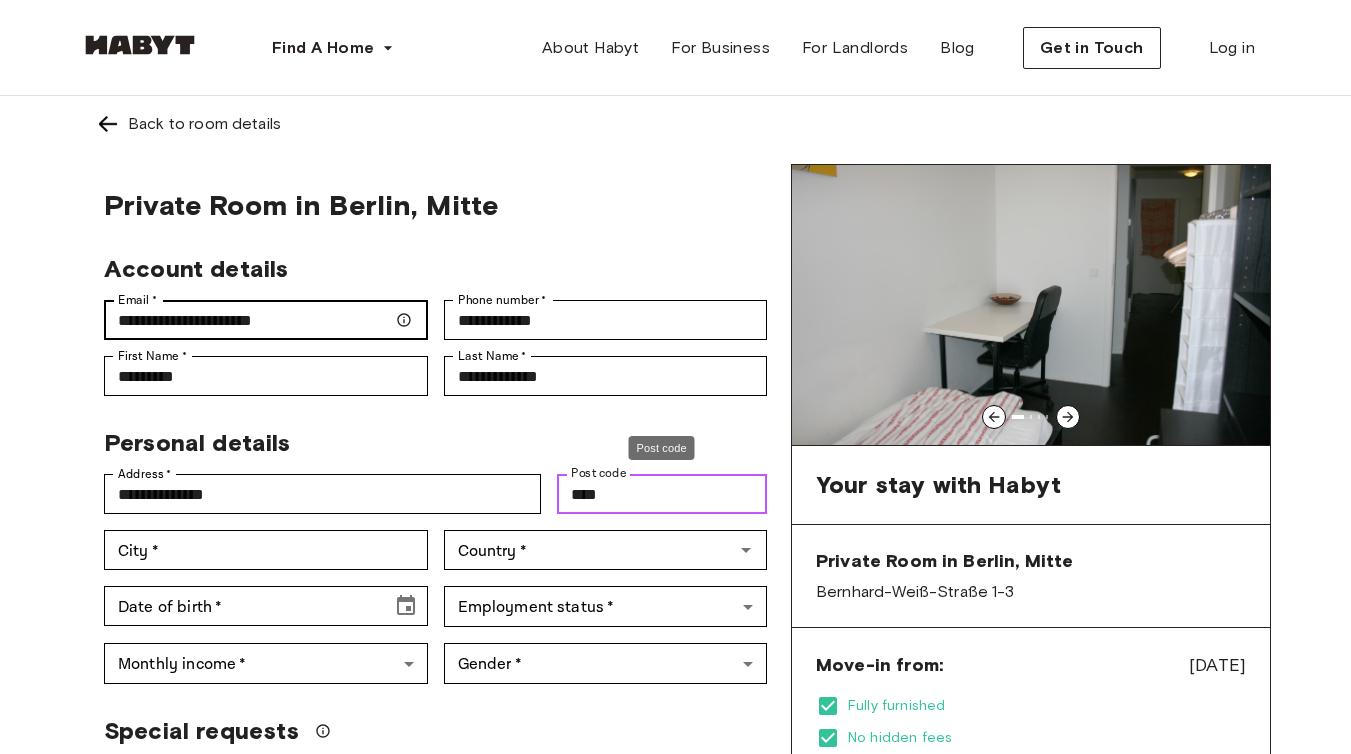 type on "****" 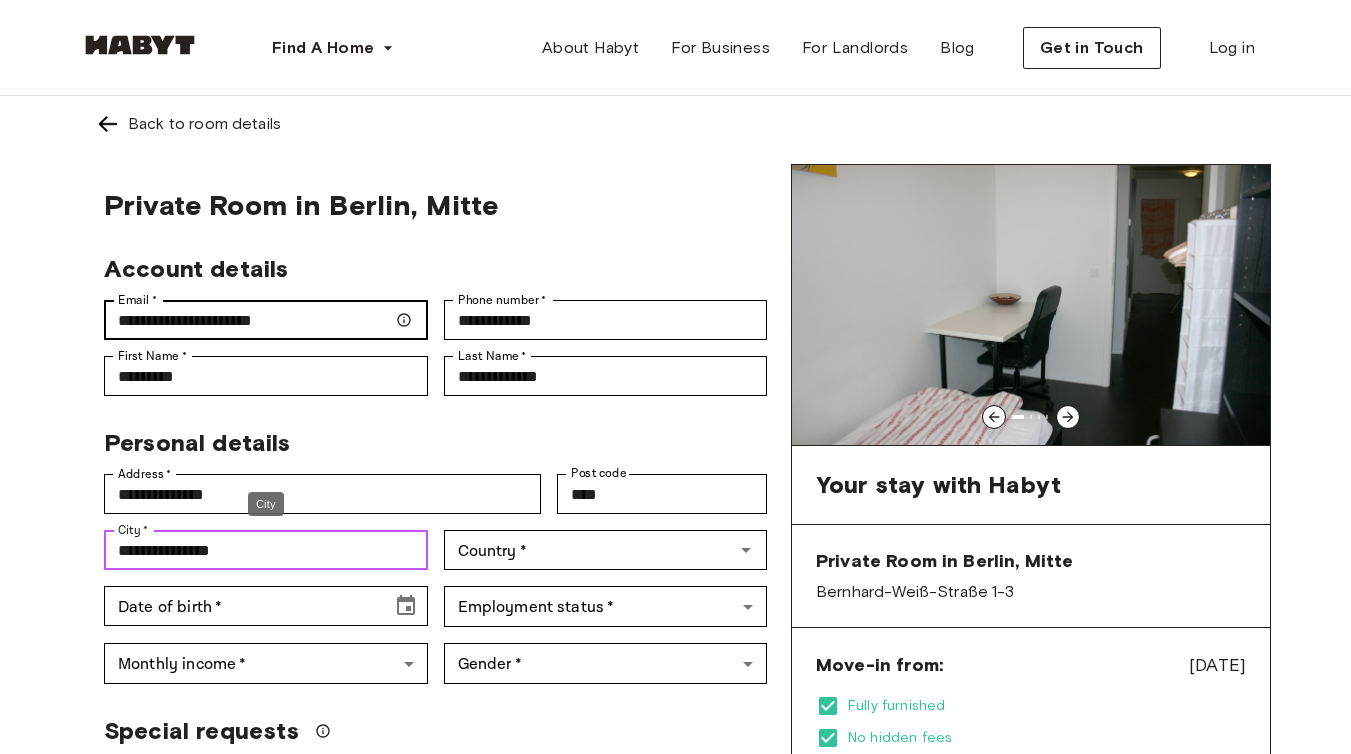 type on "**********" 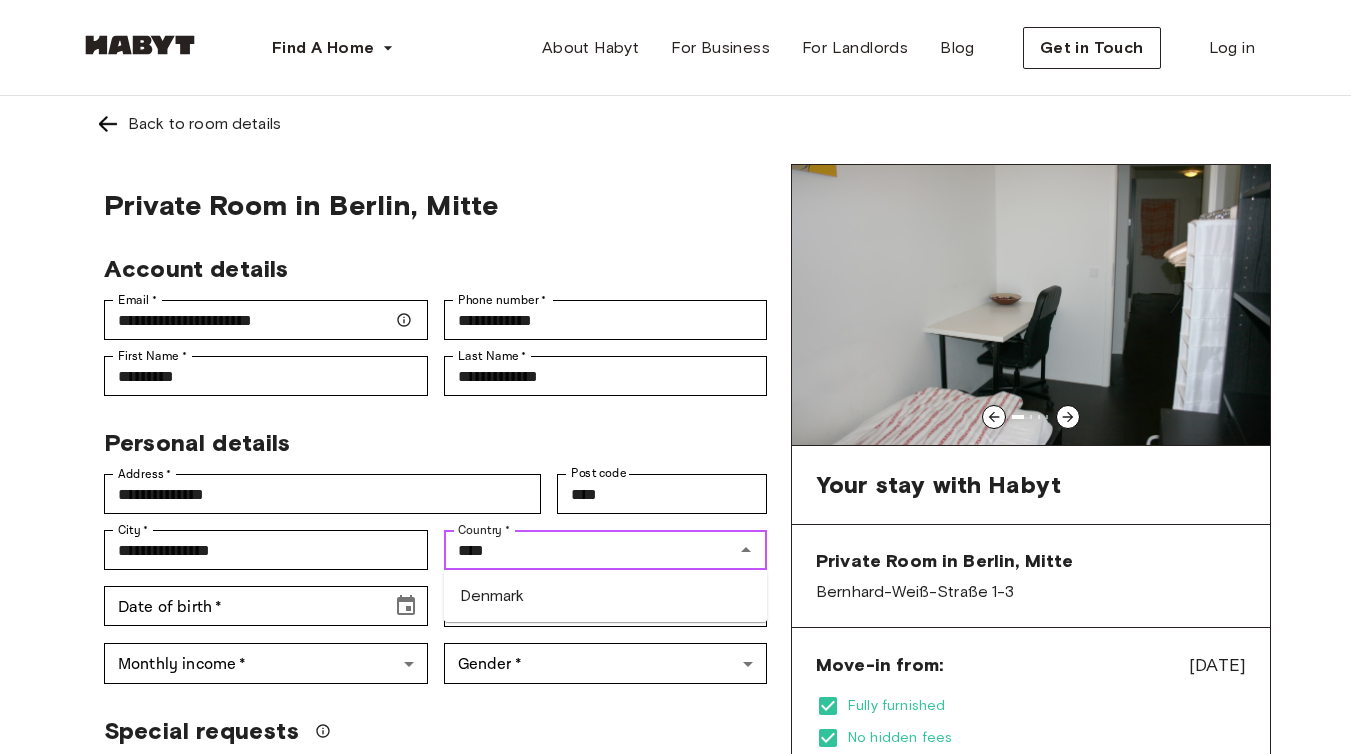 click on "Denmark" at bounding box center (606, 596) 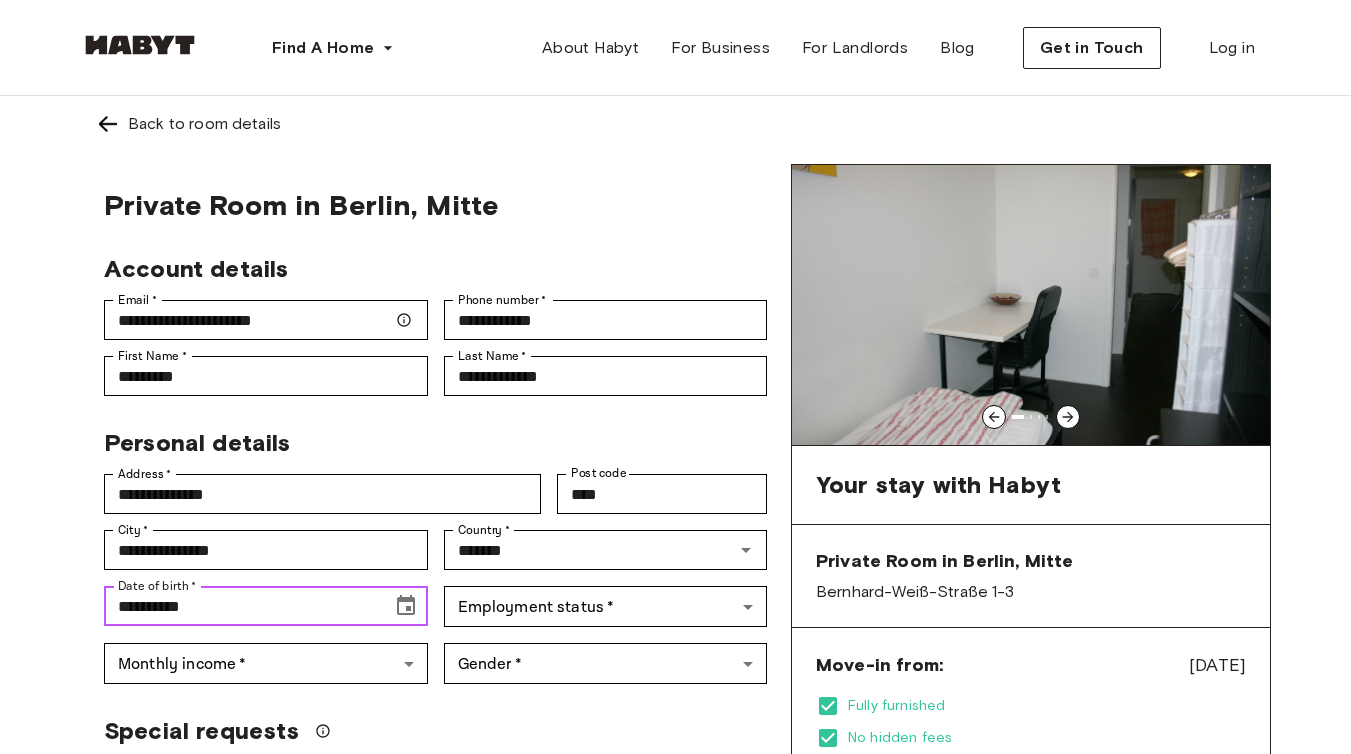 click on "**********" at bounding box center (241, 606) 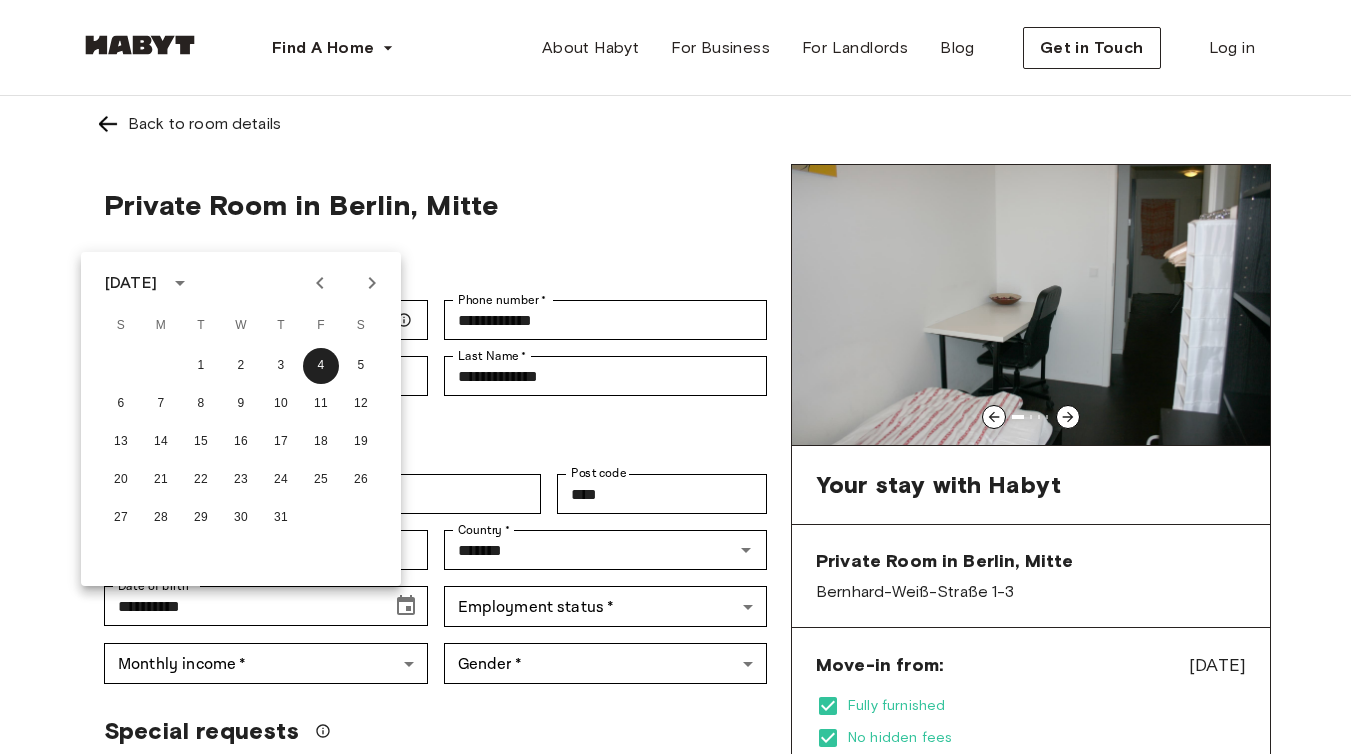 click 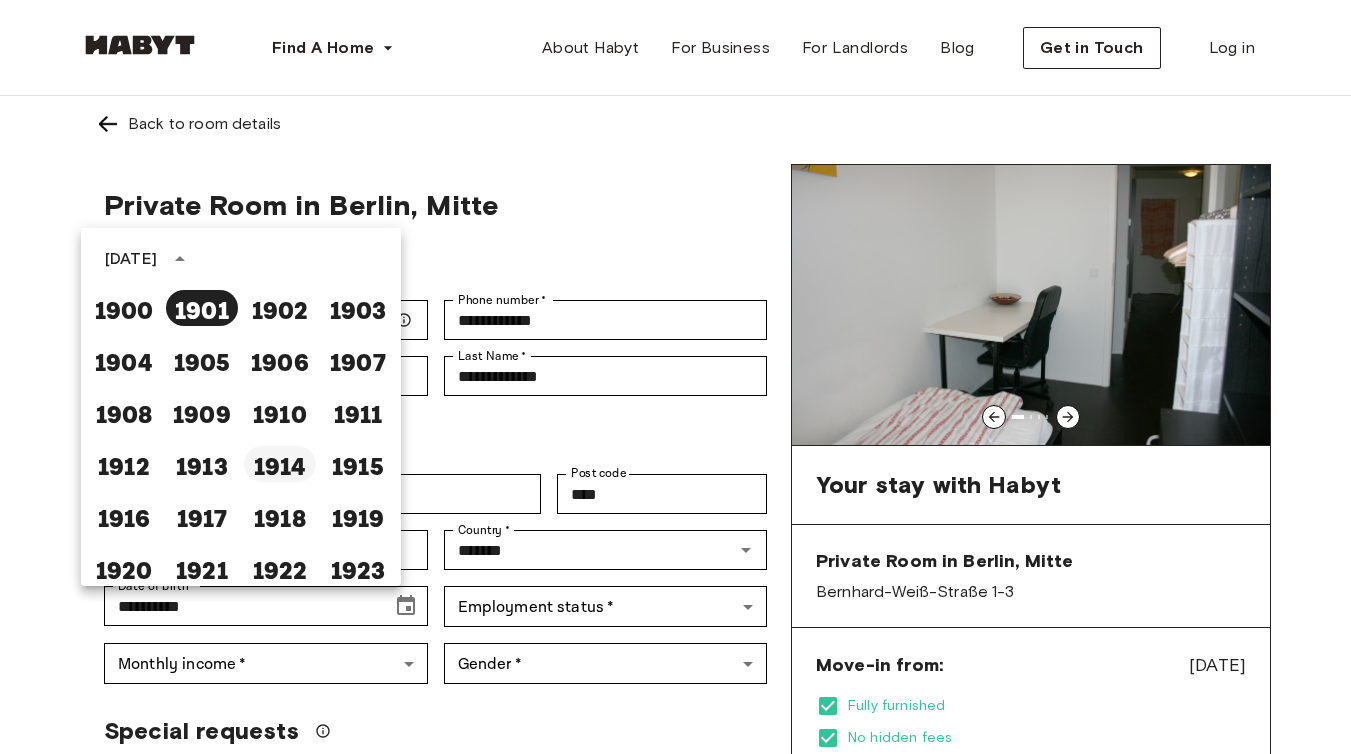 scroll, scrollTop: 0, scrollLeft: 0, axis: both 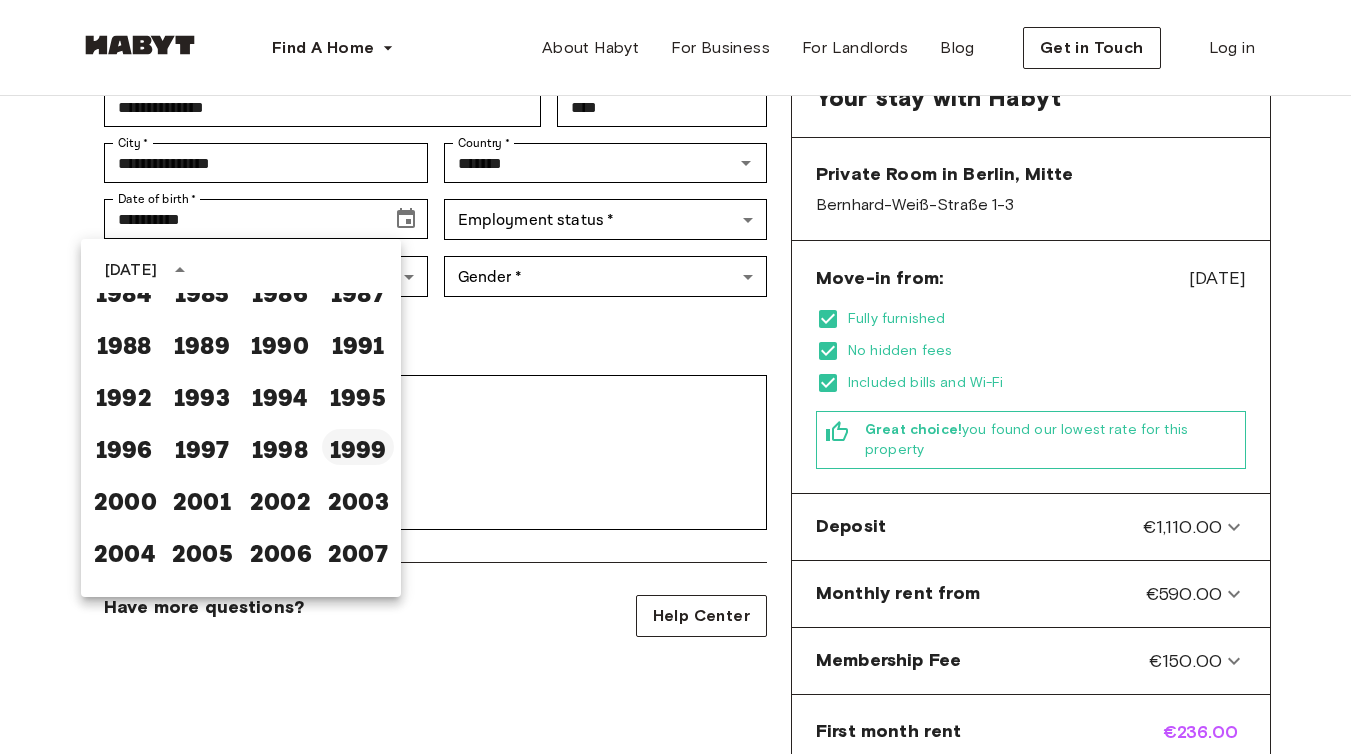 click on "1999" at bounding box center (358, 447) 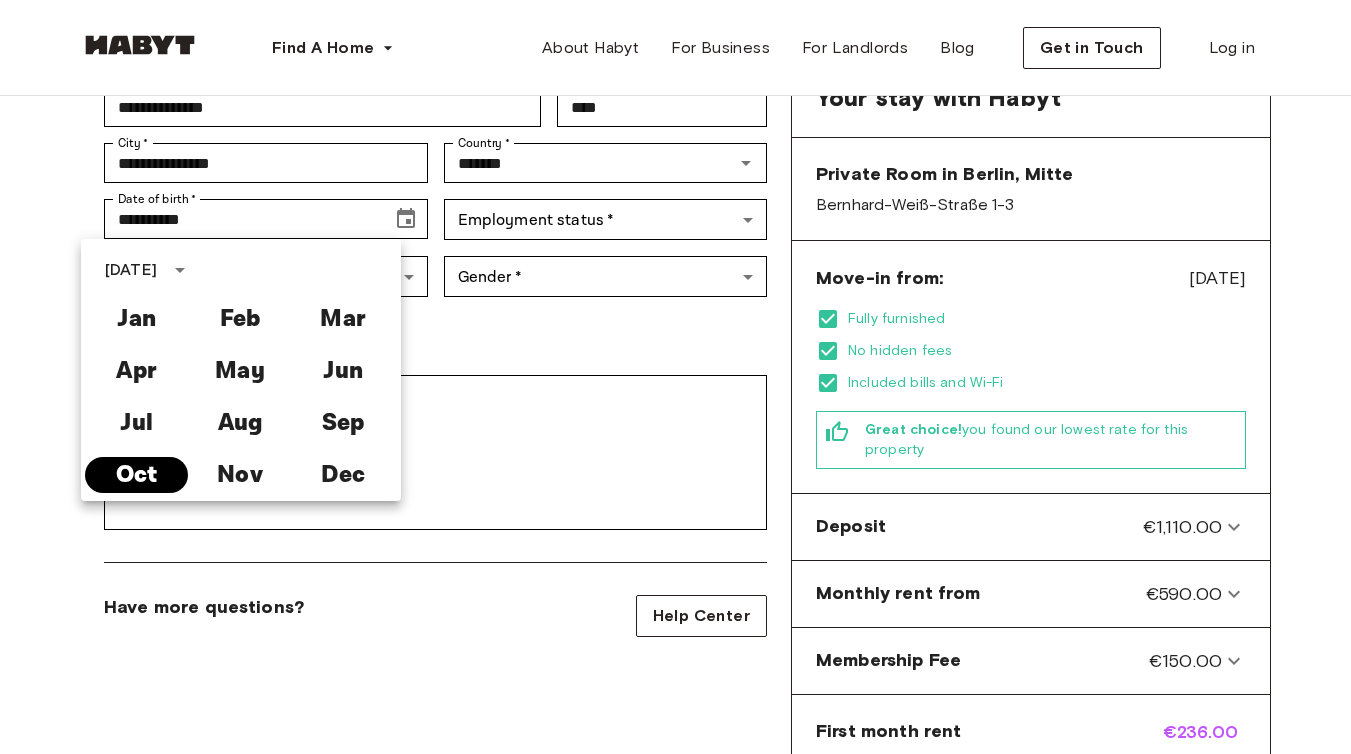click on "Oct" at bounding box center [136, 475] 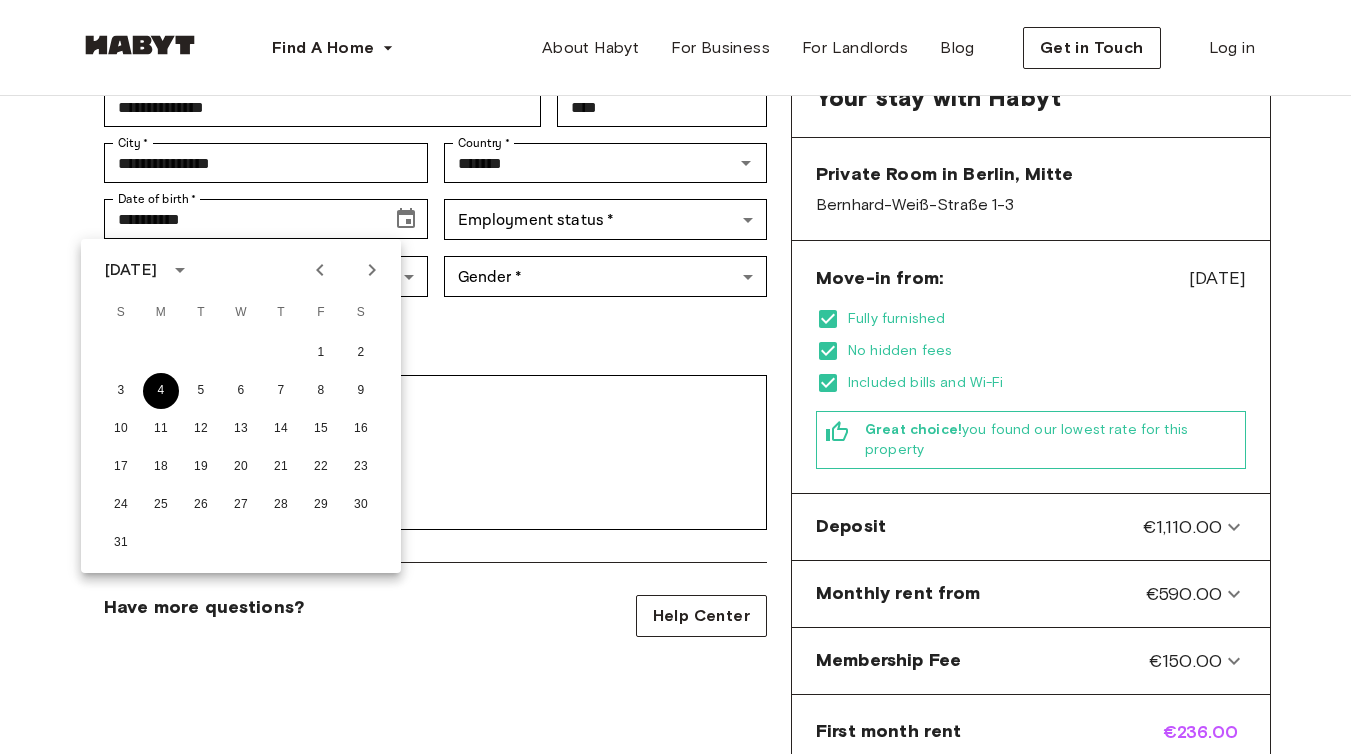 click on "4" at bounding box center [161, 391] 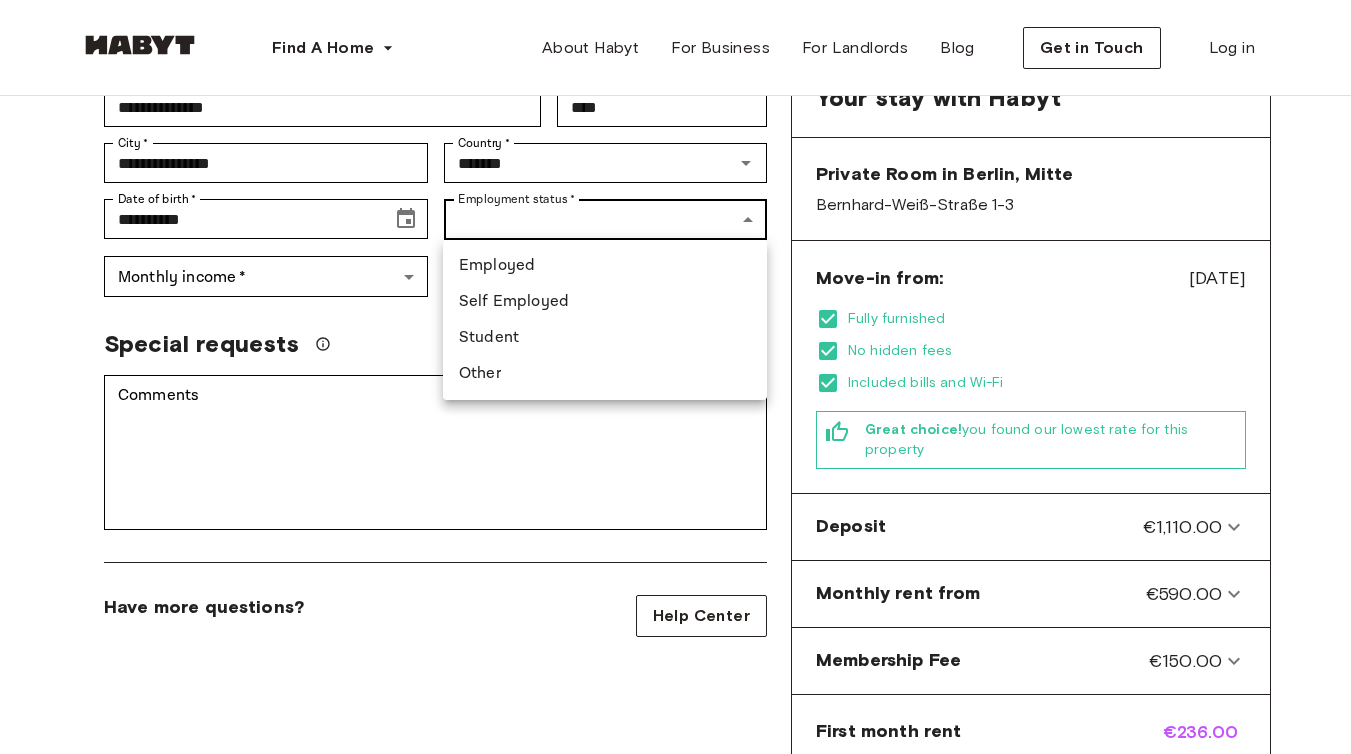 click on "**********" at bounding box center (675, 799) 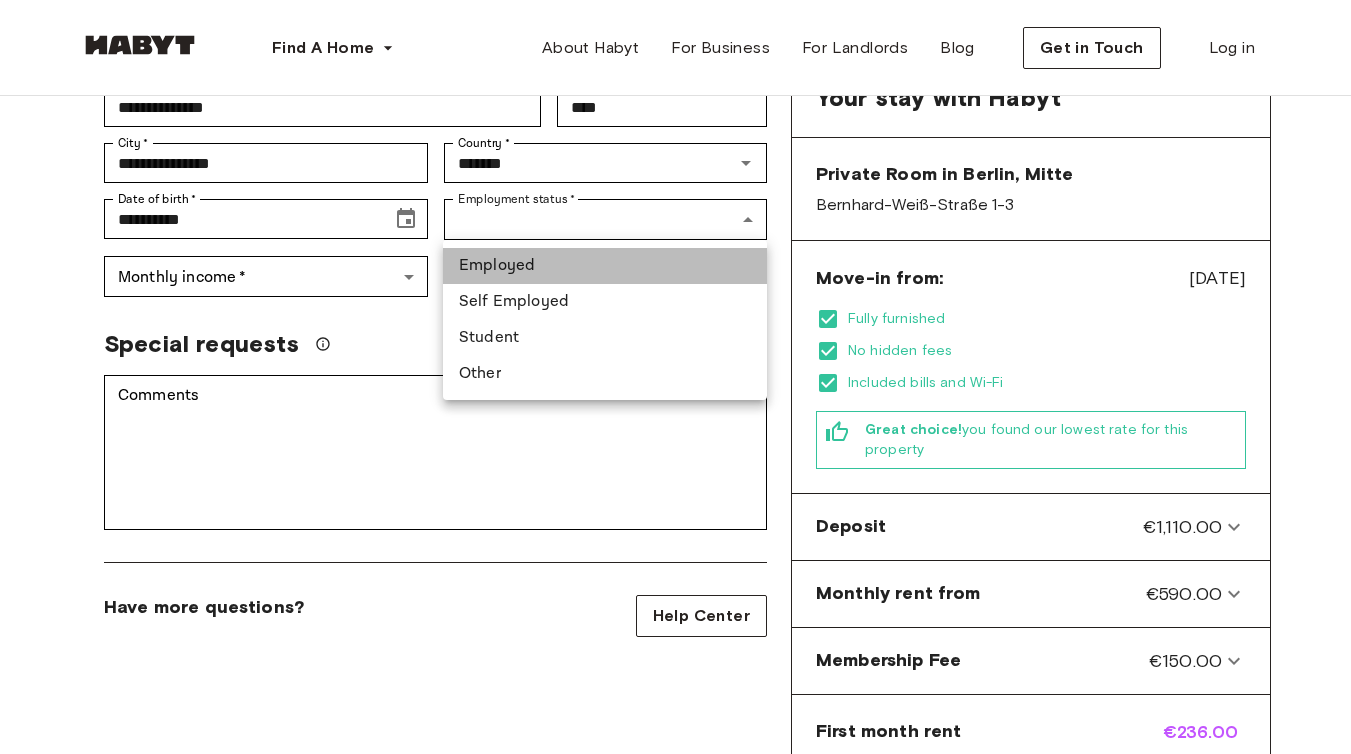 click on "Employed" at bounding box center [605, 266] 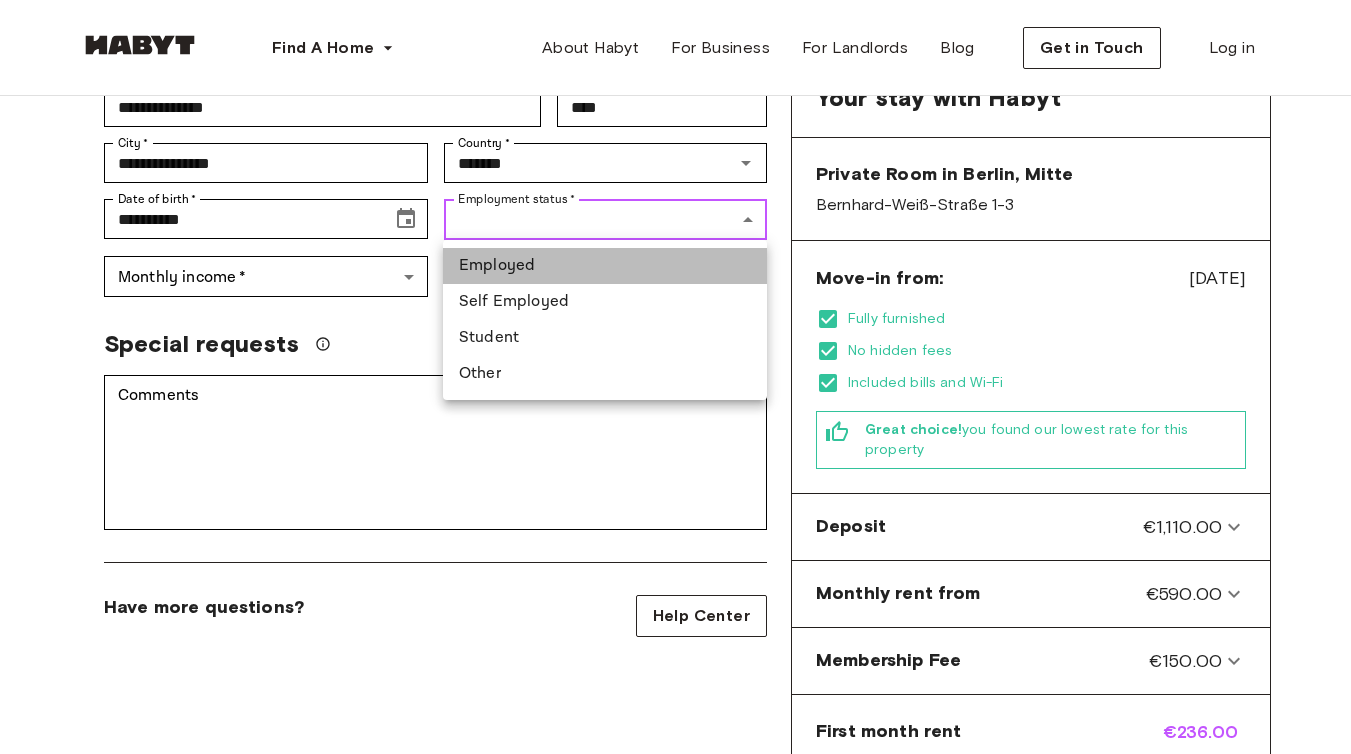type on "********" 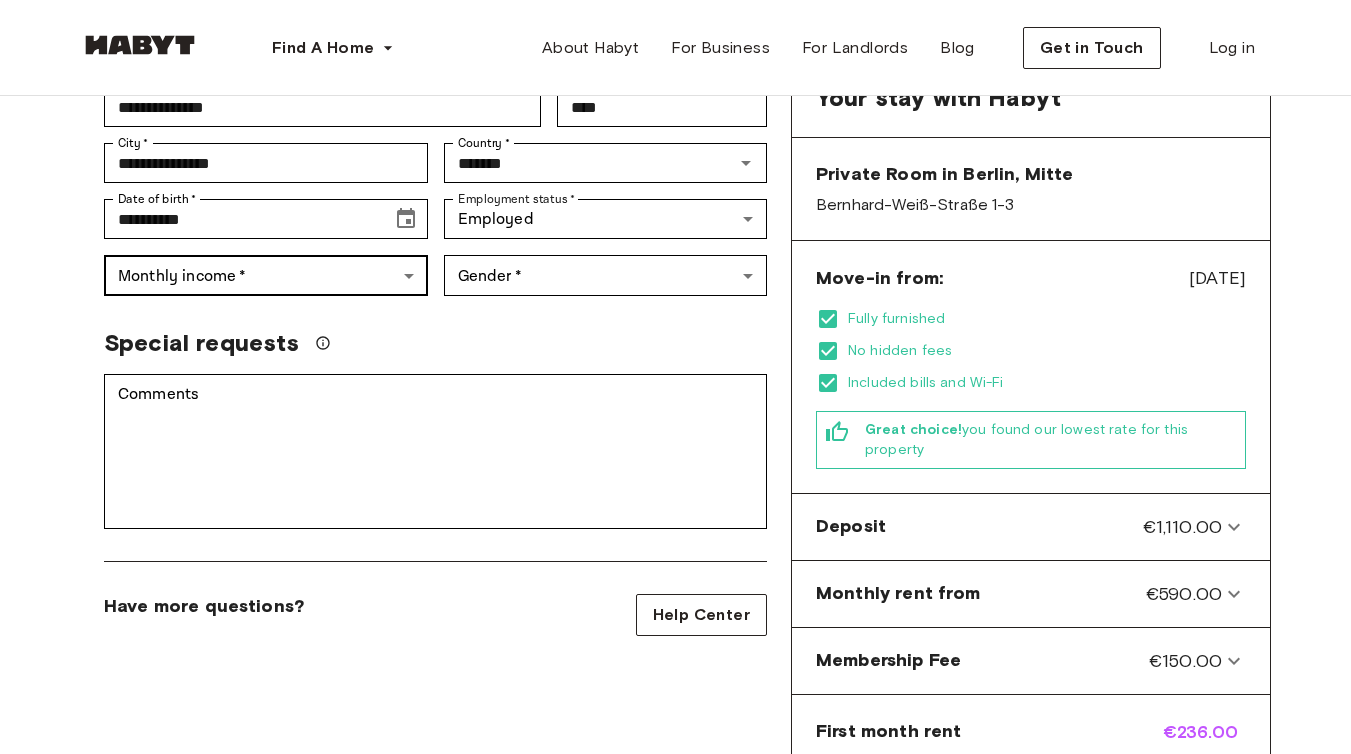 click on "**********" at bounding box center (675, 799) 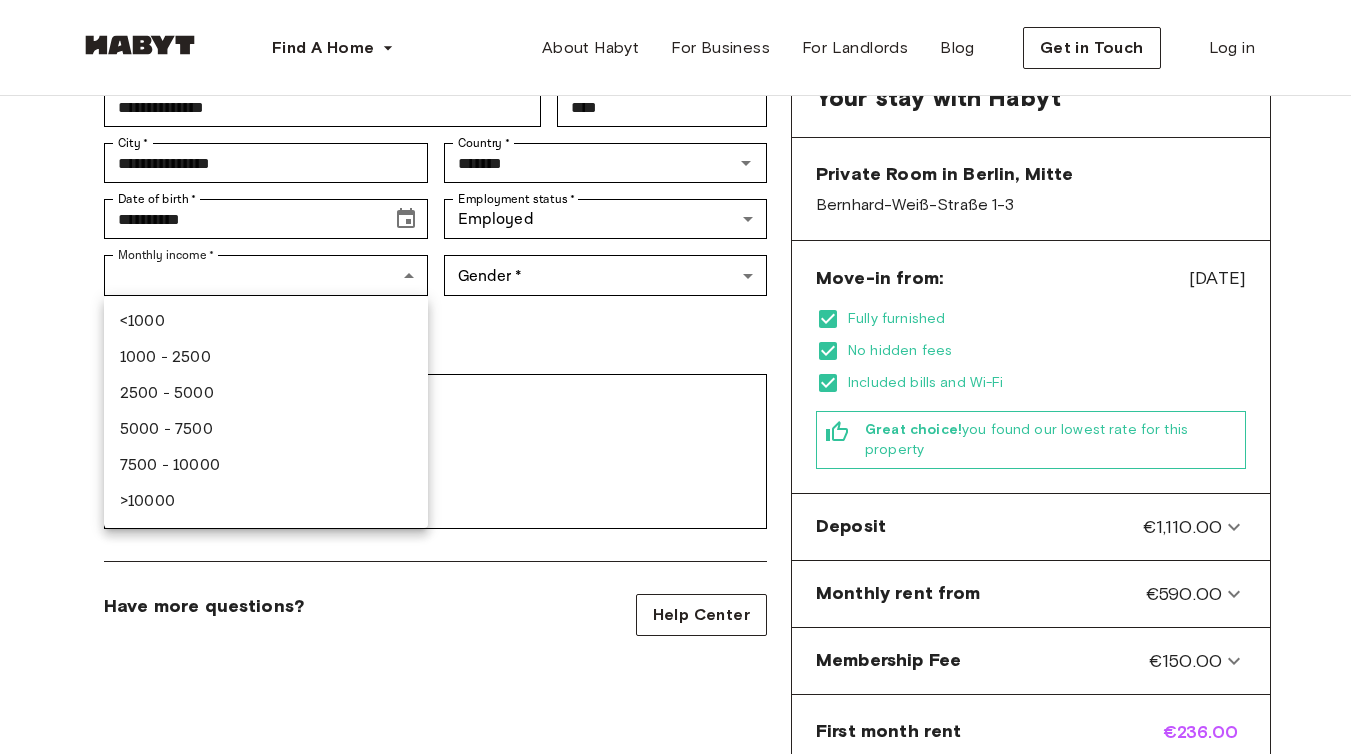 click on "2500 - 5000" at bounding box center [266, 394] 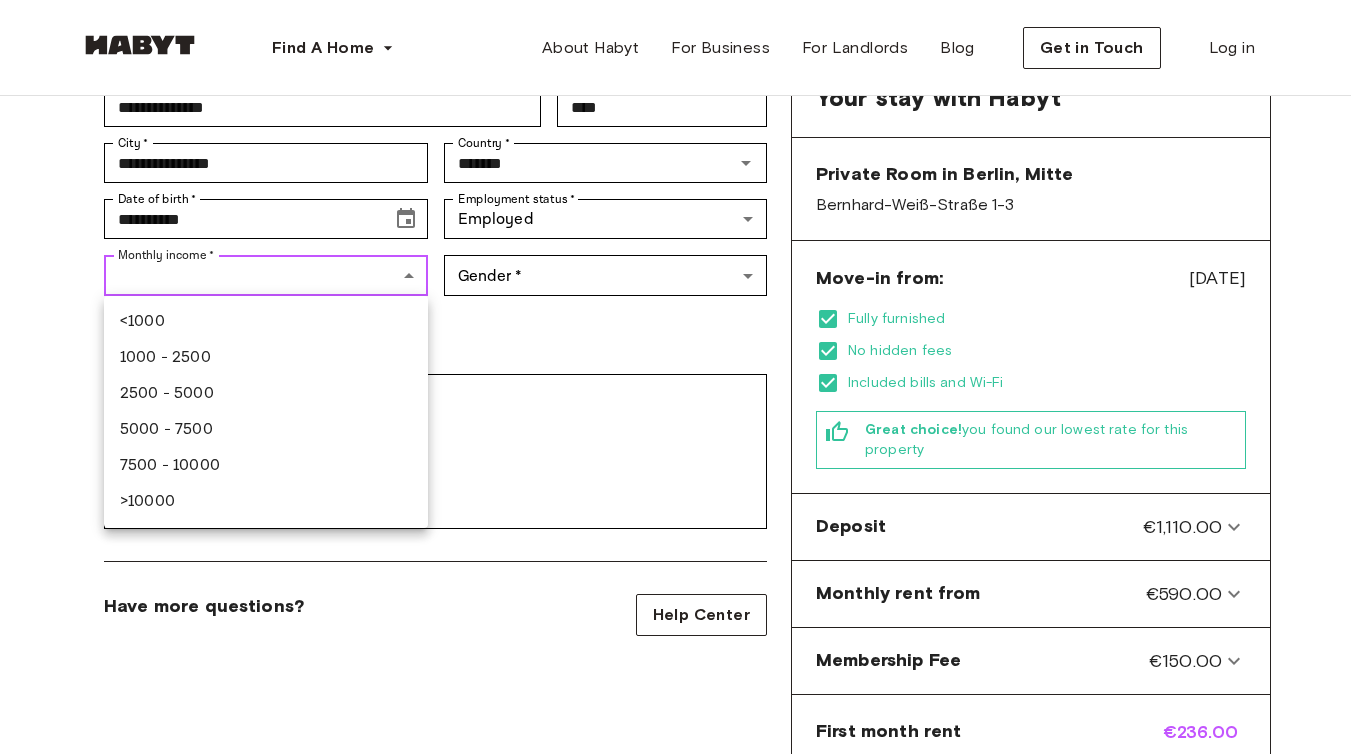 type on "******" 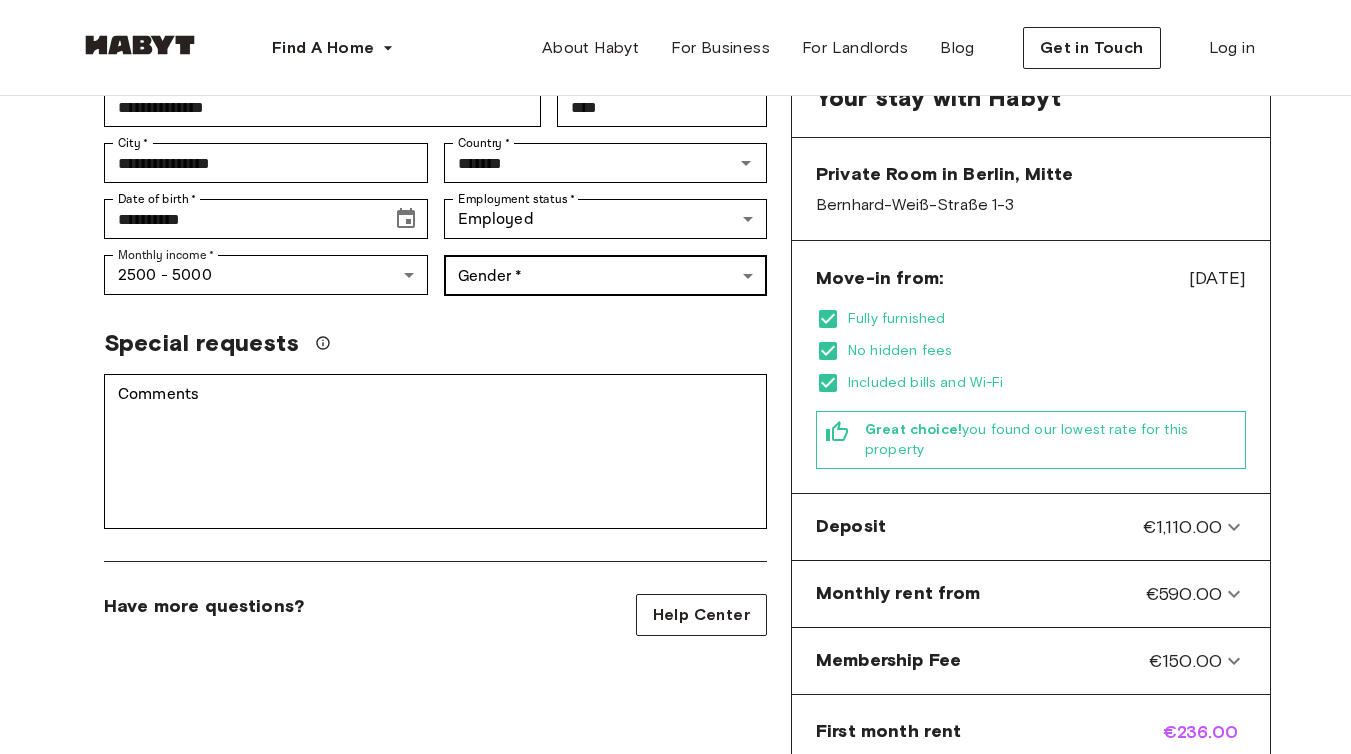 click on "**********" at bounding box center (675, 799) 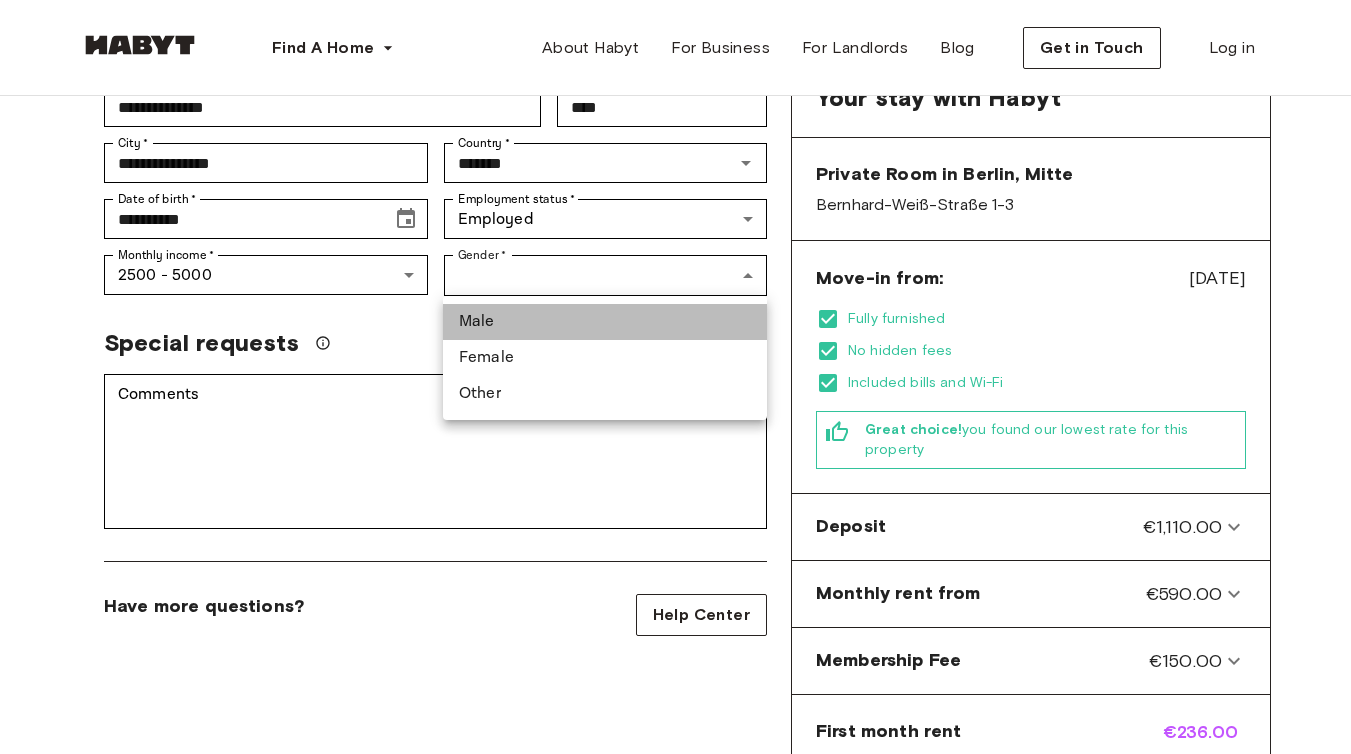click on "Male" at bounding box center [605, 322] 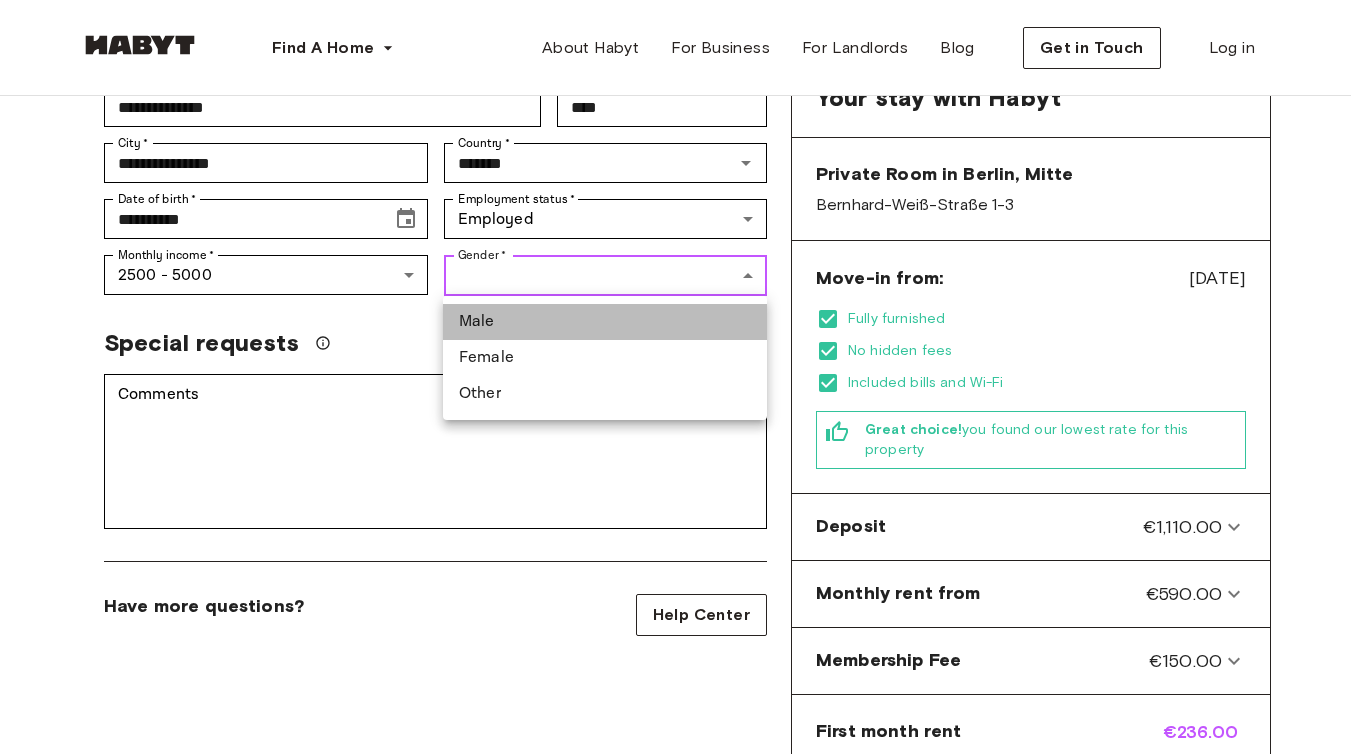 type on "****" 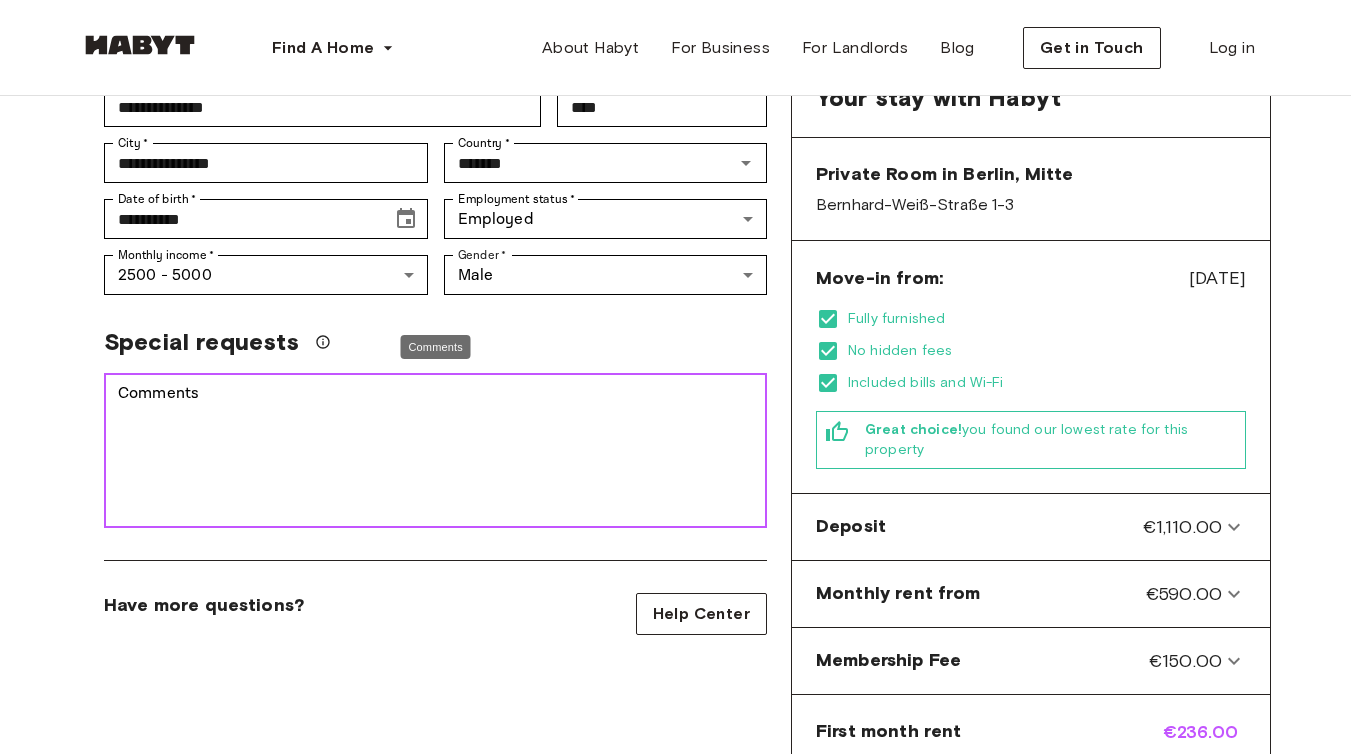 click on "Comments" at bounding box center (435, 451) 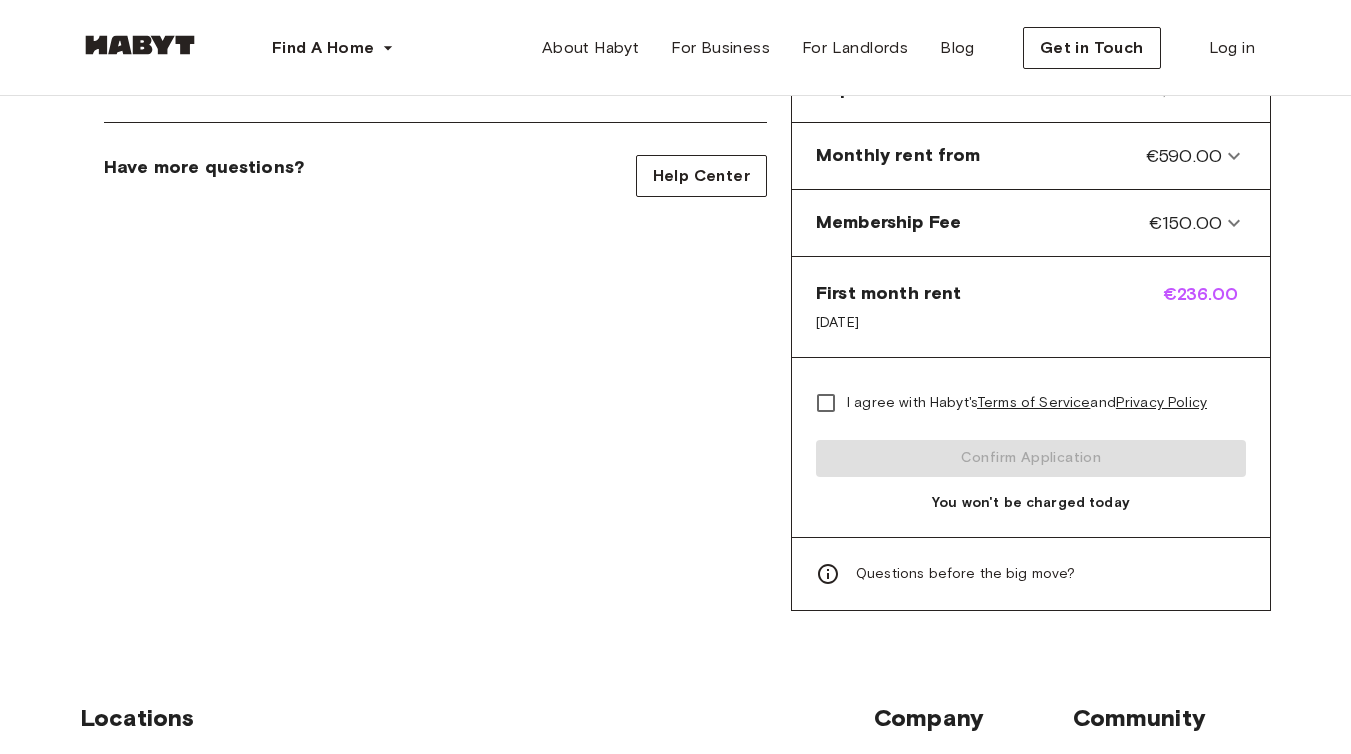 scroll, scrollTop: 826, scrollLeft: 0, axis: vertical 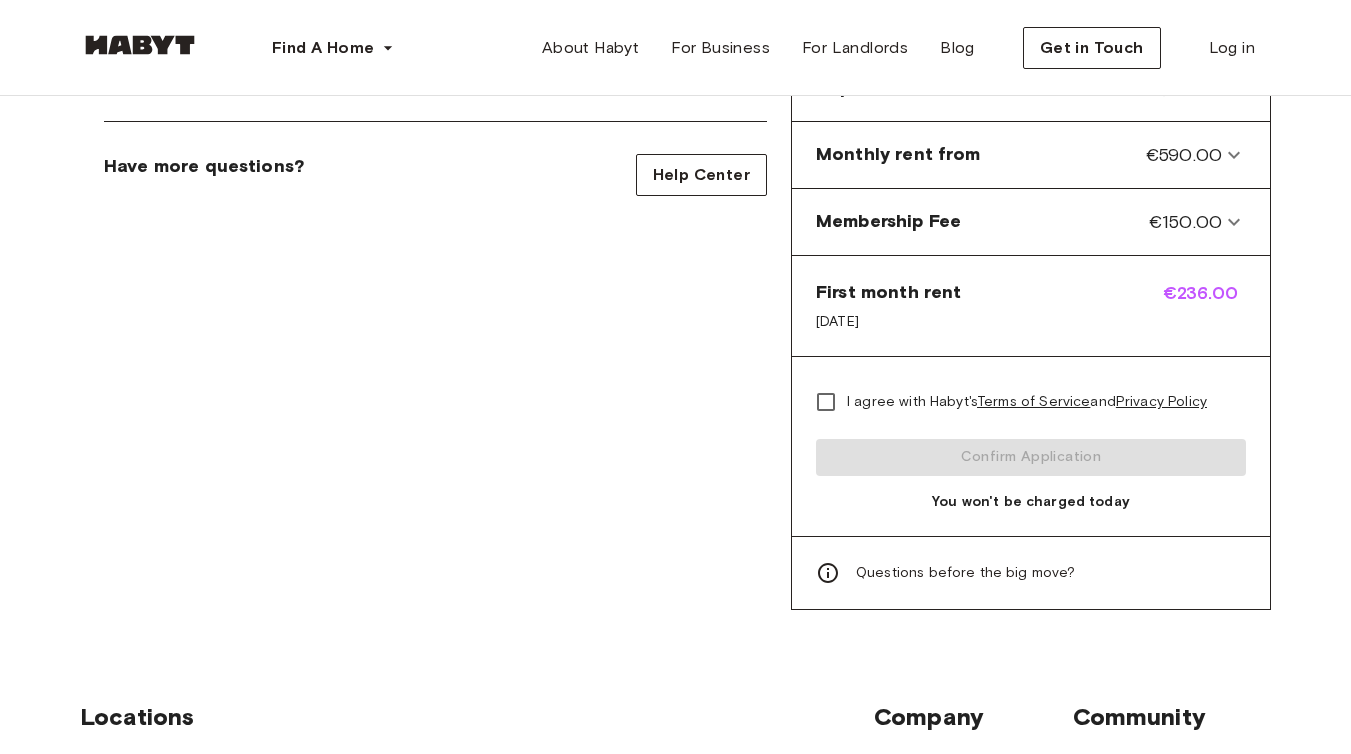 type on "**********" 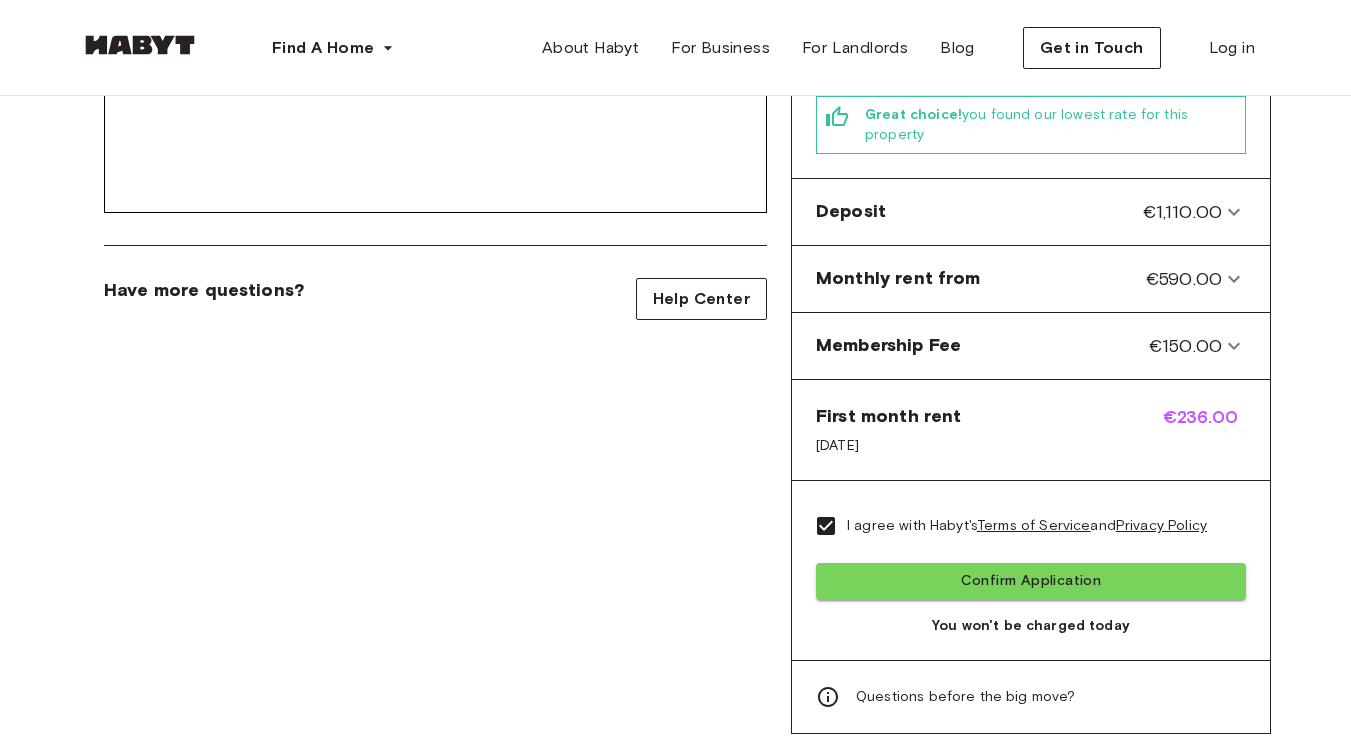 scroll, scrollTop: 753, scrollLeft: 0, axis: vertical 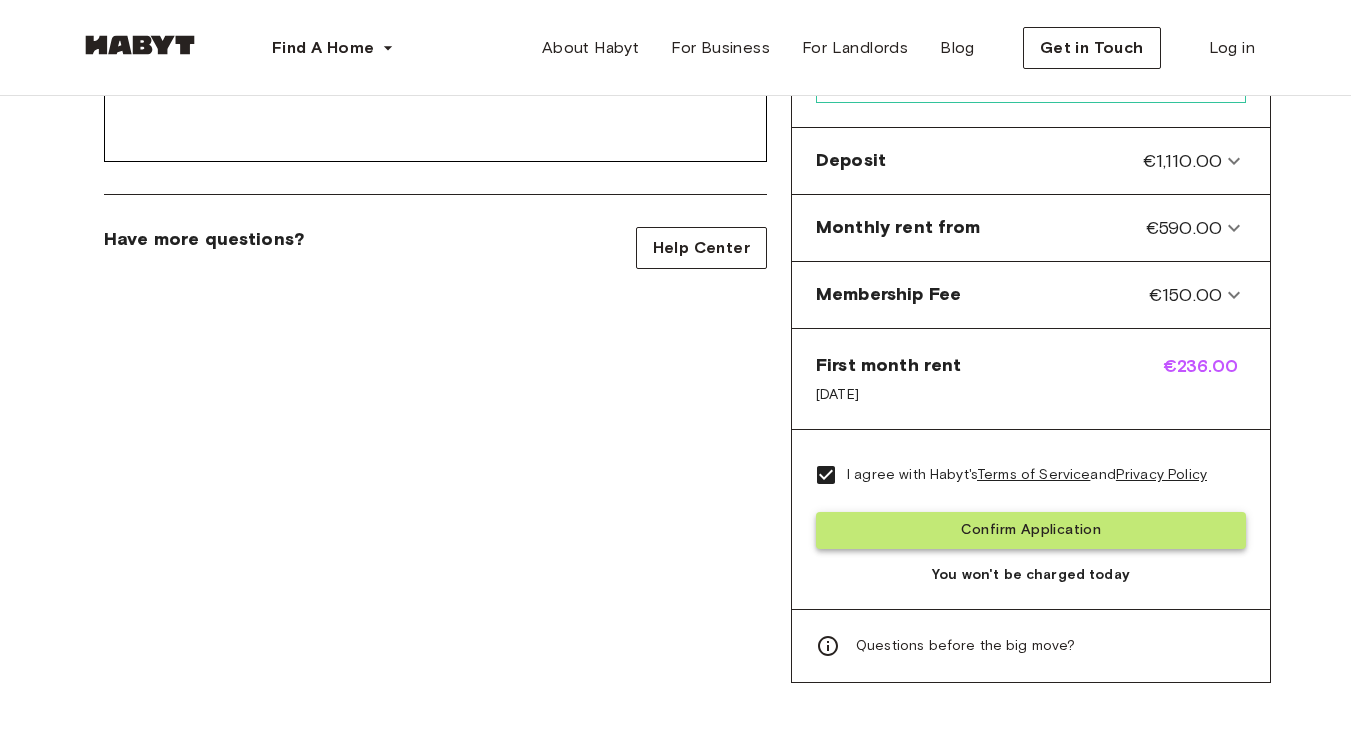 click on "Confirm Application" at bounding box center (1031, 530) 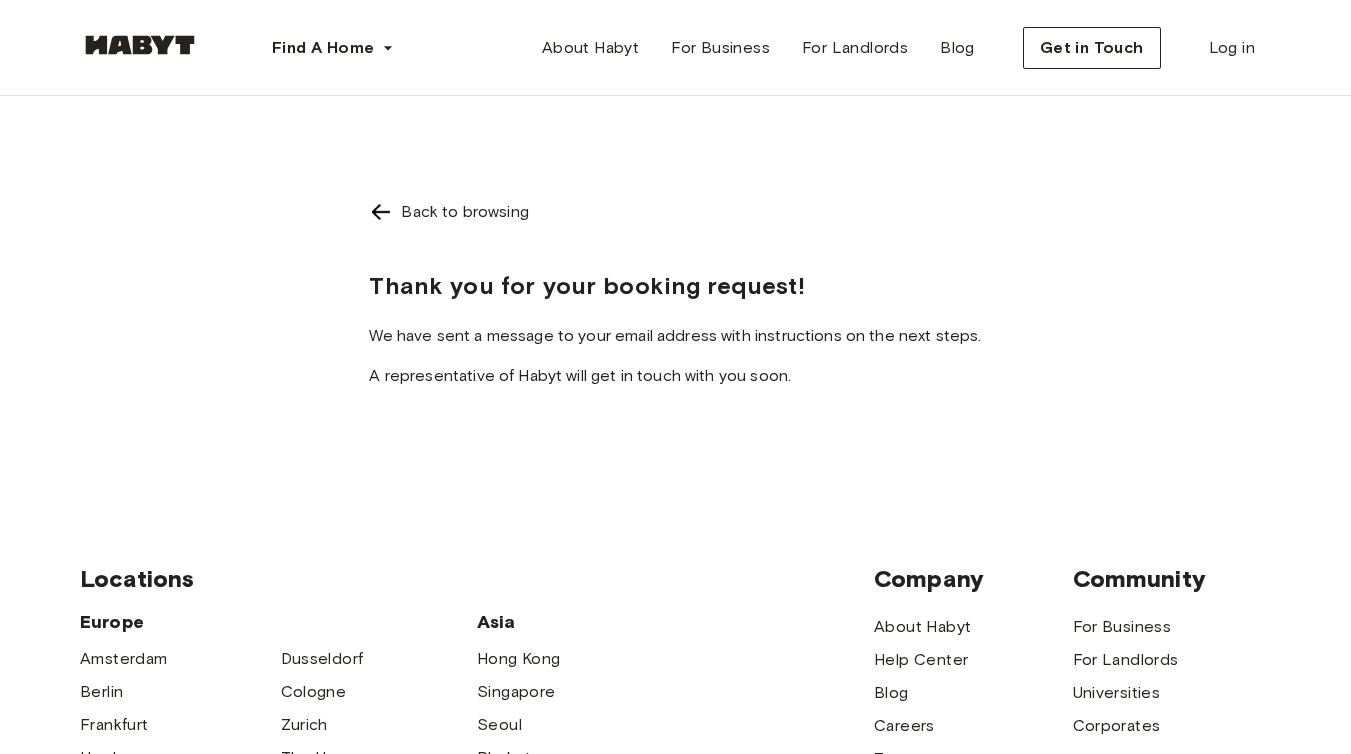 scroll, scrollTop: 0, scrollLeft: 0, axis: both 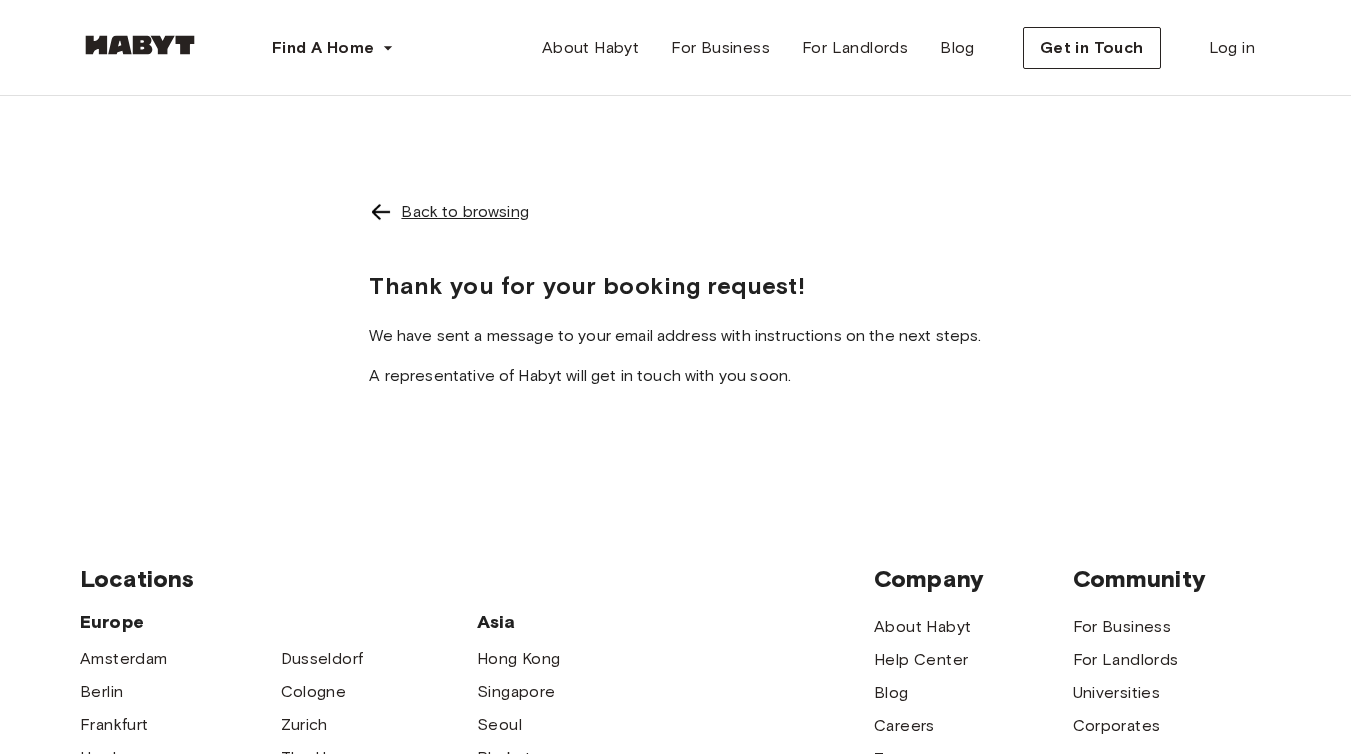 click on "Back to browsing" at bounding box center (464, 212) 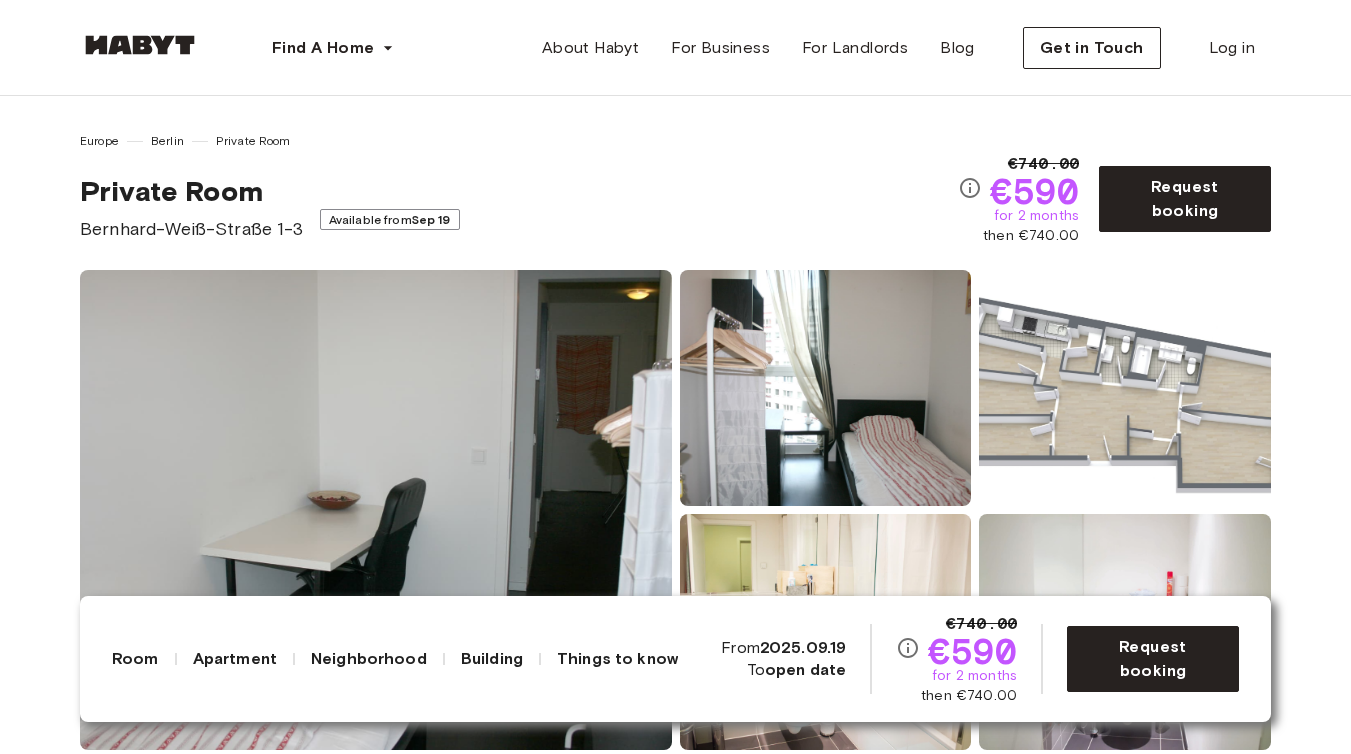 scroll, scrollTop: 0, scrollLeft: 0, axis: both 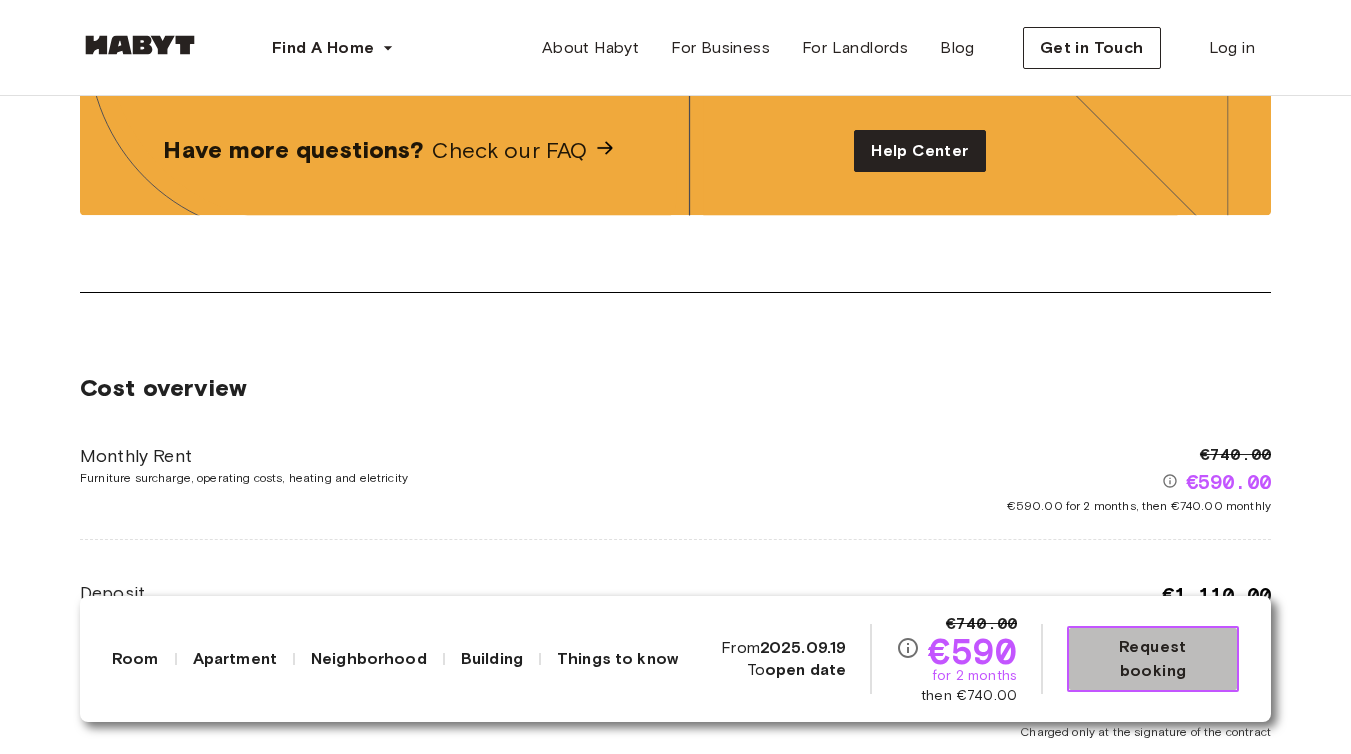 click on "Request booking" at bounding box center [1153, 659] 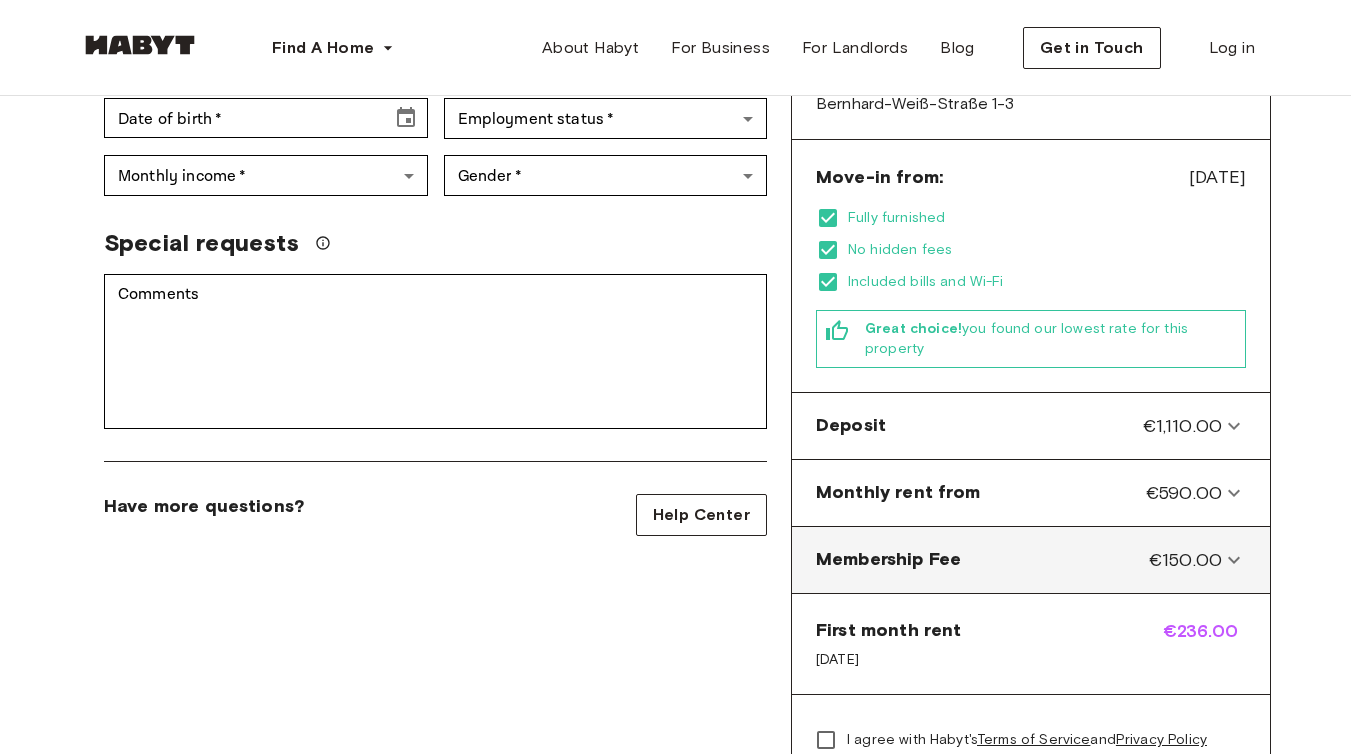 scroll, scrollTop: 492, scrollLeft: 0, axis: vertical 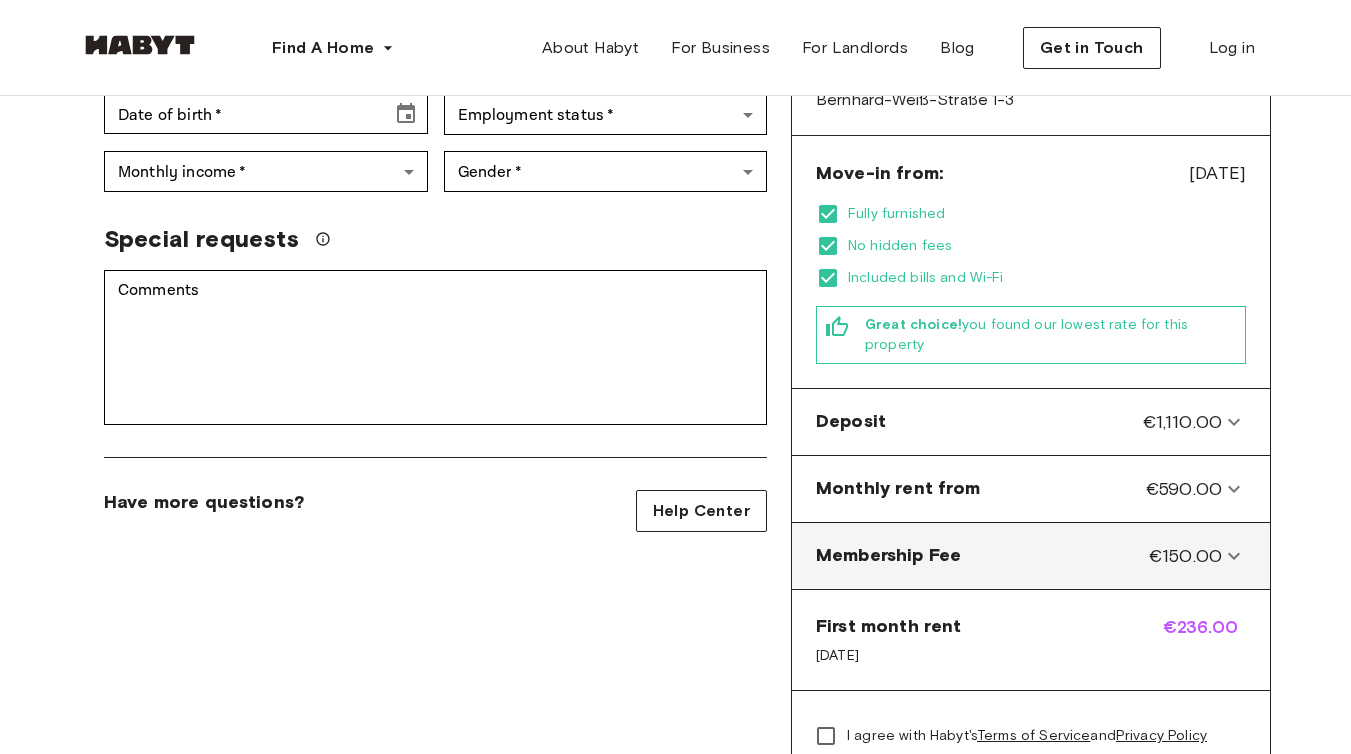 click on "Membership Fee" at bounding box center (888, 556) 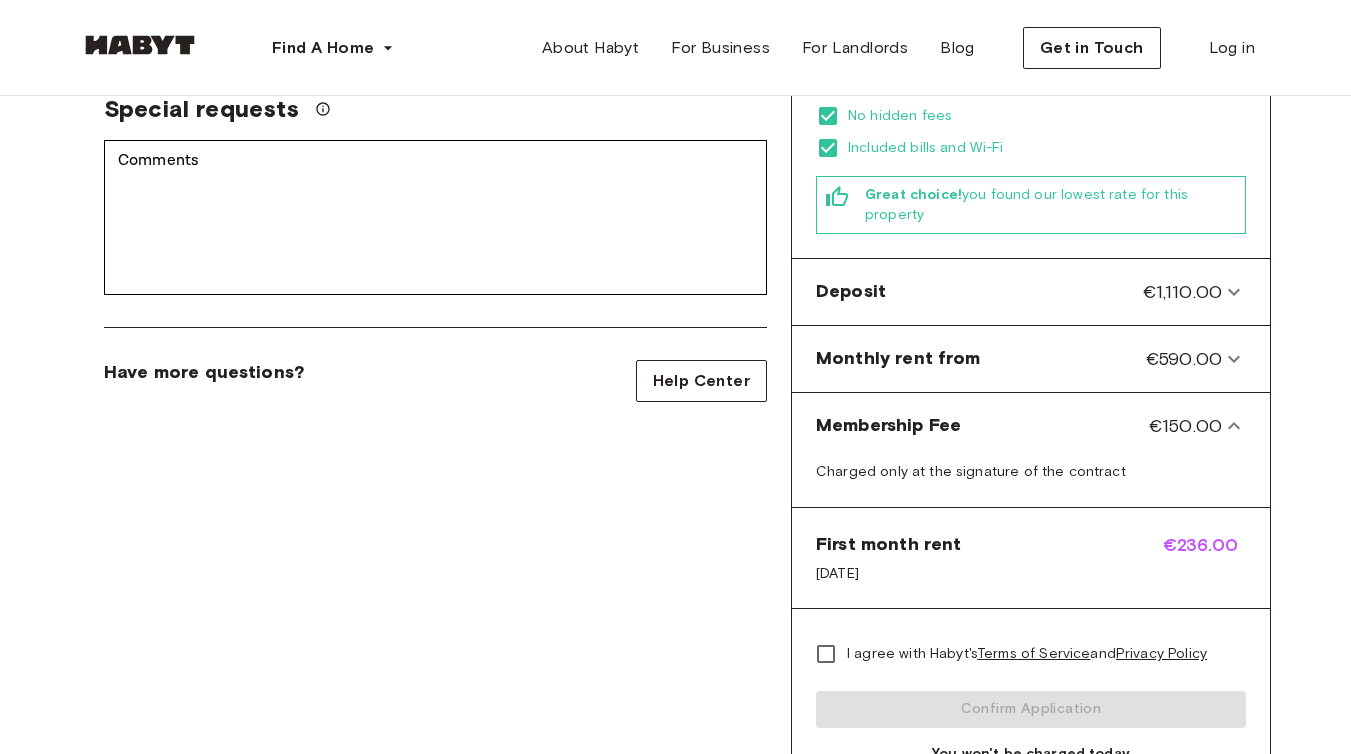 scroll, scrollTop: 633, scrollLeft: 0, axis: vertical 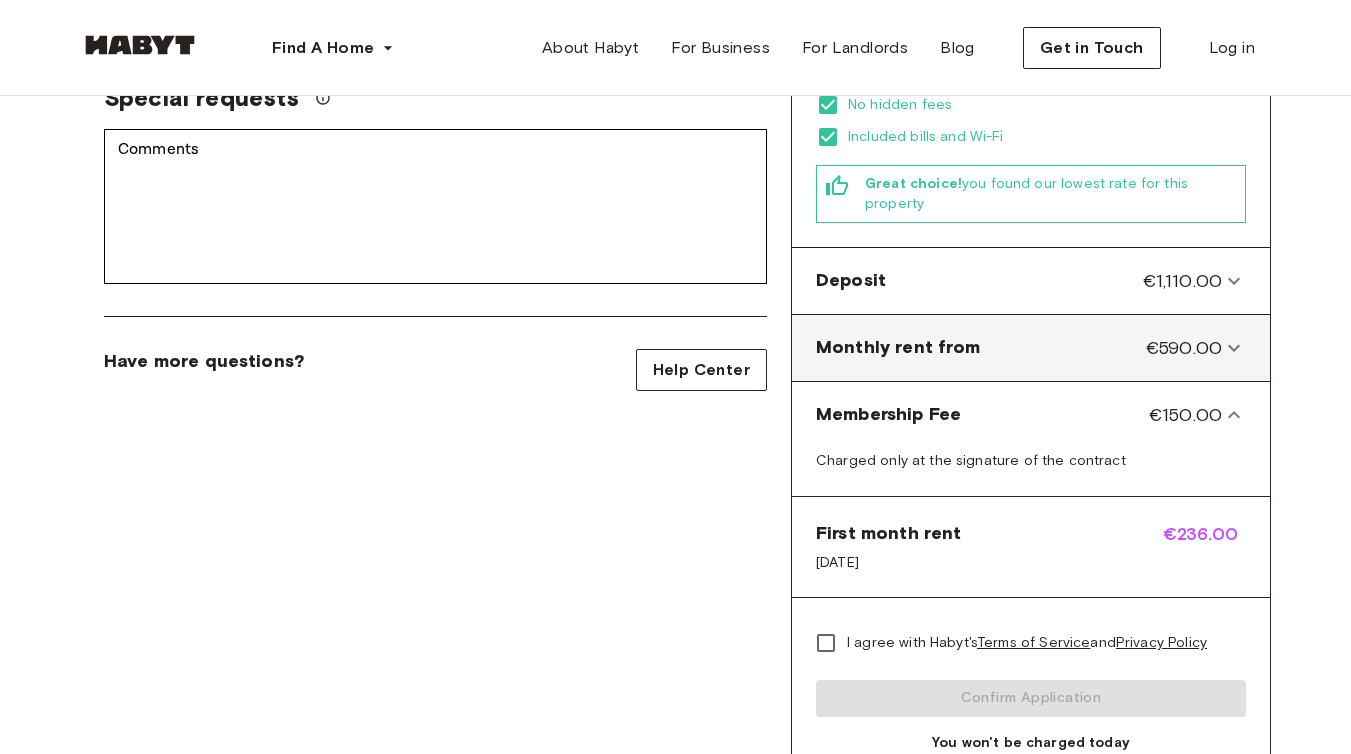 click 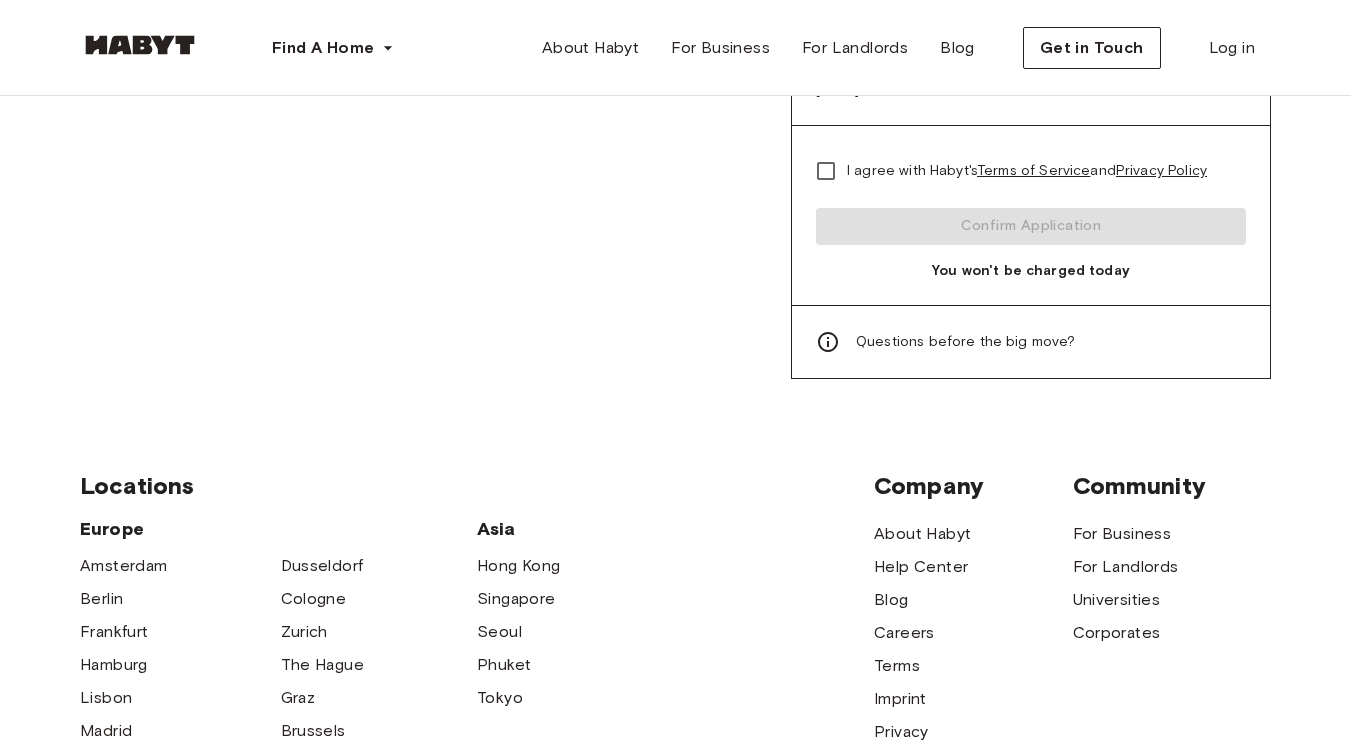 scroll, scrollTop: 1189, scrollLeft: 0, axis: vertical 